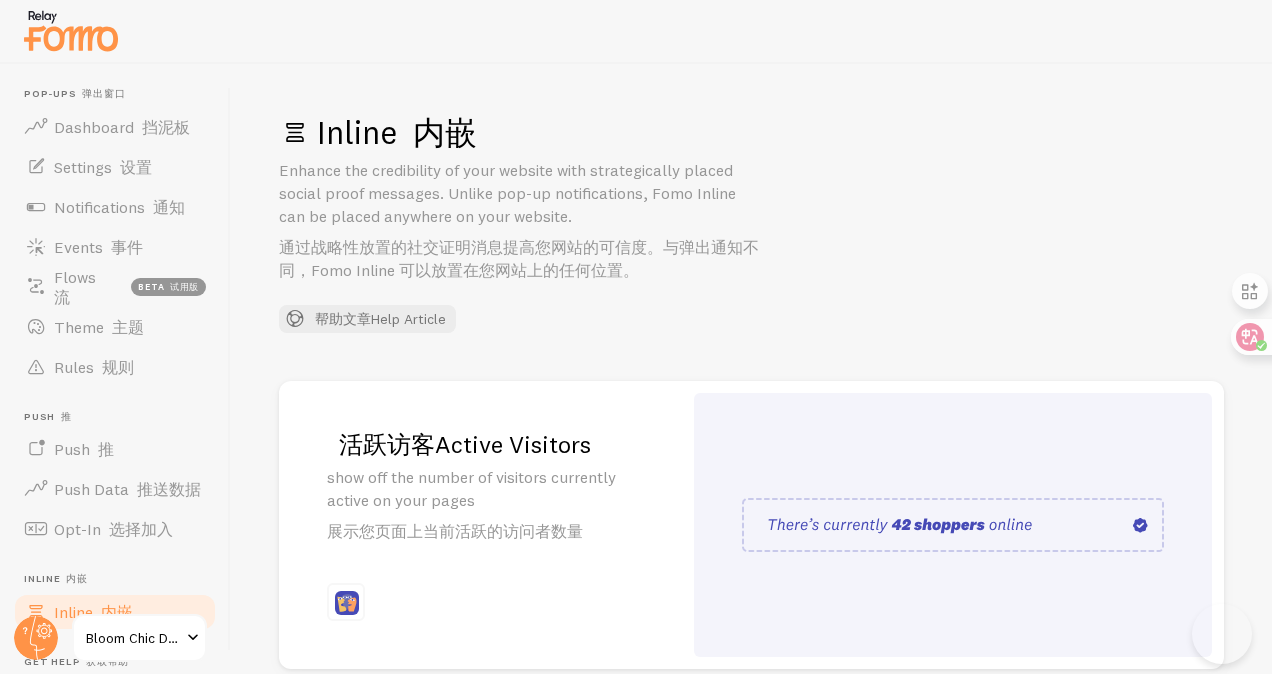scroll, scrollTop: 0, scrollLeft: 0, axis: both 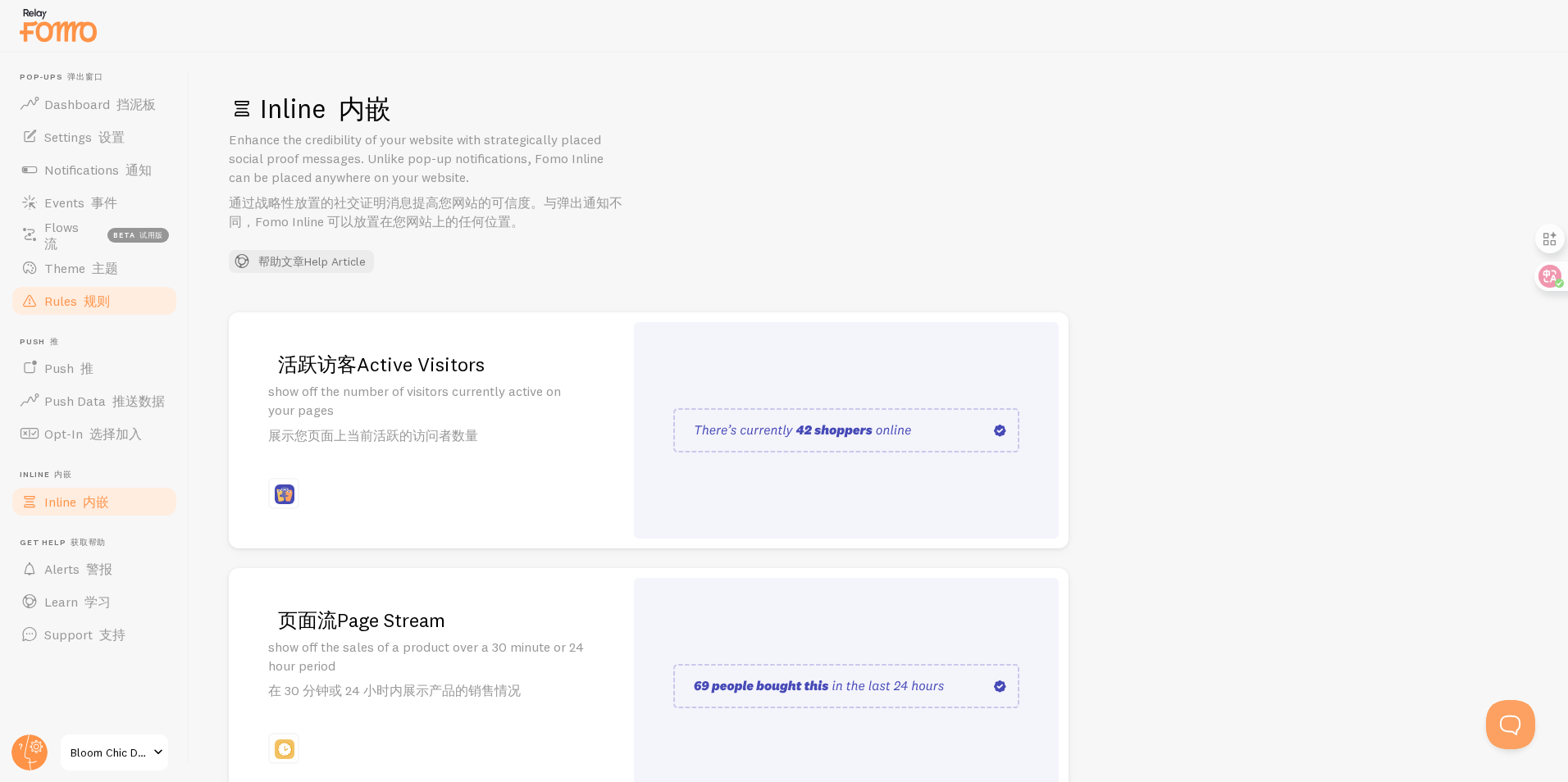 drag, startPoint x: 103, startPoint y: 275, endPoint x: 96, endPoint y: 295, distance: 21.18962 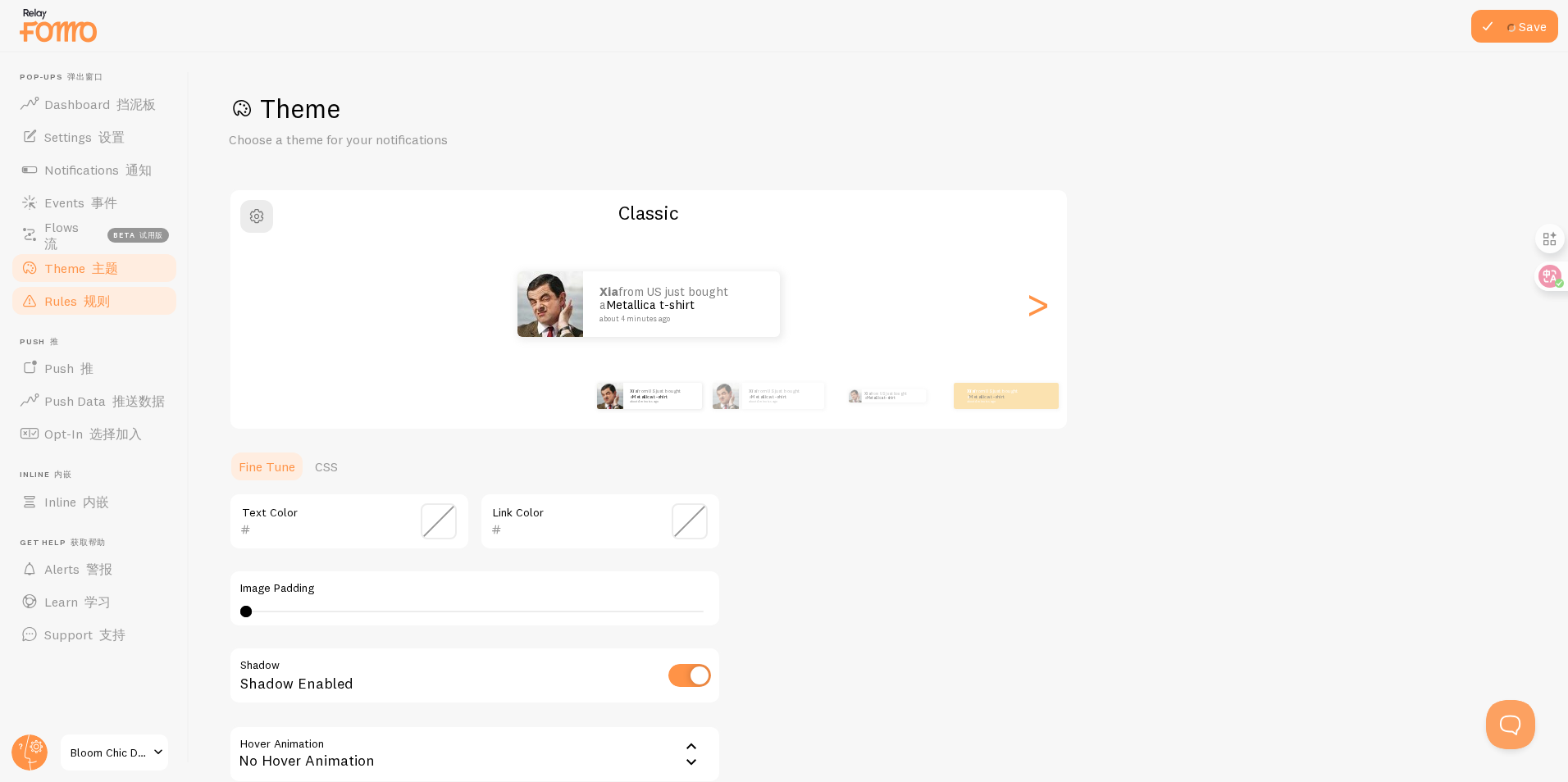 click on "规则" at bounding box center (97, 301) 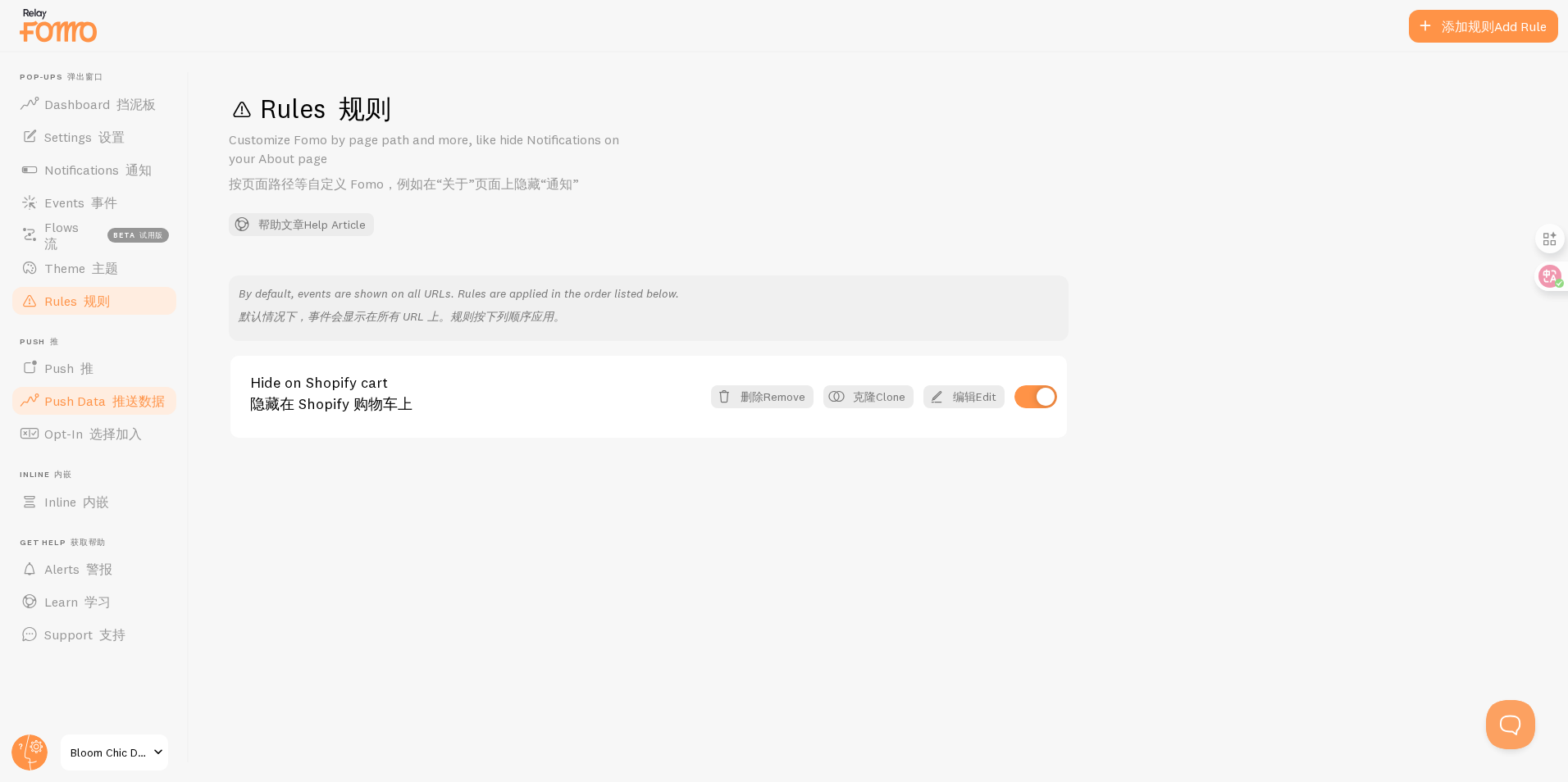 click on "Push
推" at bounding box center (69, 368) 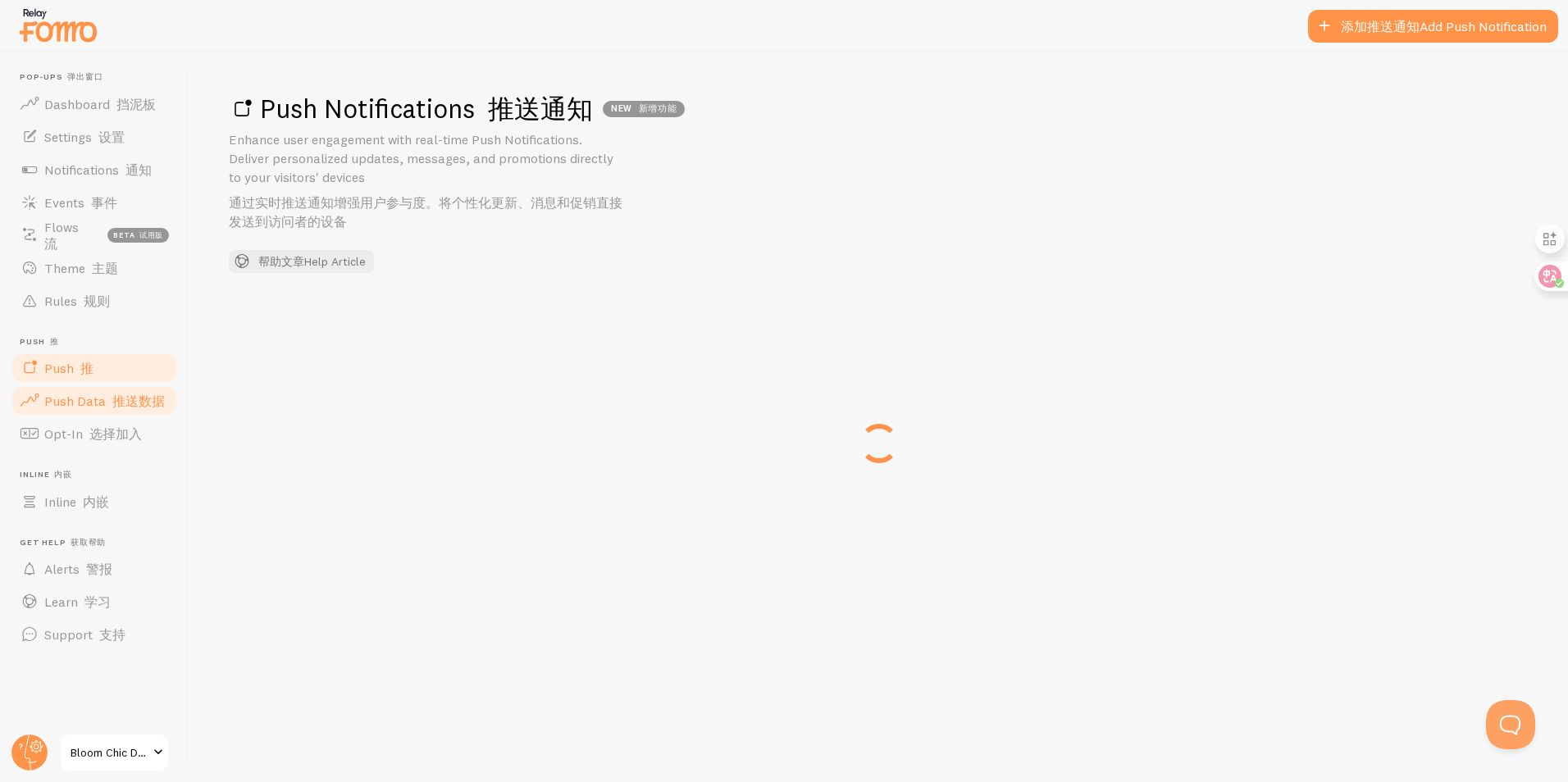 click on "推送数据" at bounding box center [139, 401] 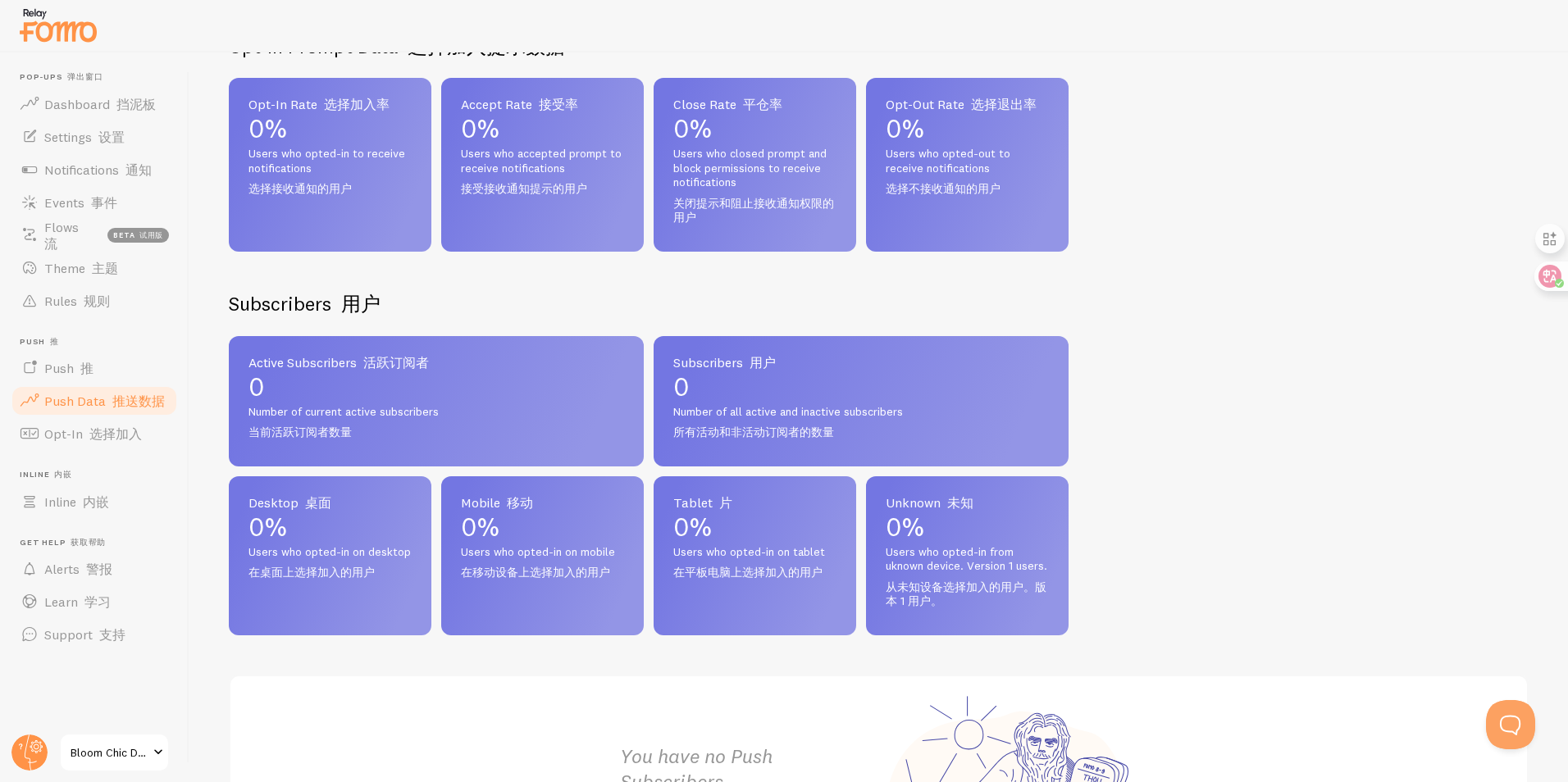 scroll, scrollTop: 574, scrollLeft: 0, axis: vertical 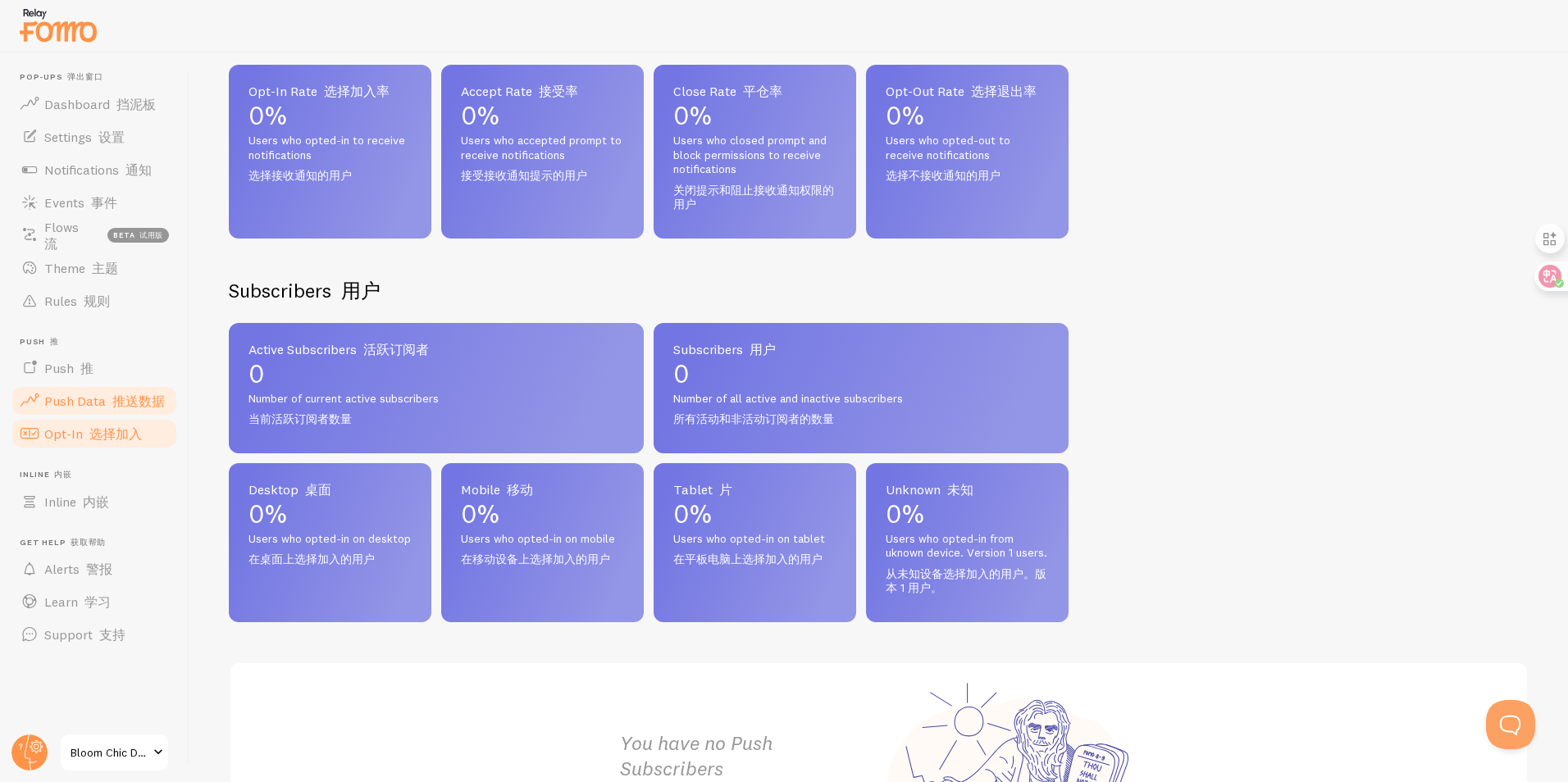 click on "选择加入" at bounding box center [116, 434] 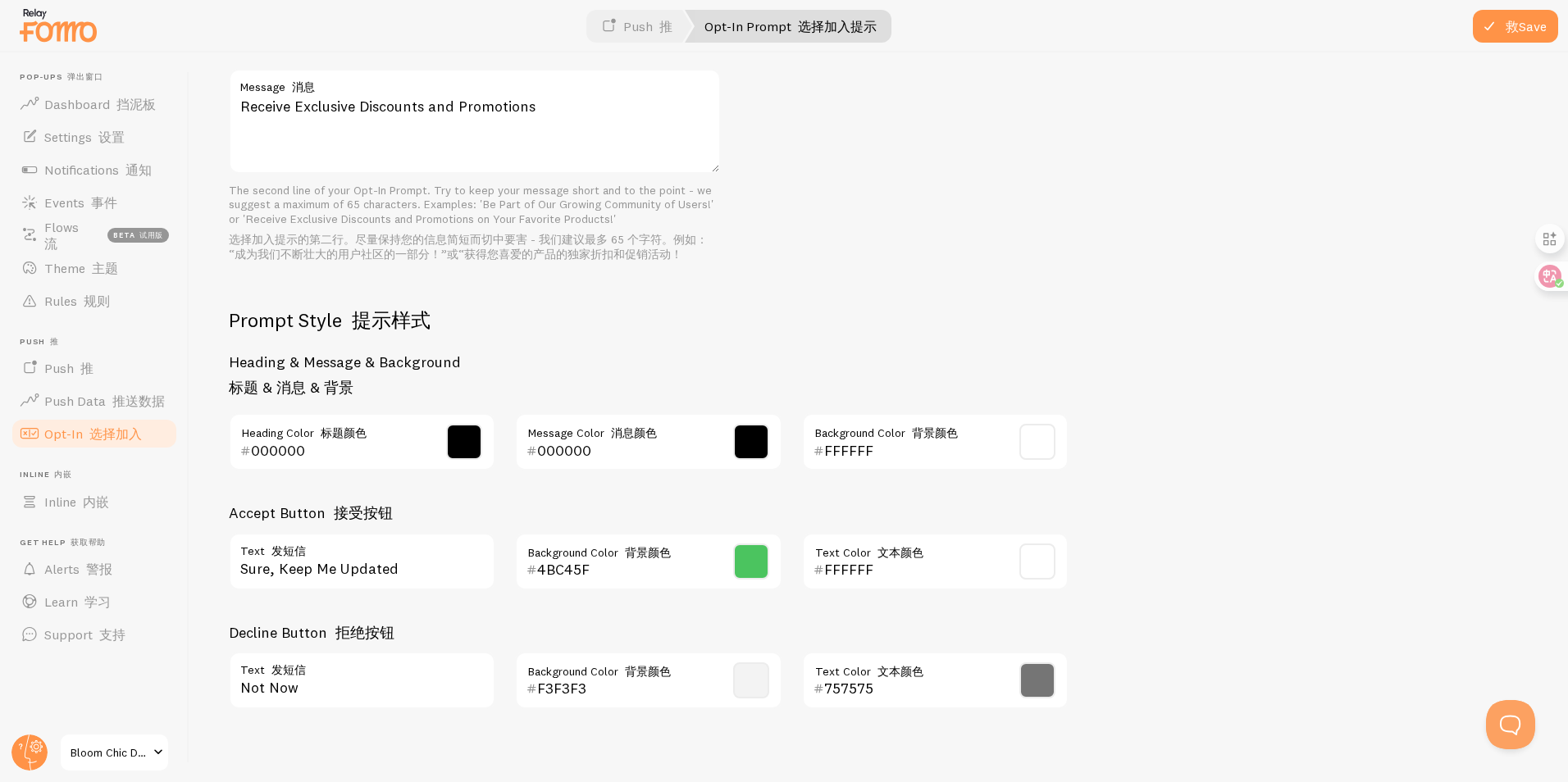 scroll, scrollTop: 874, scrollLeft: 0, axis: vertical 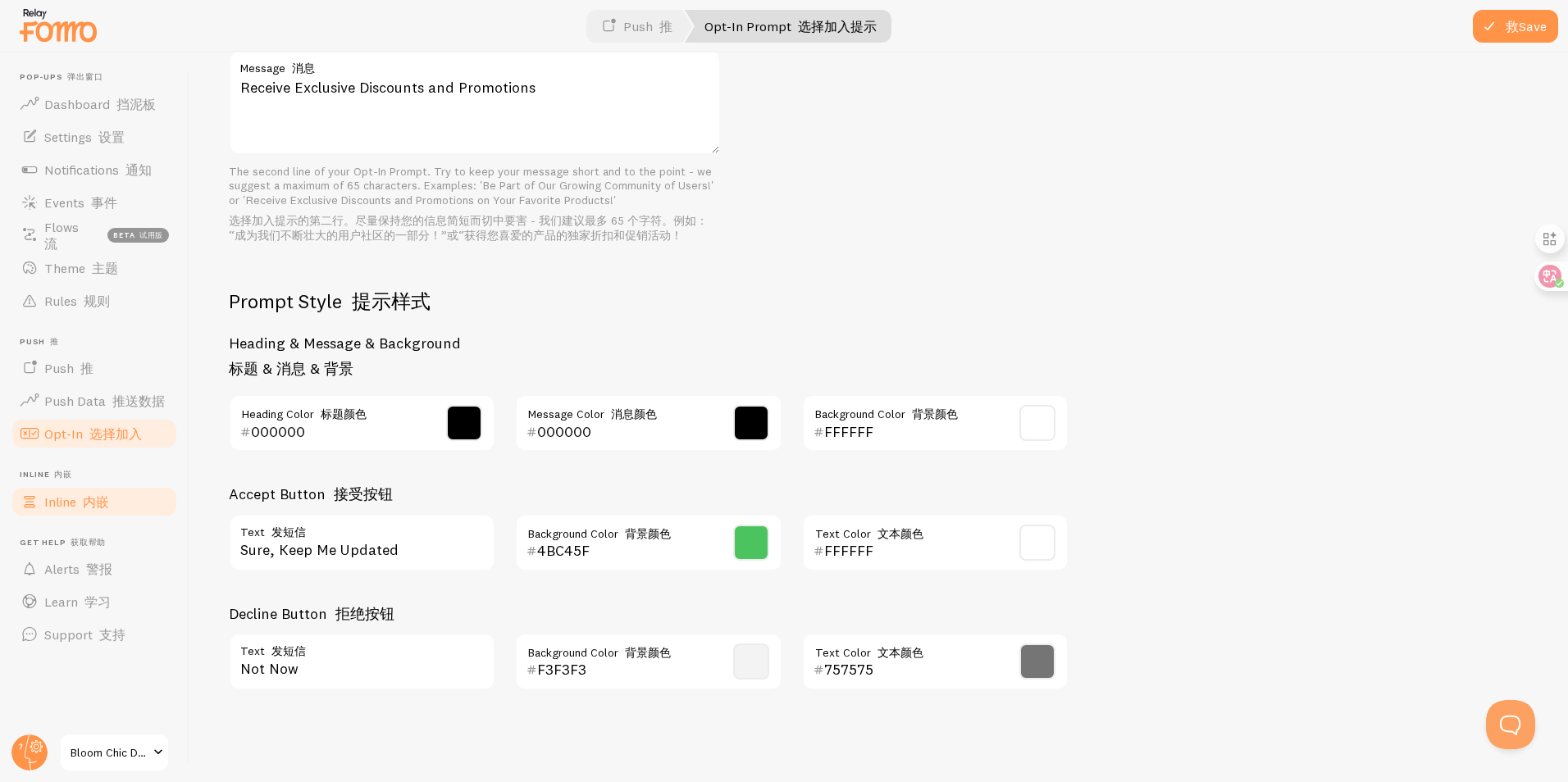 click on "内嵌" at bounding box center [96, 502] 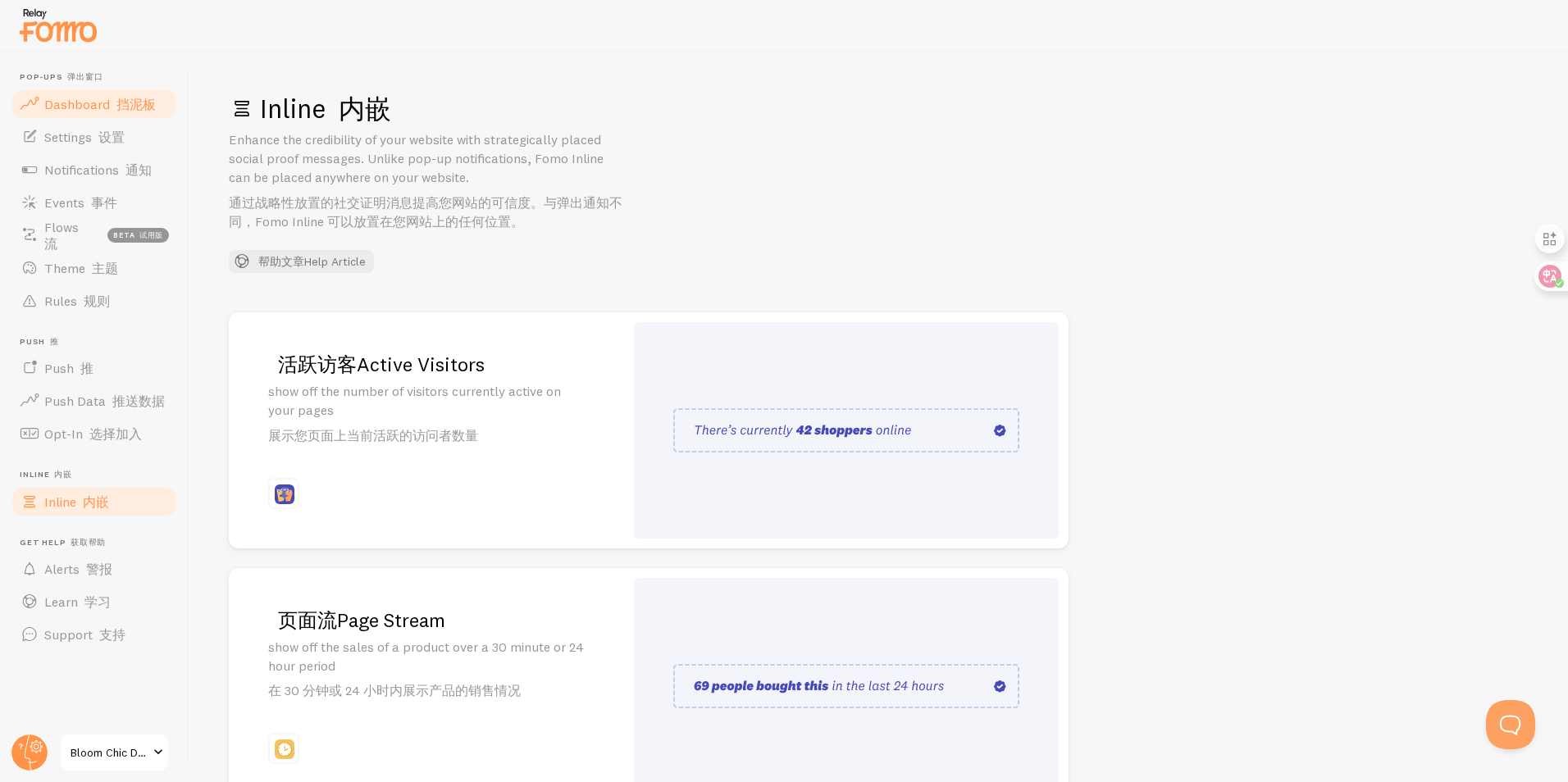 click on "Dashboard
挡泥板" at bounding box center (100, 104) 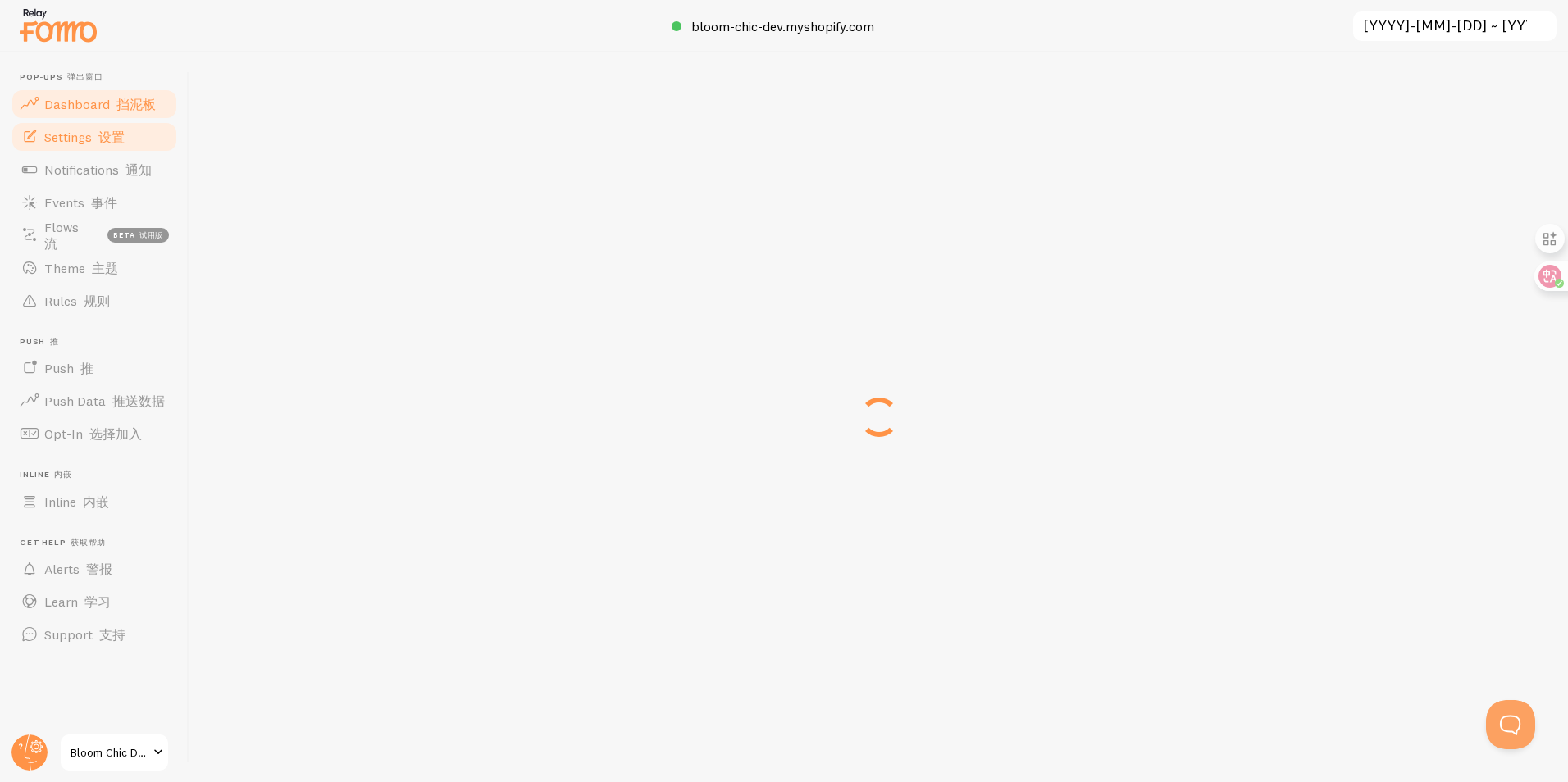 click on "设置" at bounding box center (112, 137) 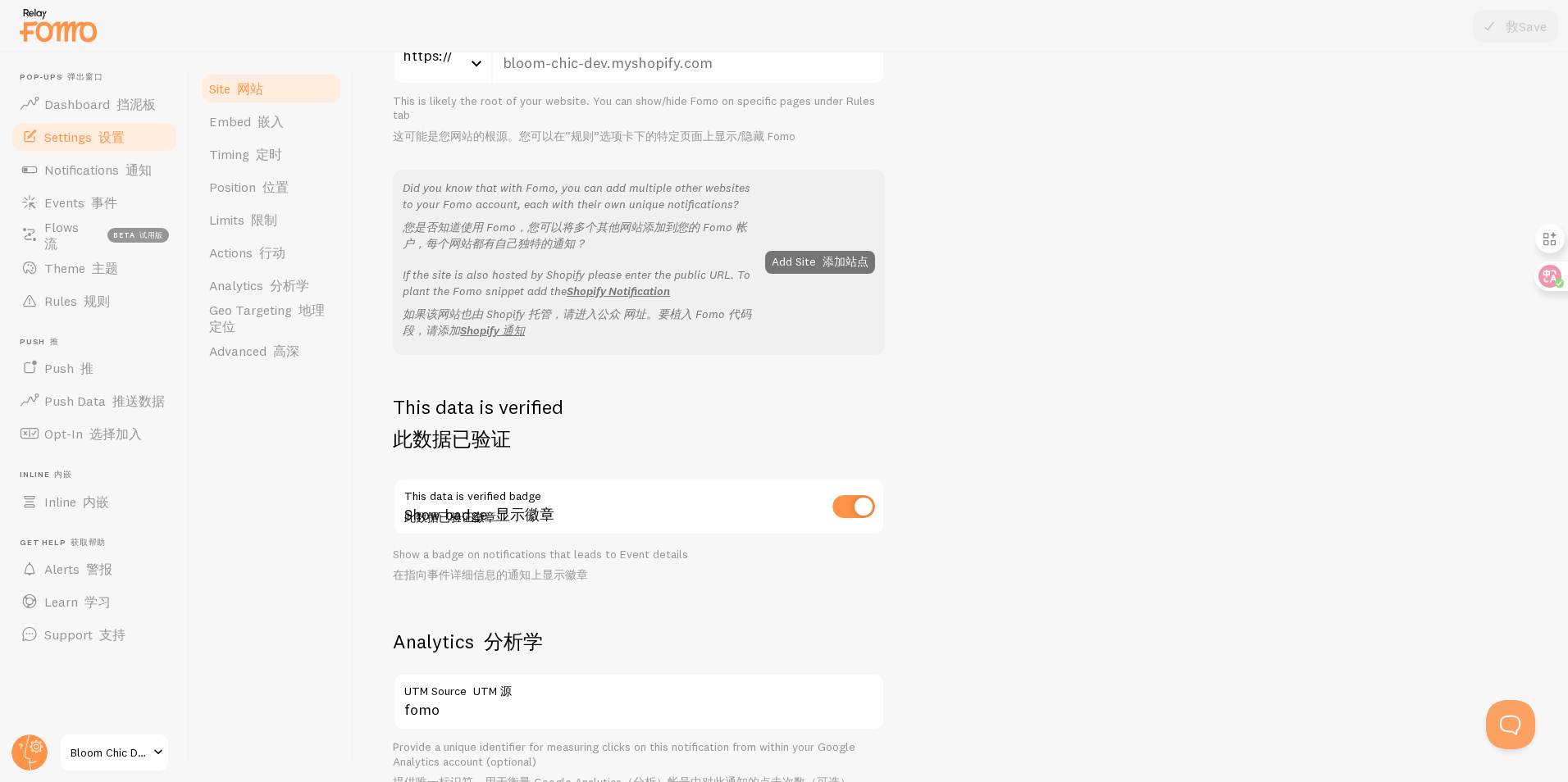 scroll, scrollTop: 328, scrollLeft: 0, axis: vertical 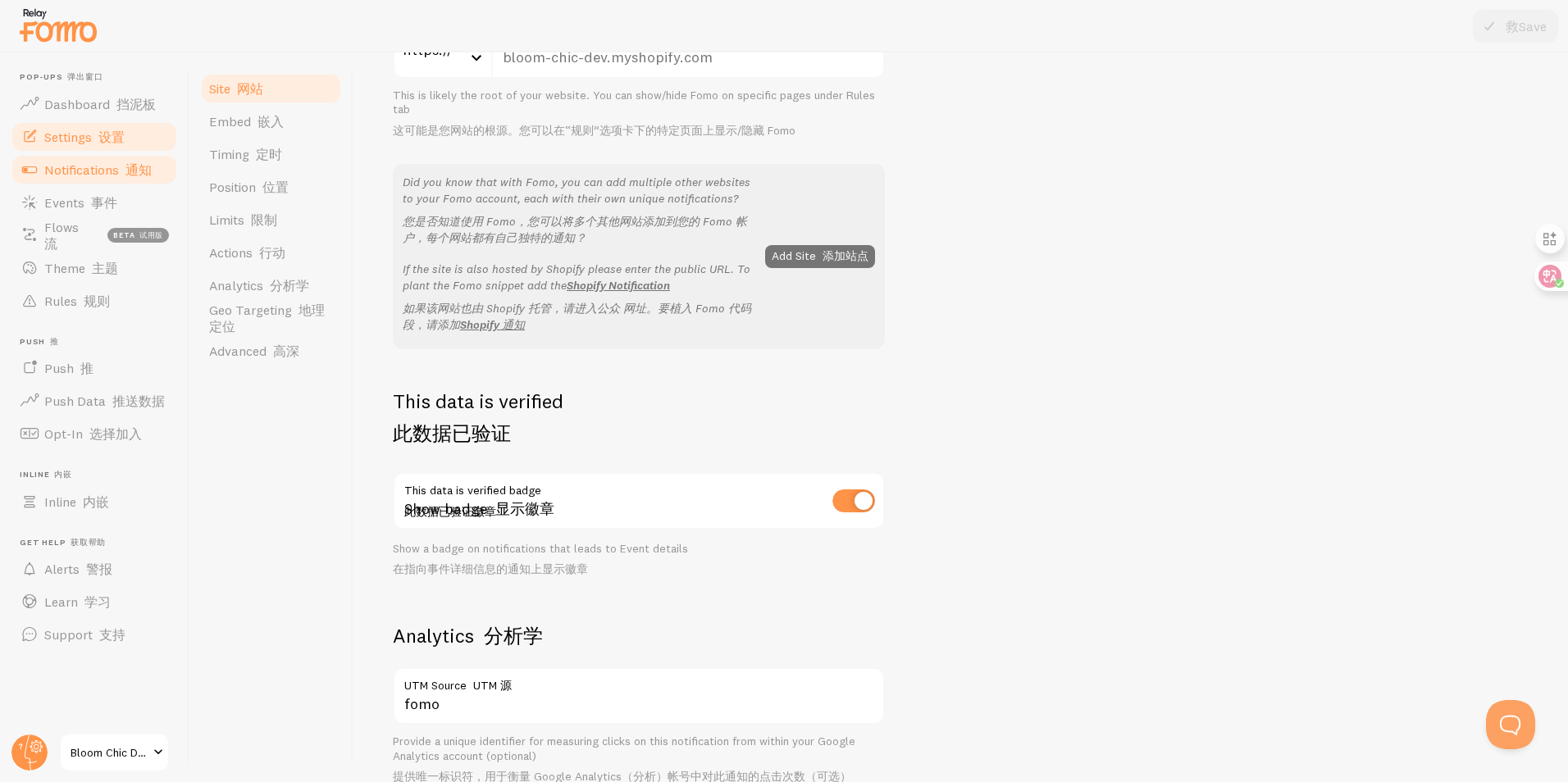 click on "Notifications
通知" at bounding box center [94, 170] 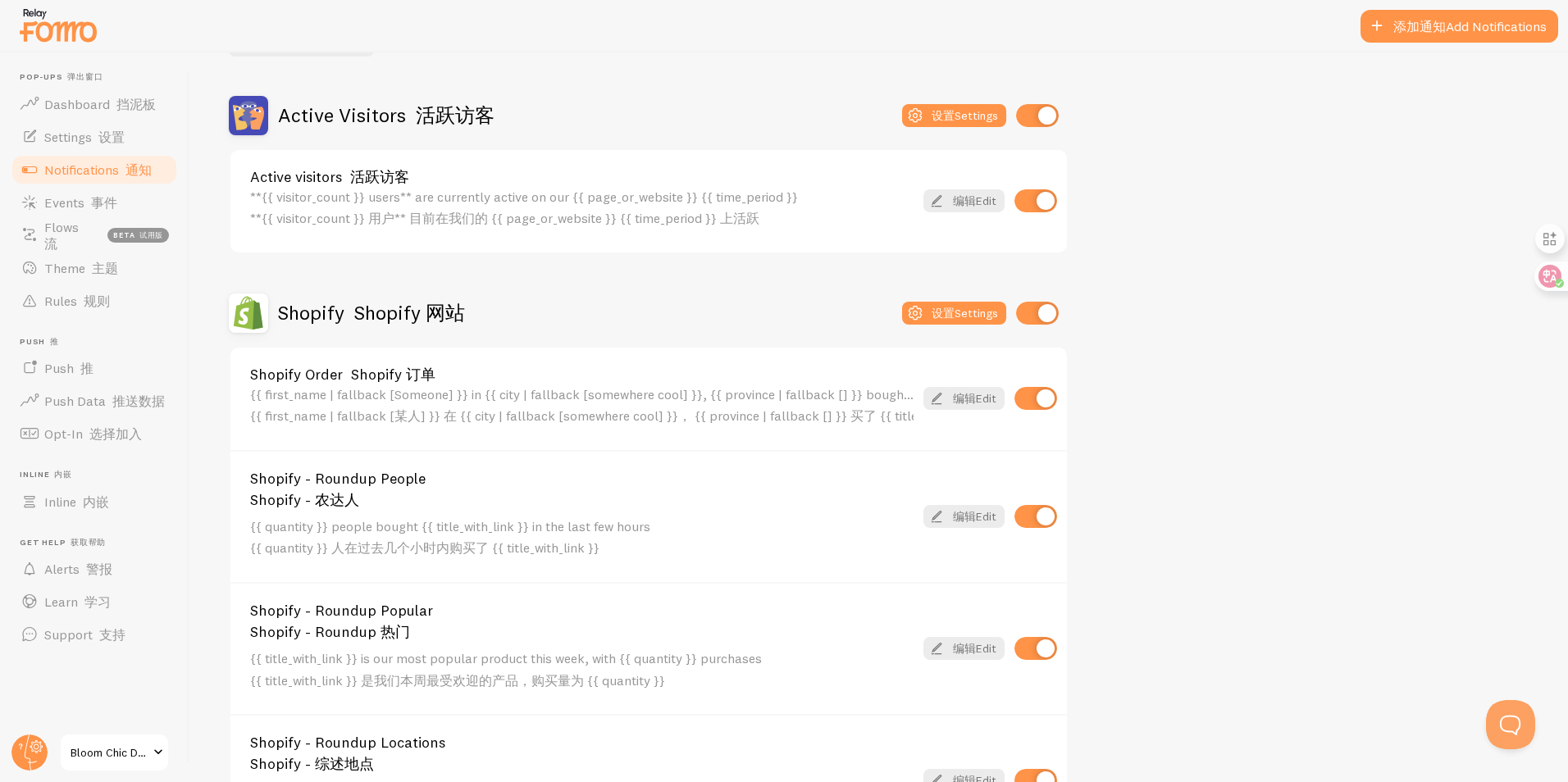scroll, scrollTop: 164, scrollLeft: 0, axis: vertical 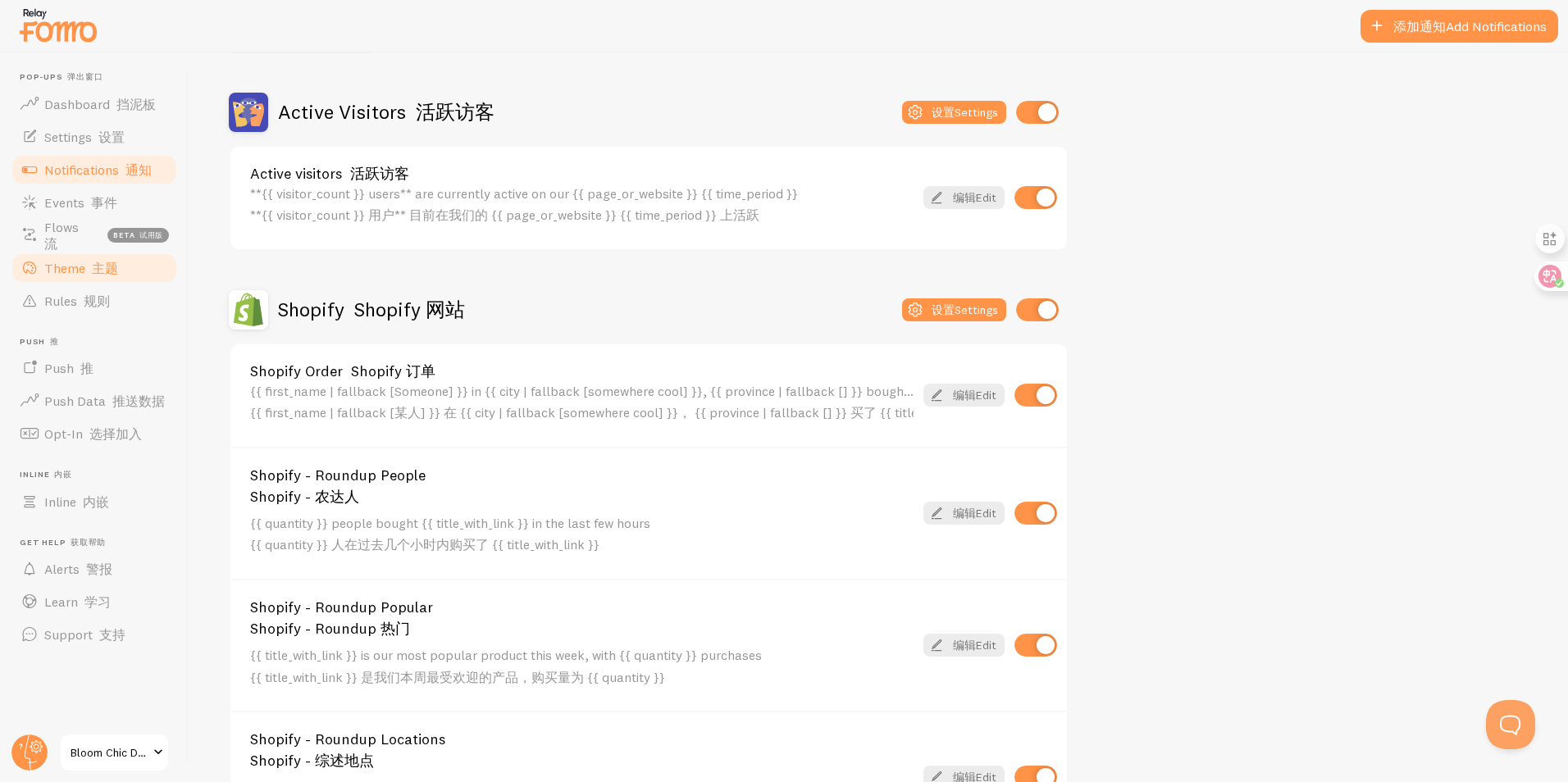 click on "Theme
主题" at bounding box center [81, 268] 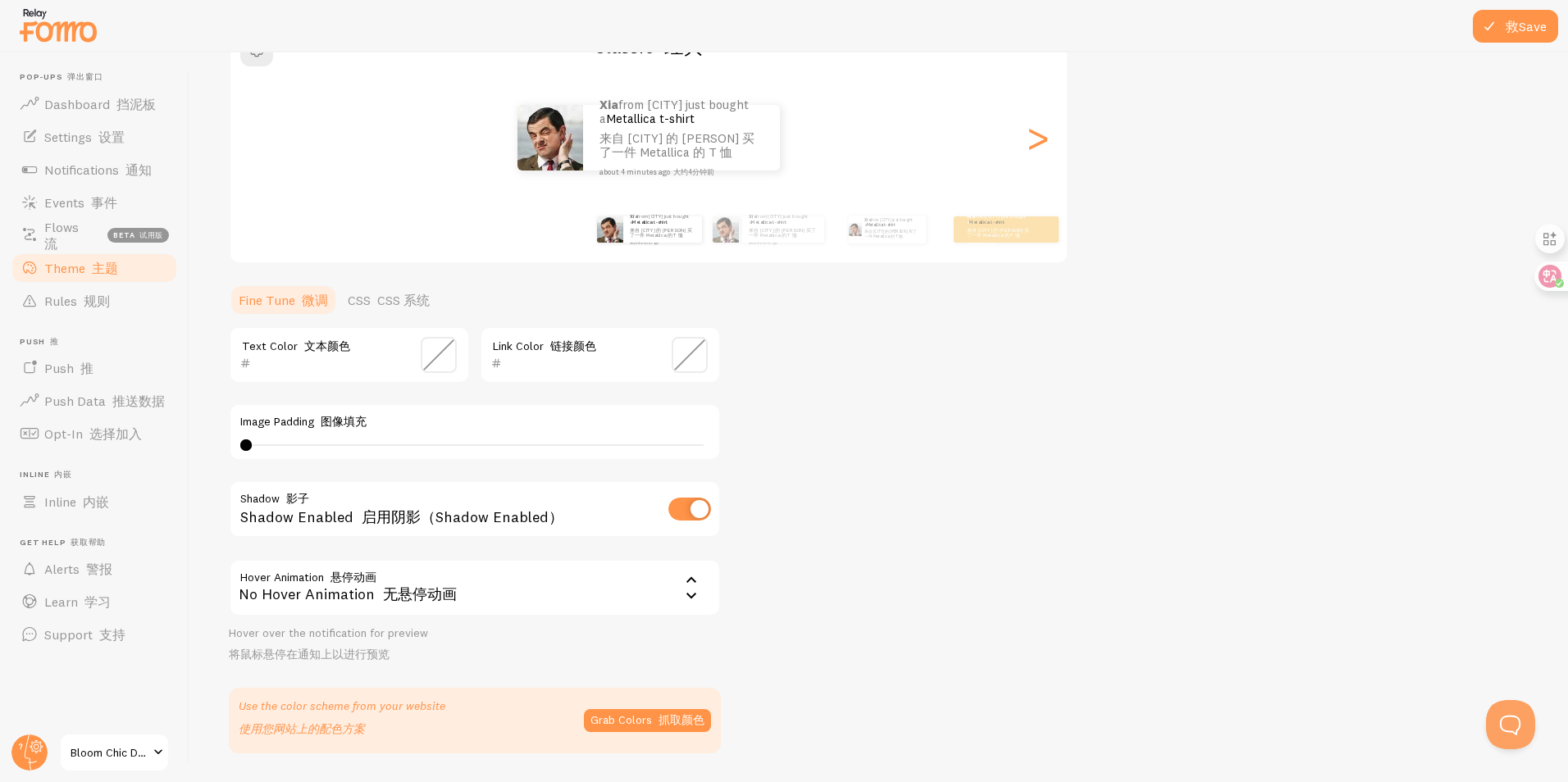 scroll, scrollTop: 248, scrollLeft: 0, axis: vertical 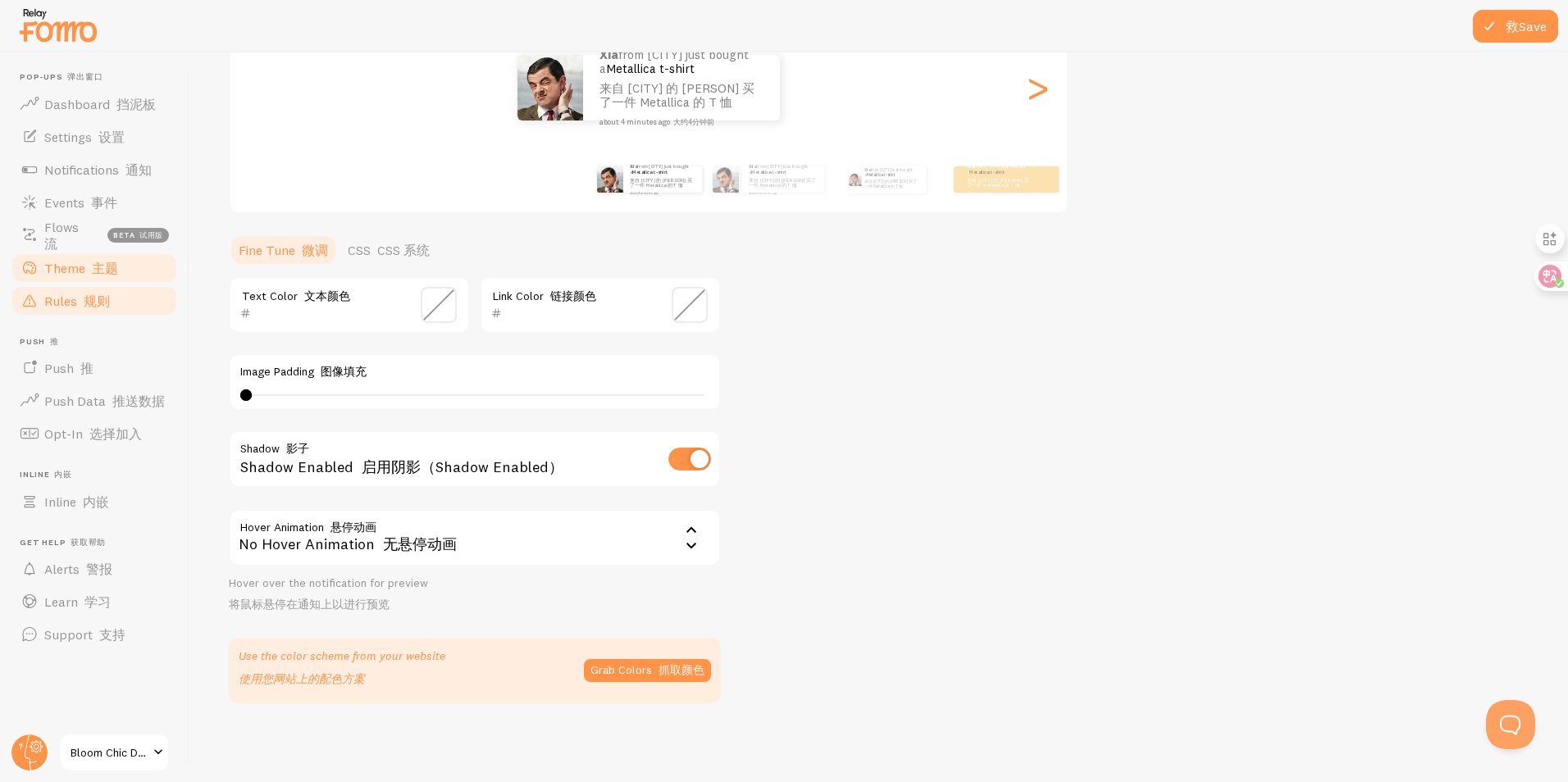 click on "规则" at bounding box center (97, 301) 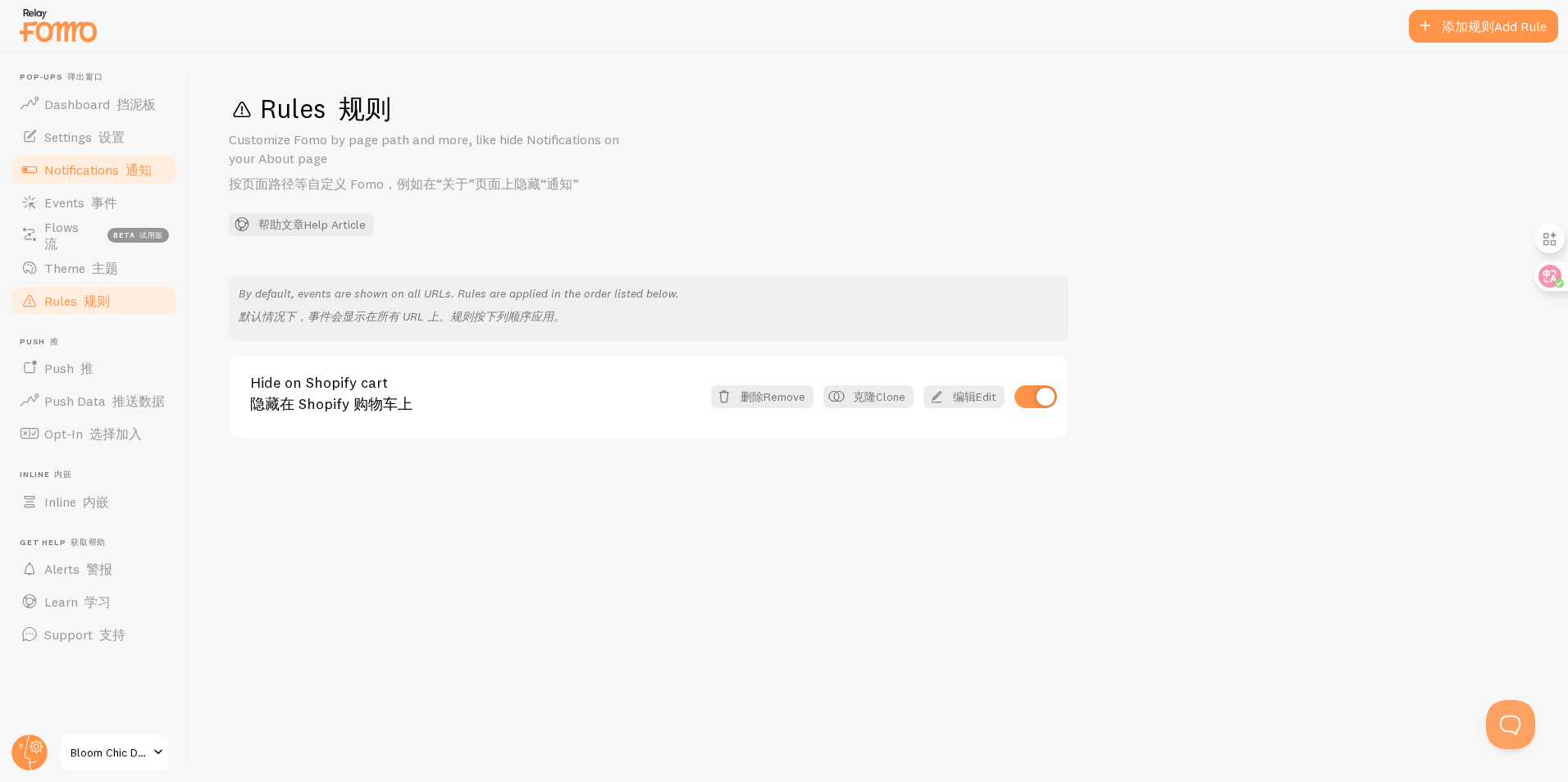 drag, startPoint x: 70, startPoint y: 141, endPoint x: 89, endPoint y: 157, distance: 24.839485 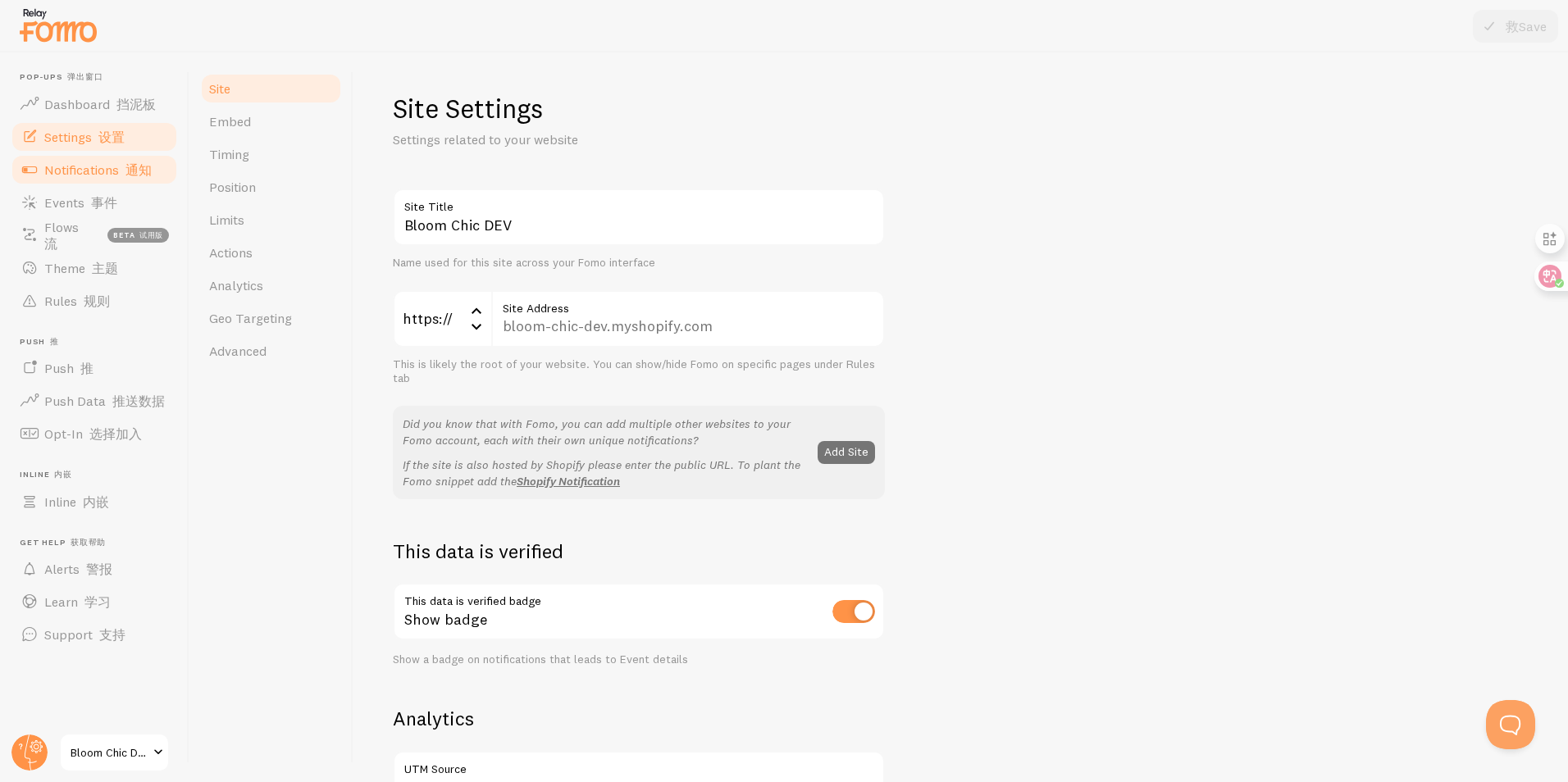 click on "Notifications
通知" at bounding box center [98, 170] 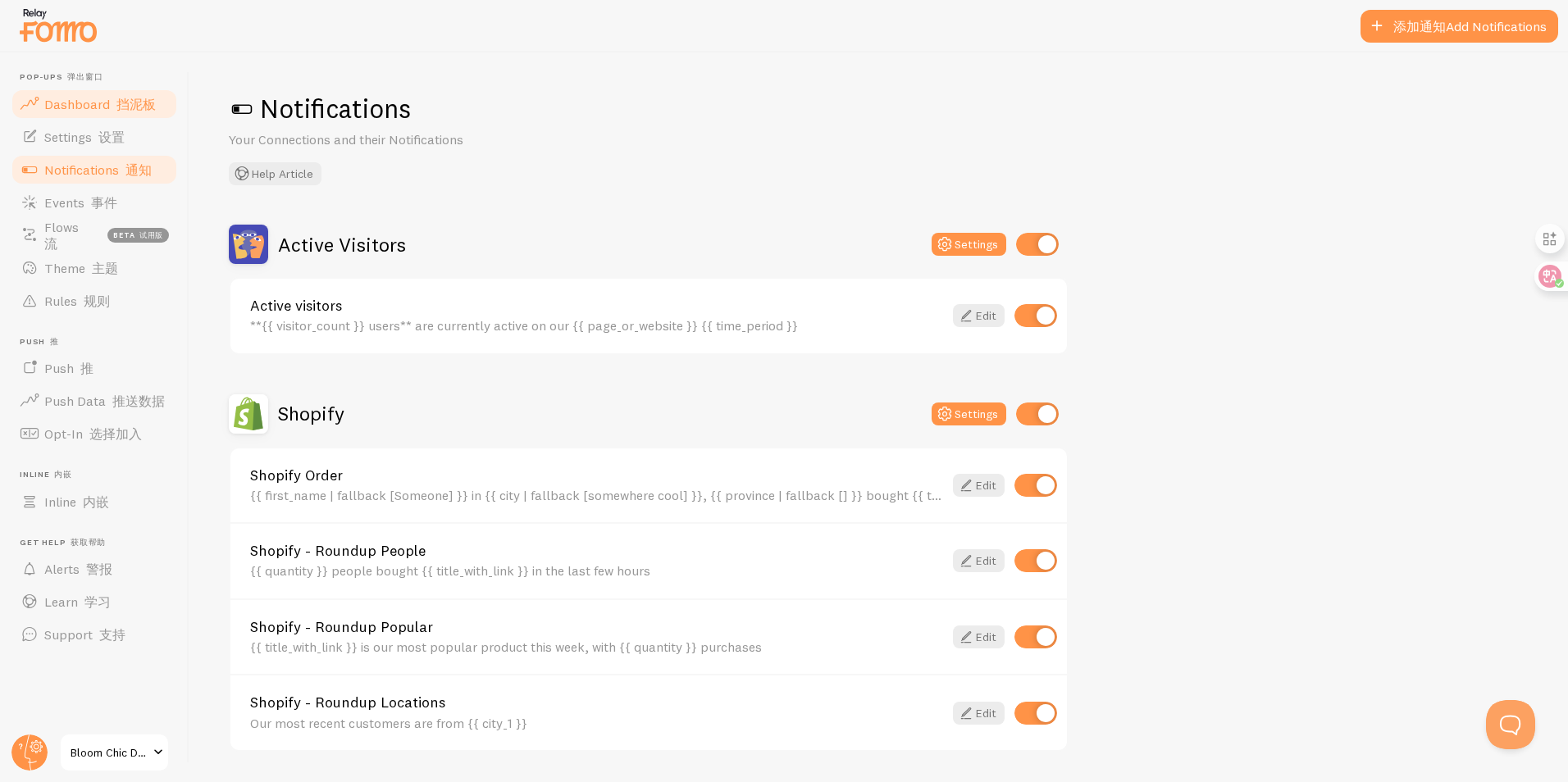 click on "Dashboard
挡泥板" at bounding box center [94, 104] 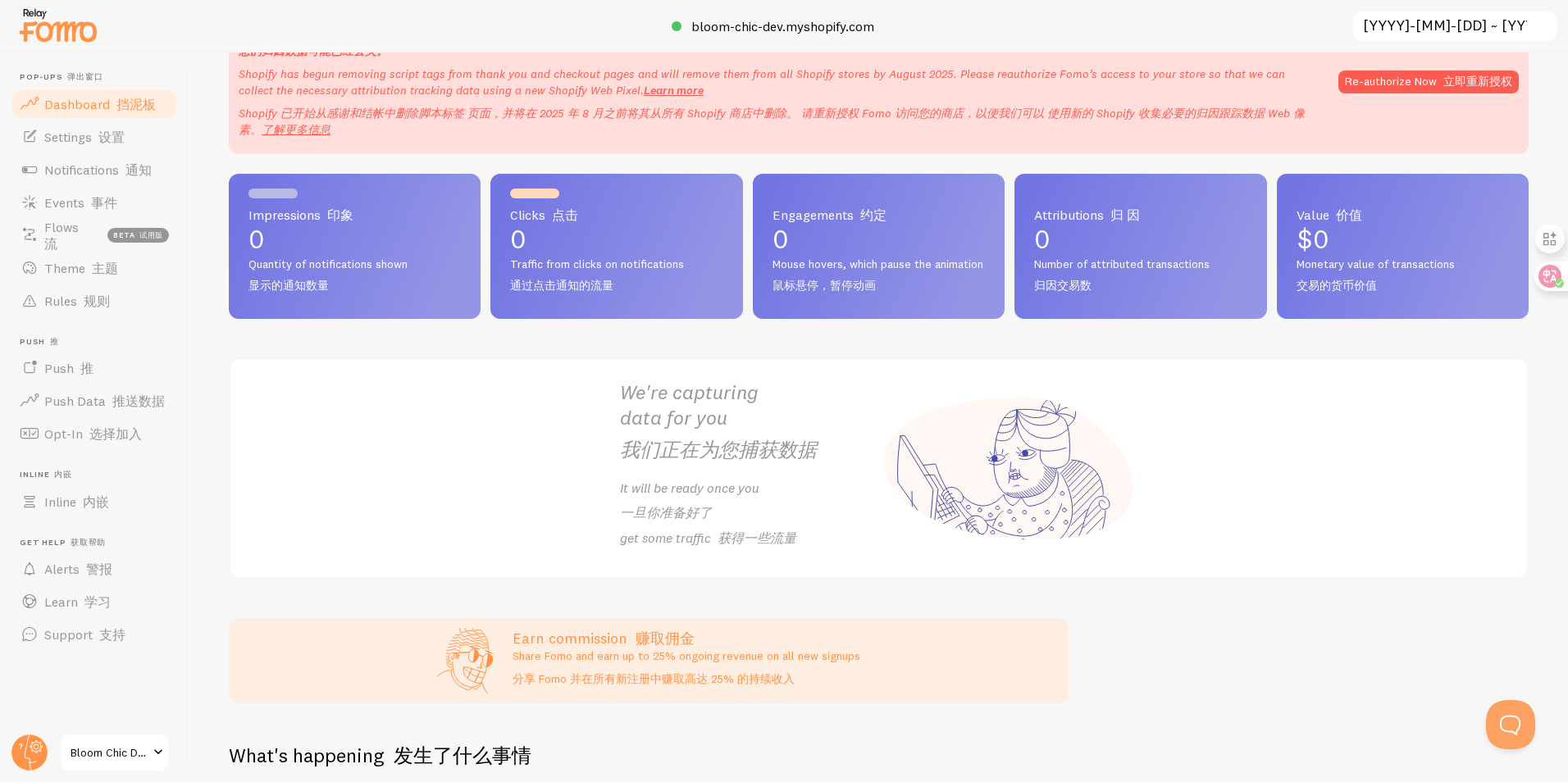 scroll, scrollTop: 0, scrollLeft: 0, axis: both 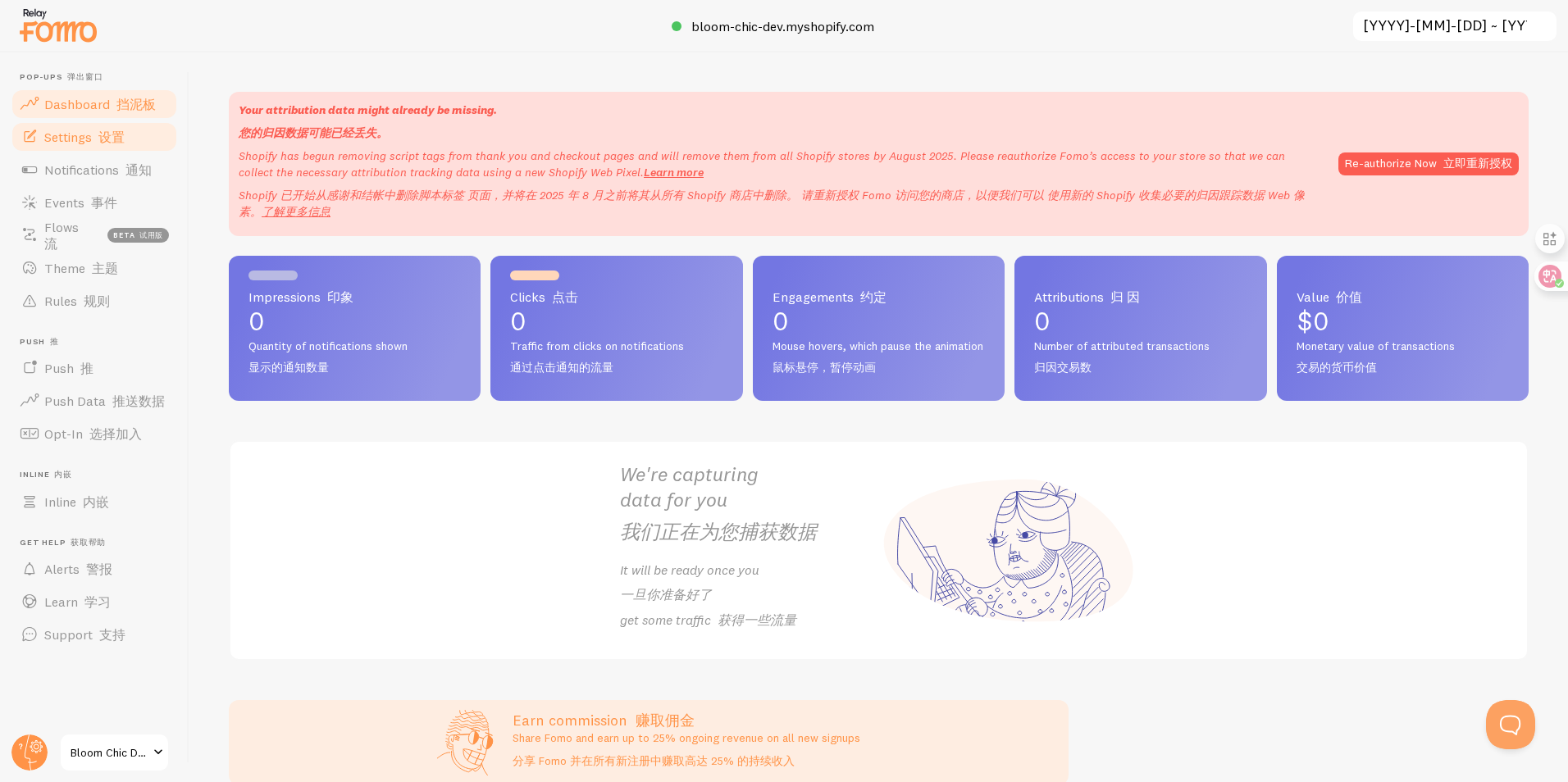 click on "设置" at bounding box center [112, 137] 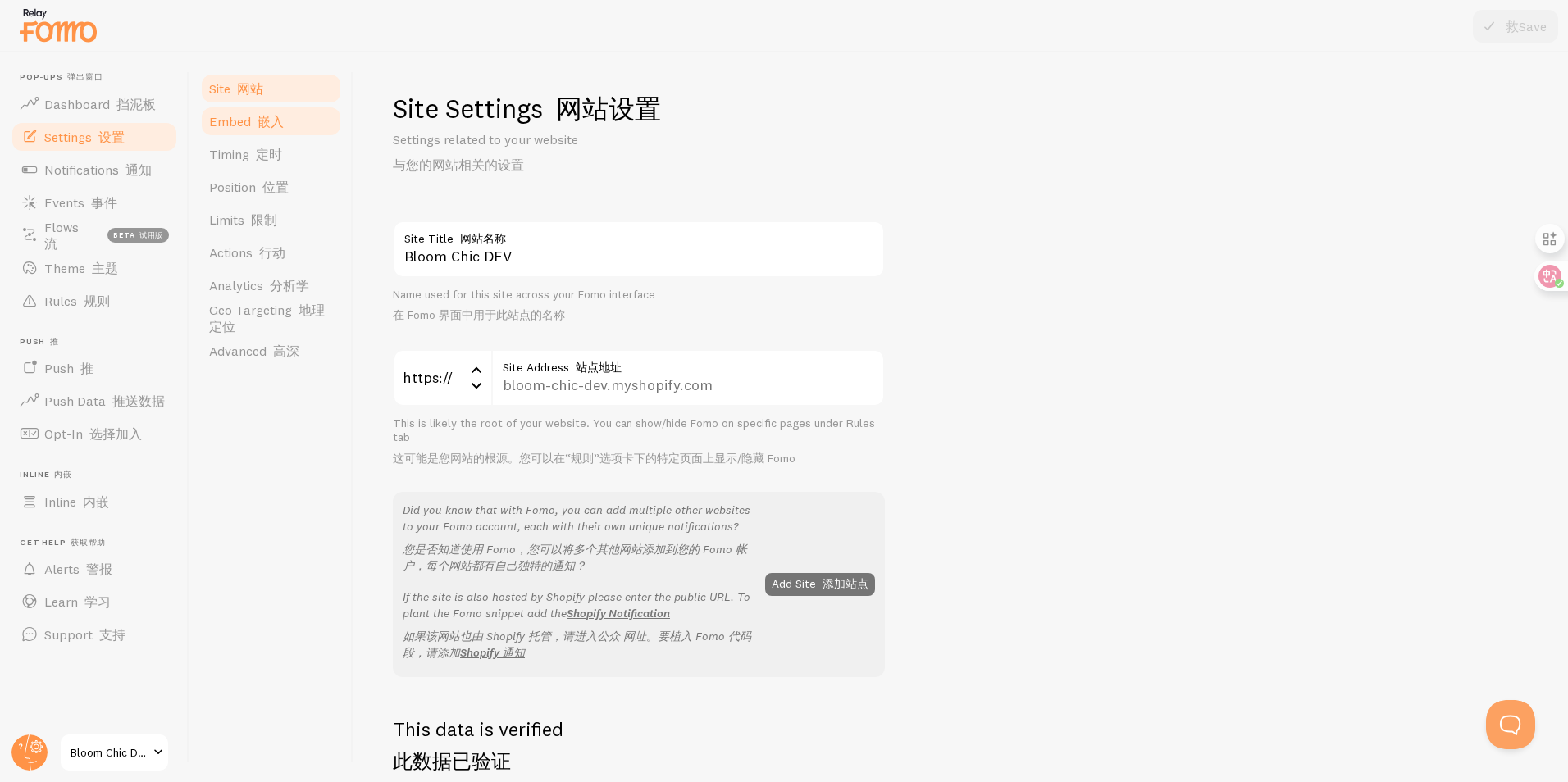 click on "Embed
嵌入" at bounding box center [271, 121] 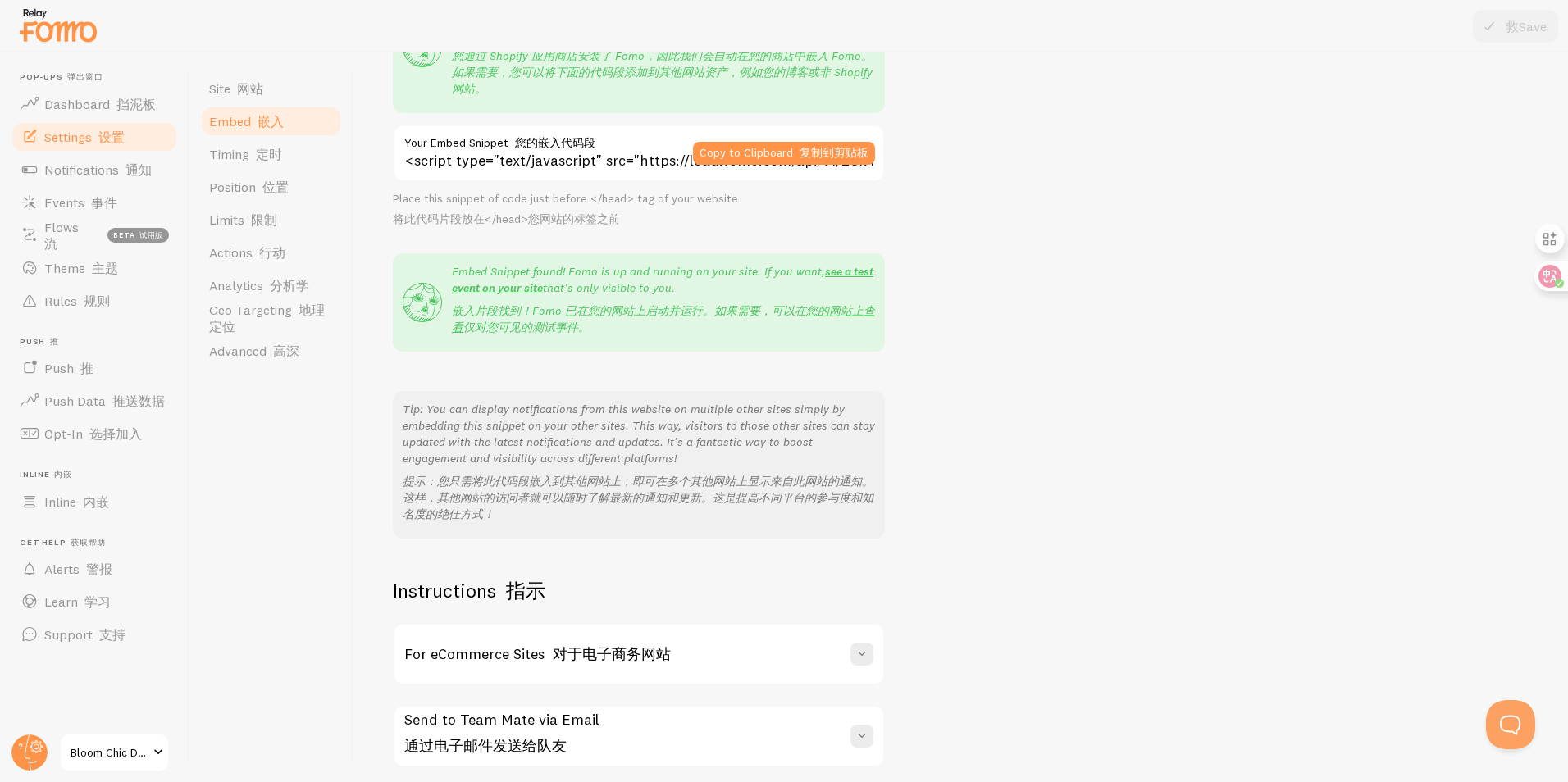 scroll, scrollTop: 321, scrollLeft: 0, axis: vertical 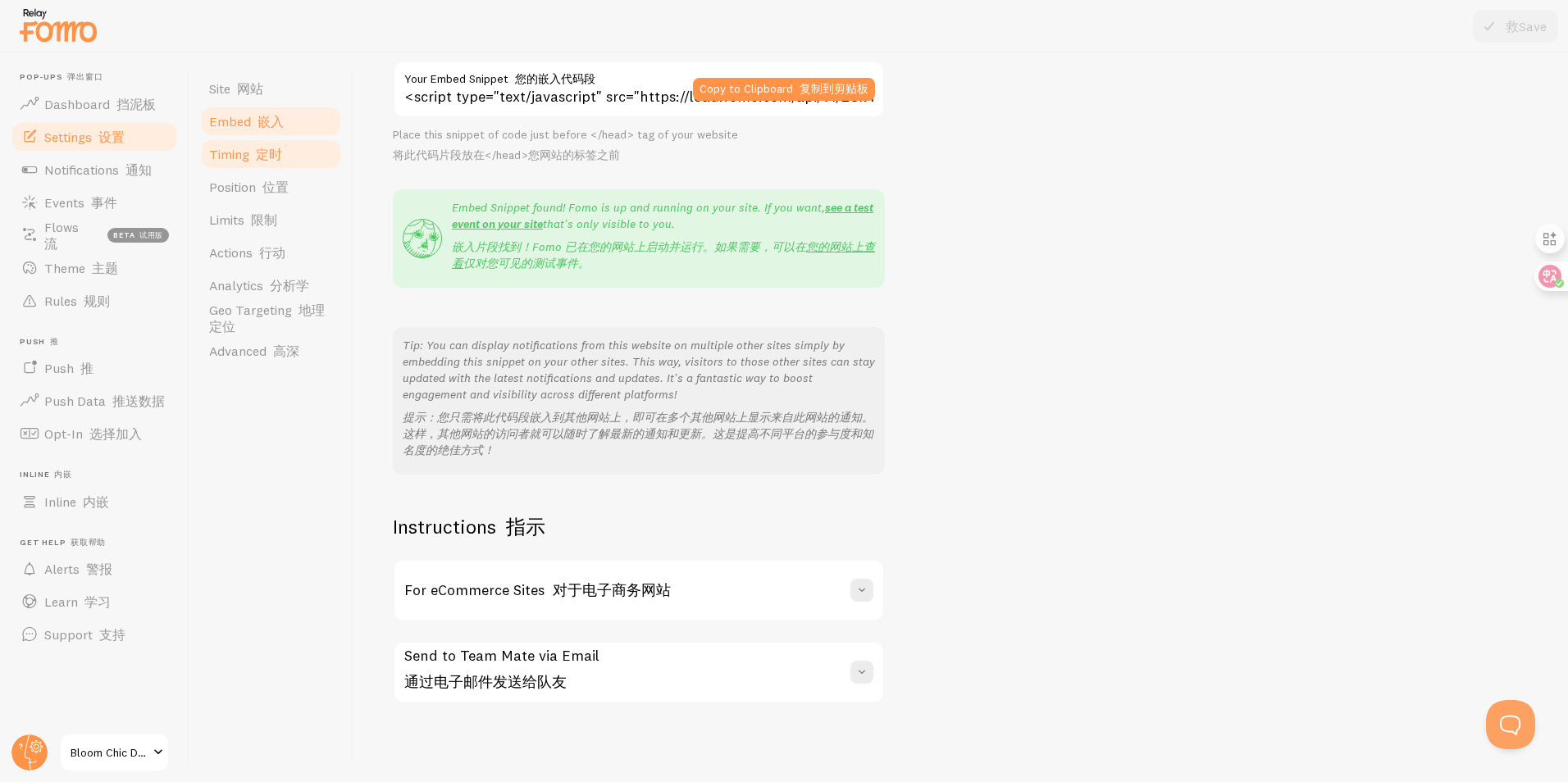 click on "Timing
定时" at bounding box center (245, 154) 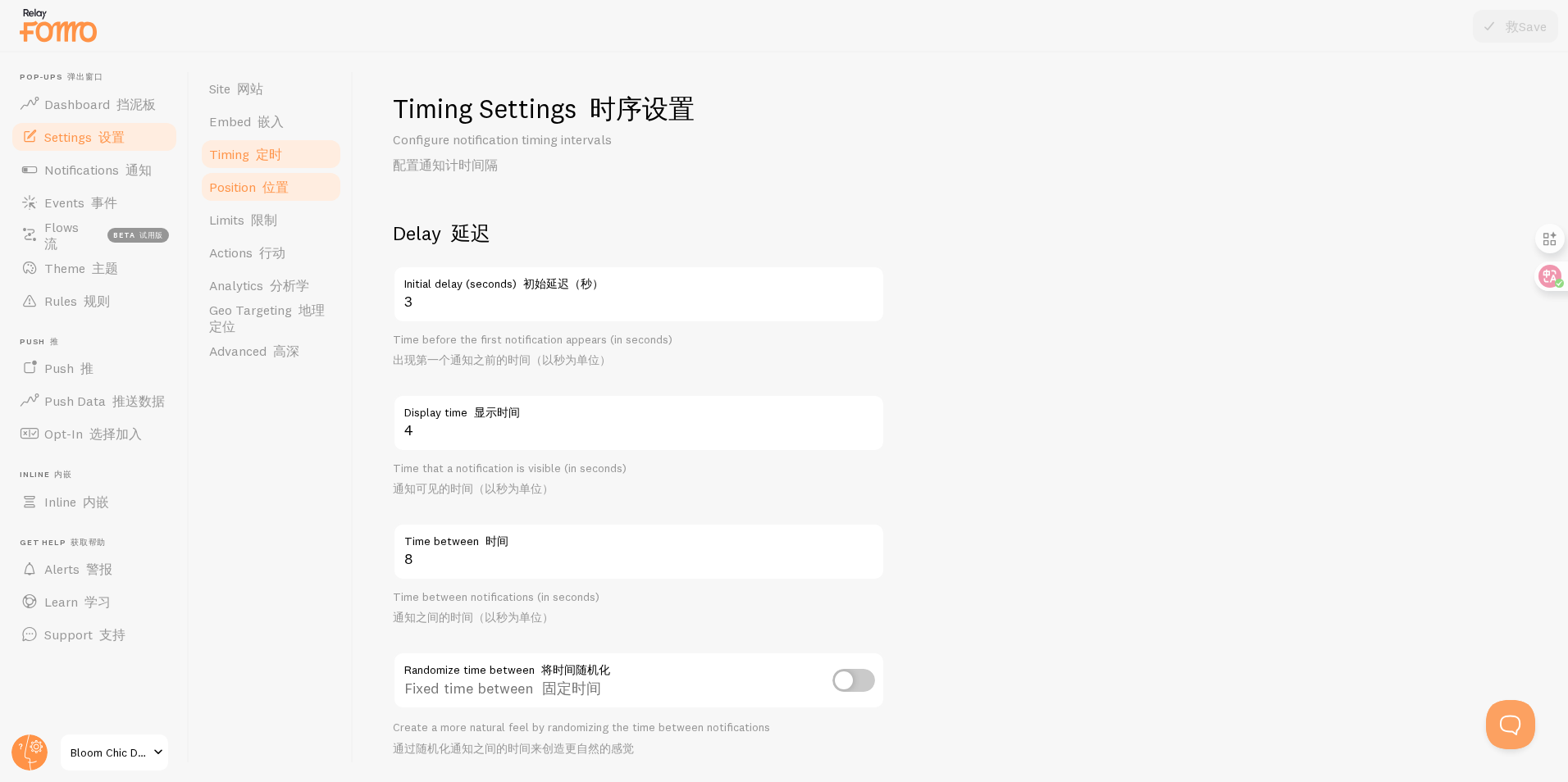 click on "Position
位置" at bounding box center (271, 187) 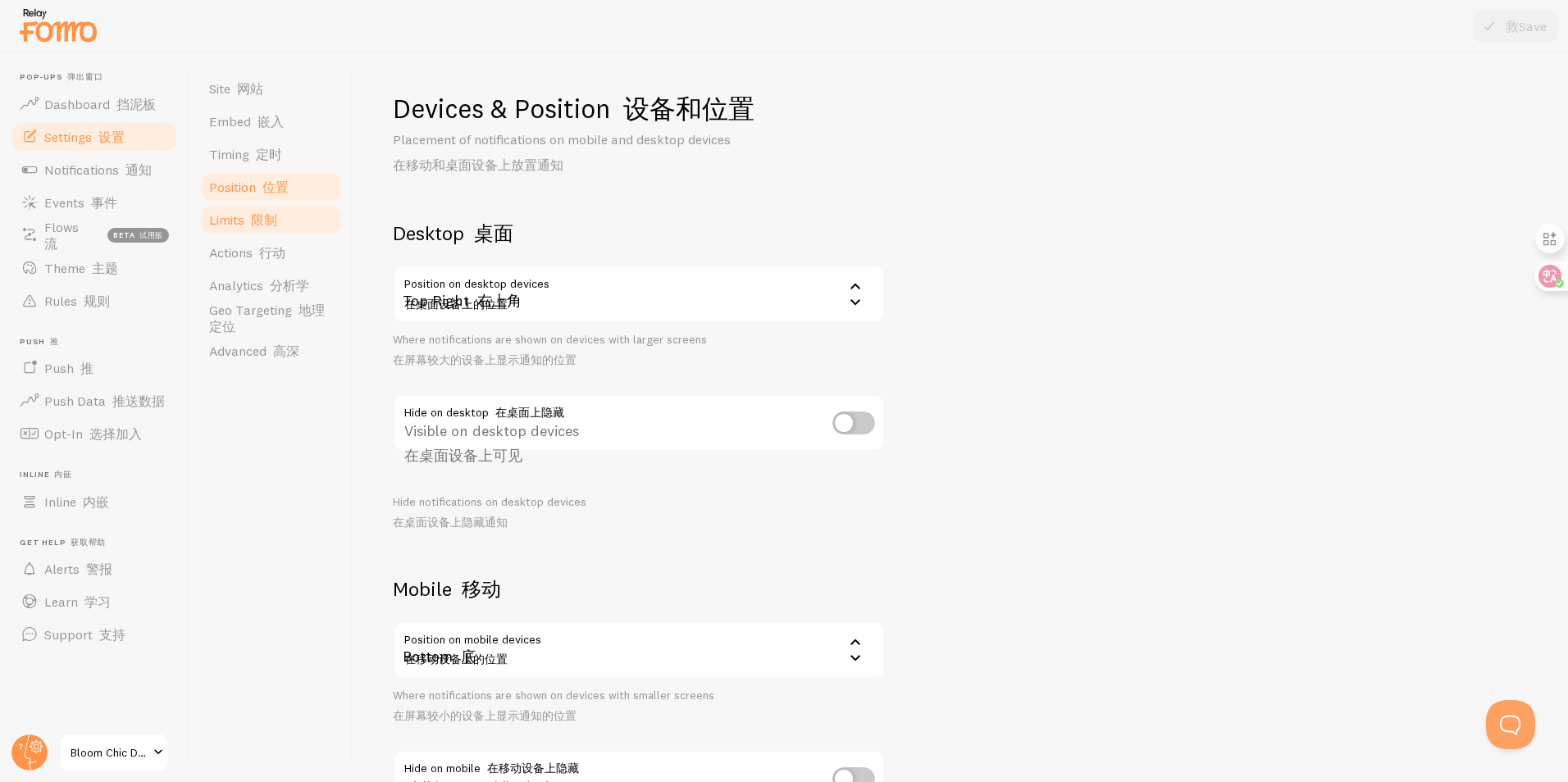 click on "限制" at bounding box center (264, 220) 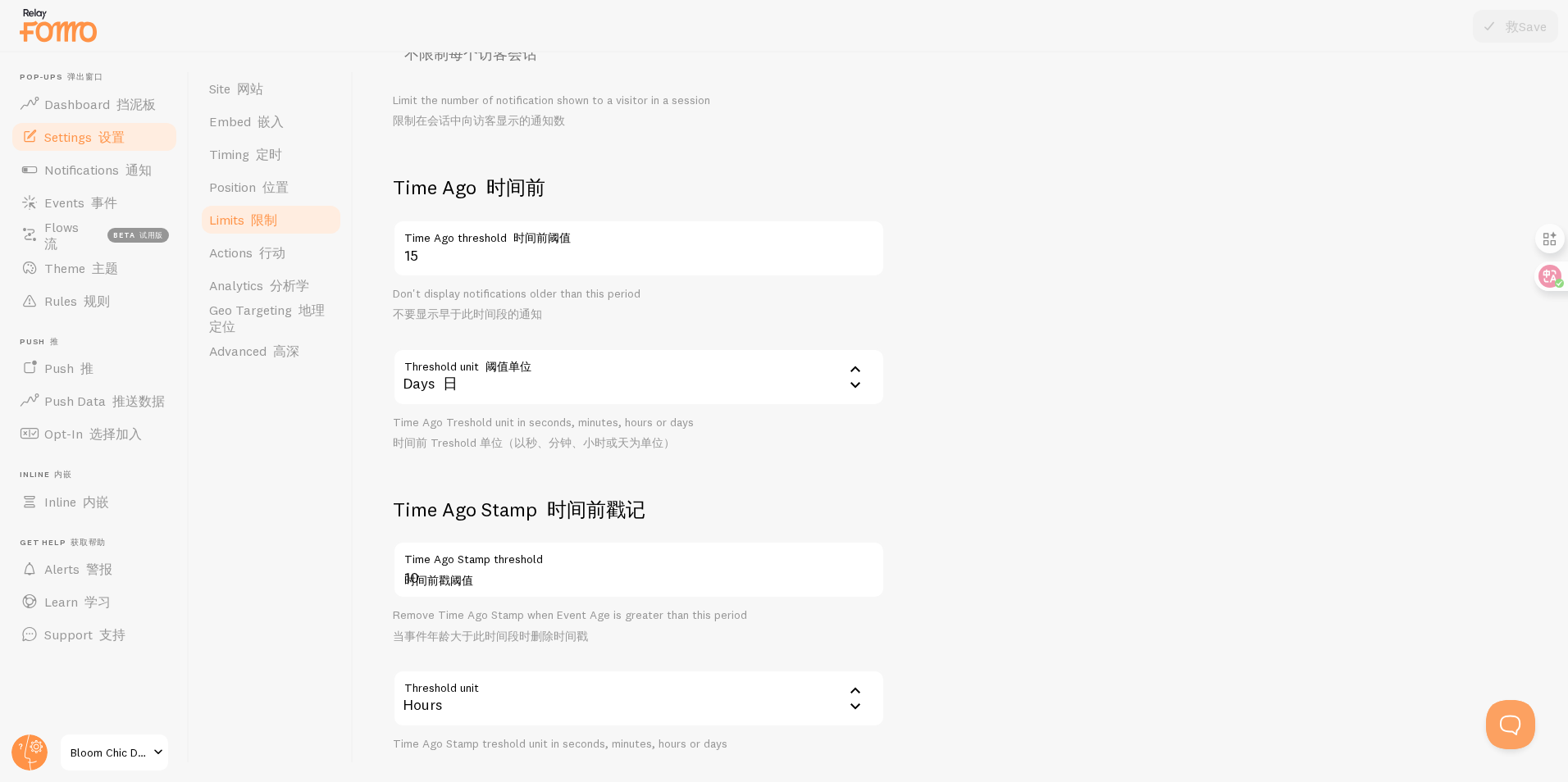 scroll, scrollTop: 410, scrollLeft: 0, axis: vertical 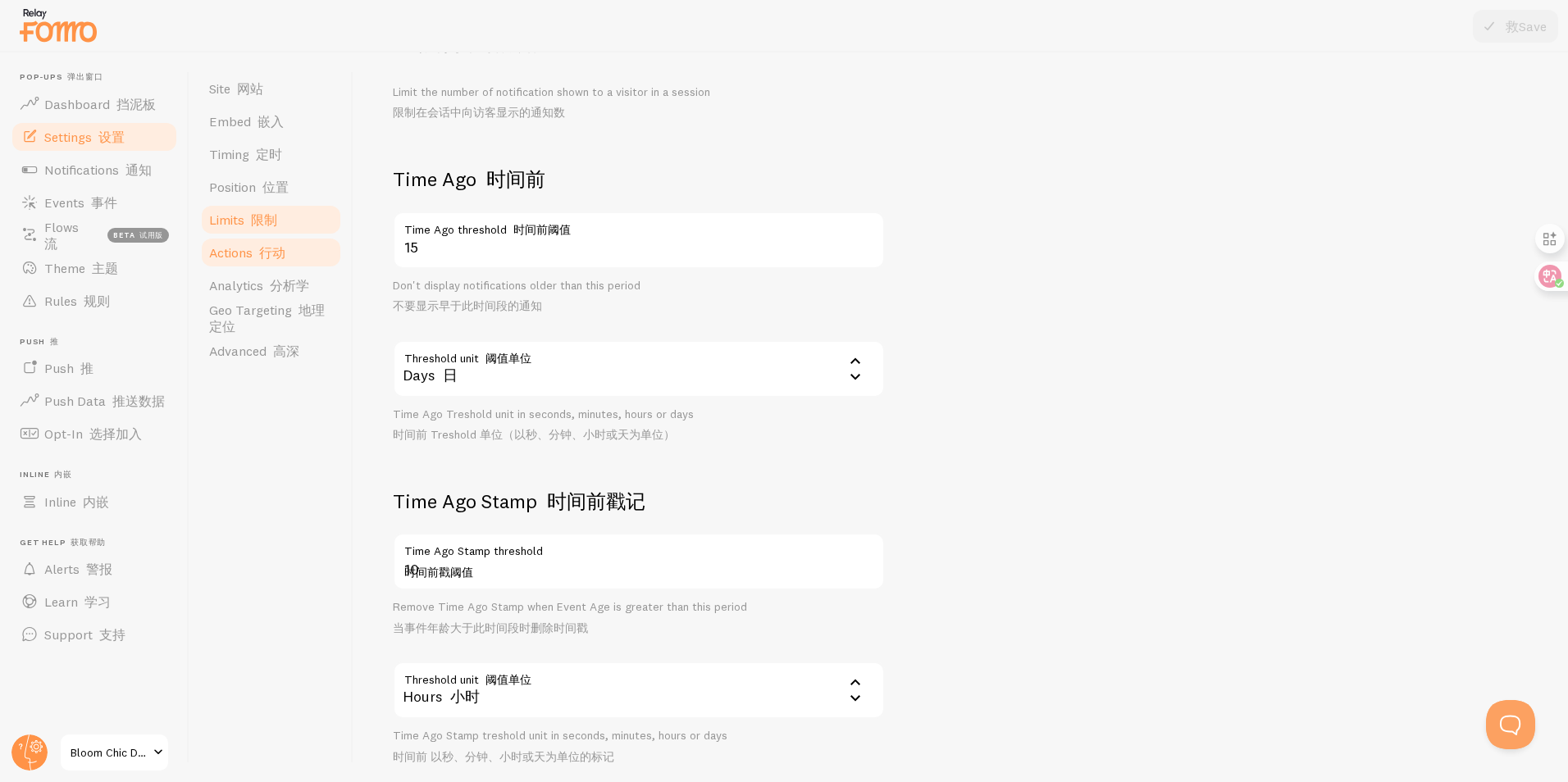 click on "Actions
行动" at bounding box center (247, 252) 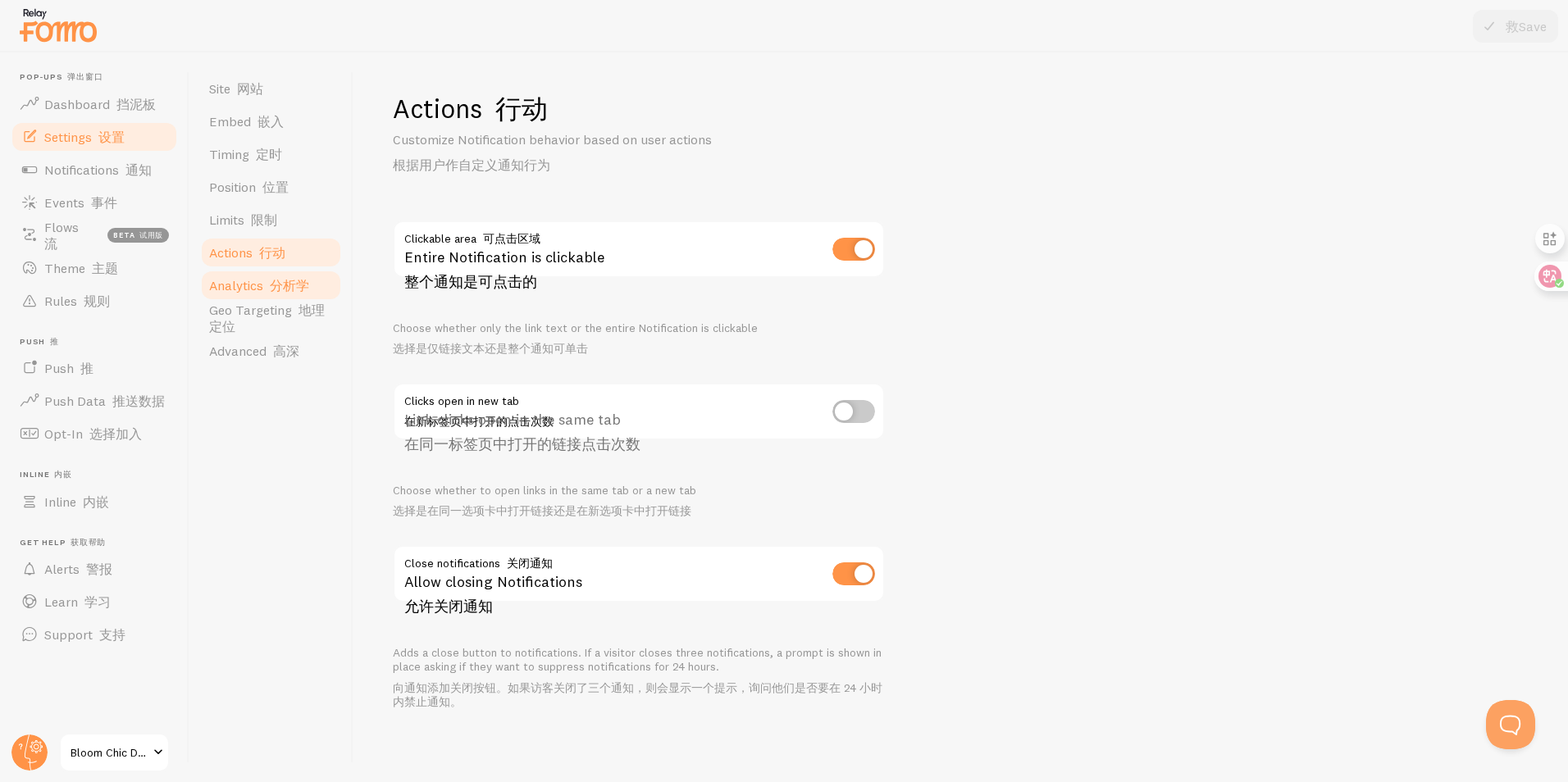click on "Analytics
分析学" at bounding box center (259, 285) 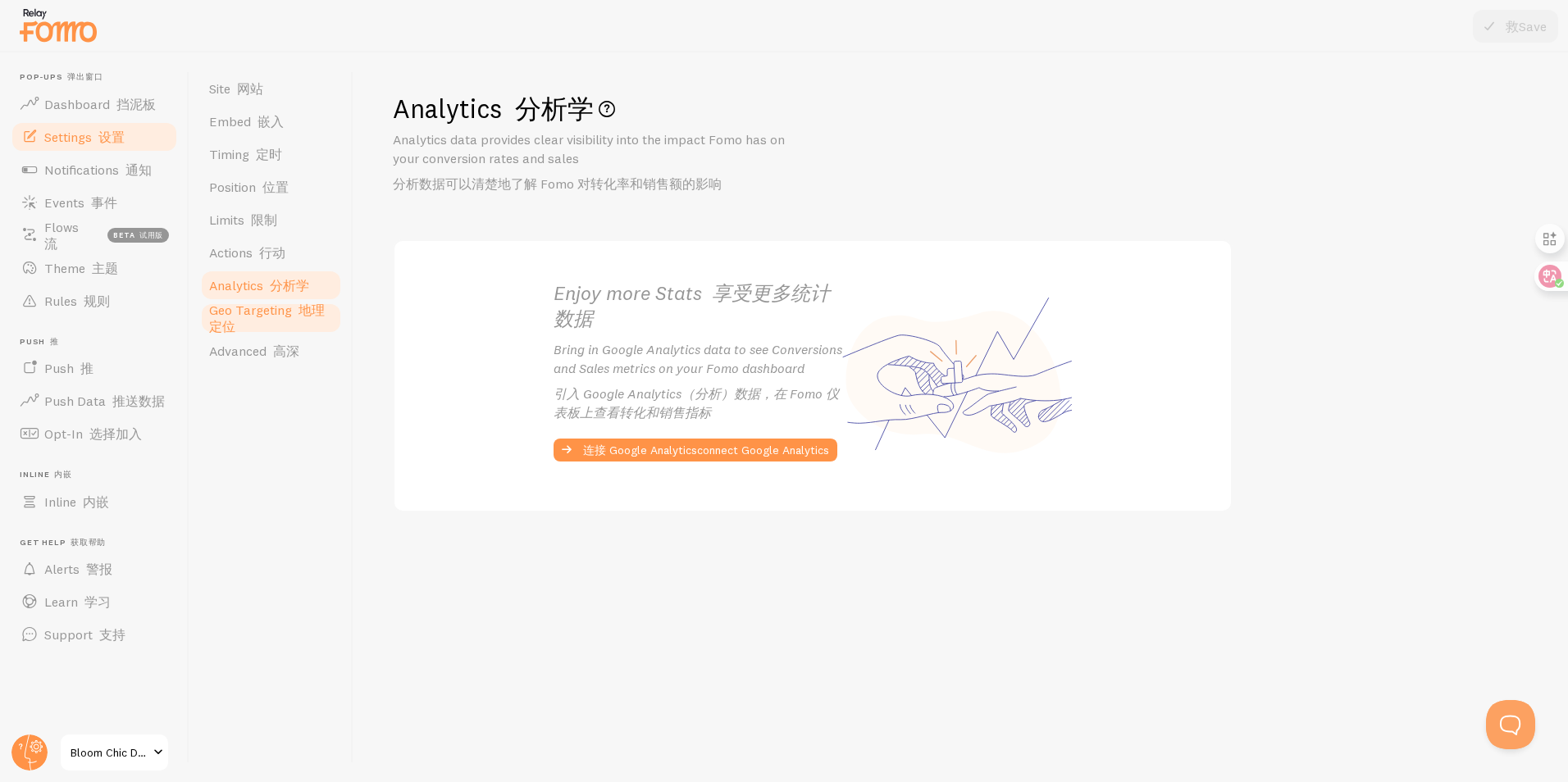 click on "Geo Targeting
地理定位" at bounding box center (271, 318) 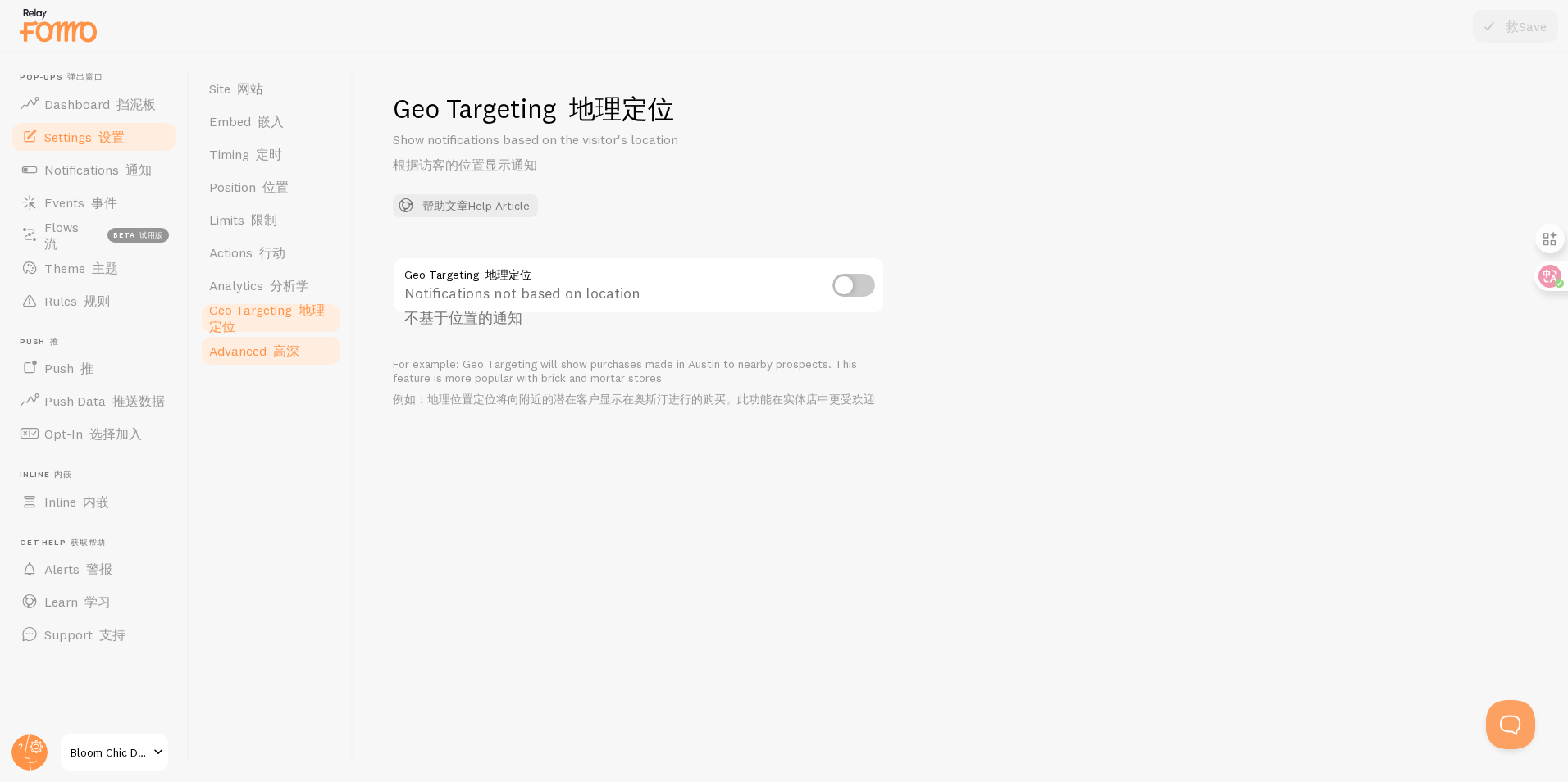 click on "高深" at bounding box center (286, 351) 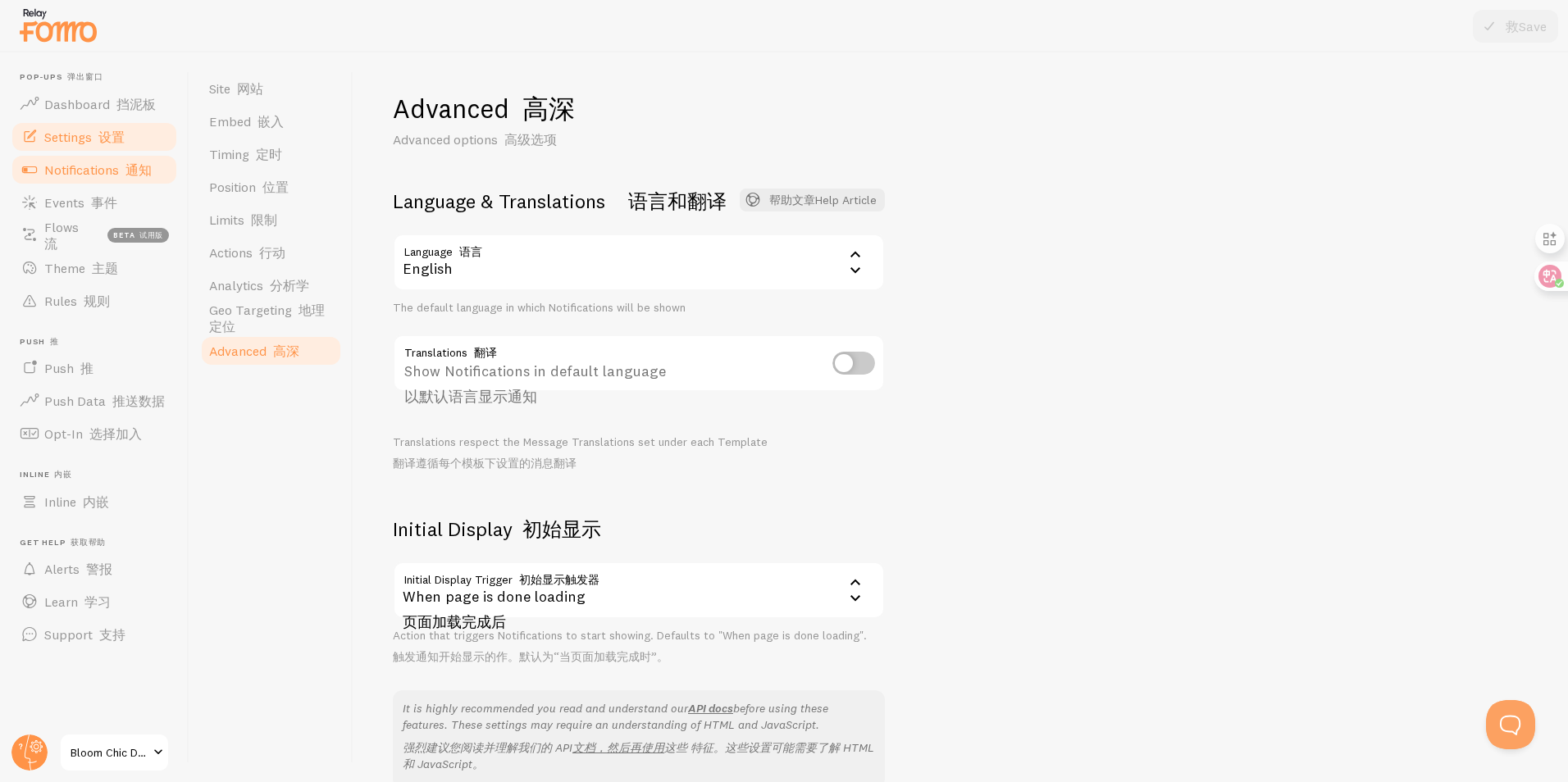 click on "Notifications
通知" at bounding box center (94, 170) 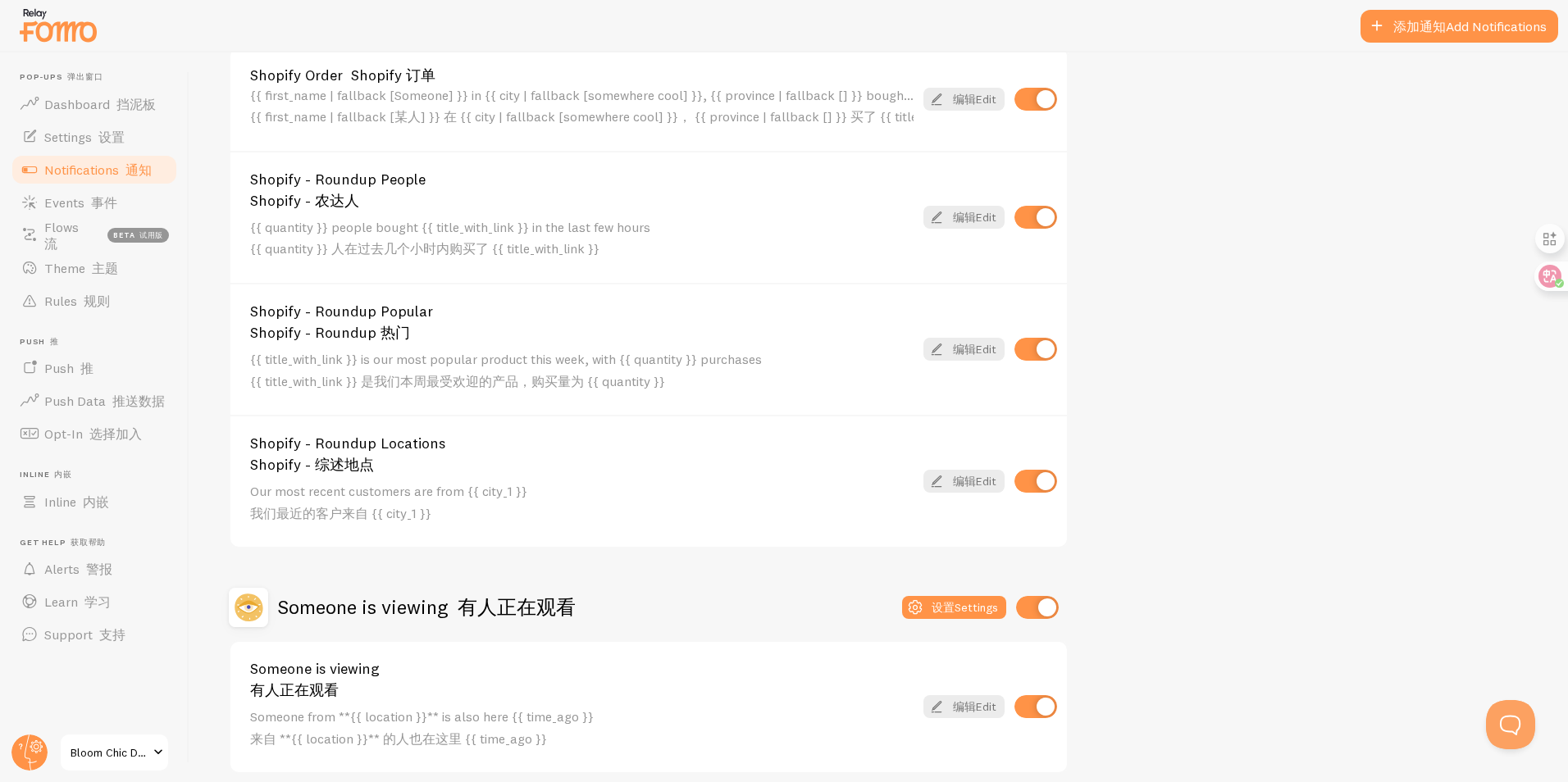 scroll, scrollTop: 530, scrollLeft: 0, axis: vertical 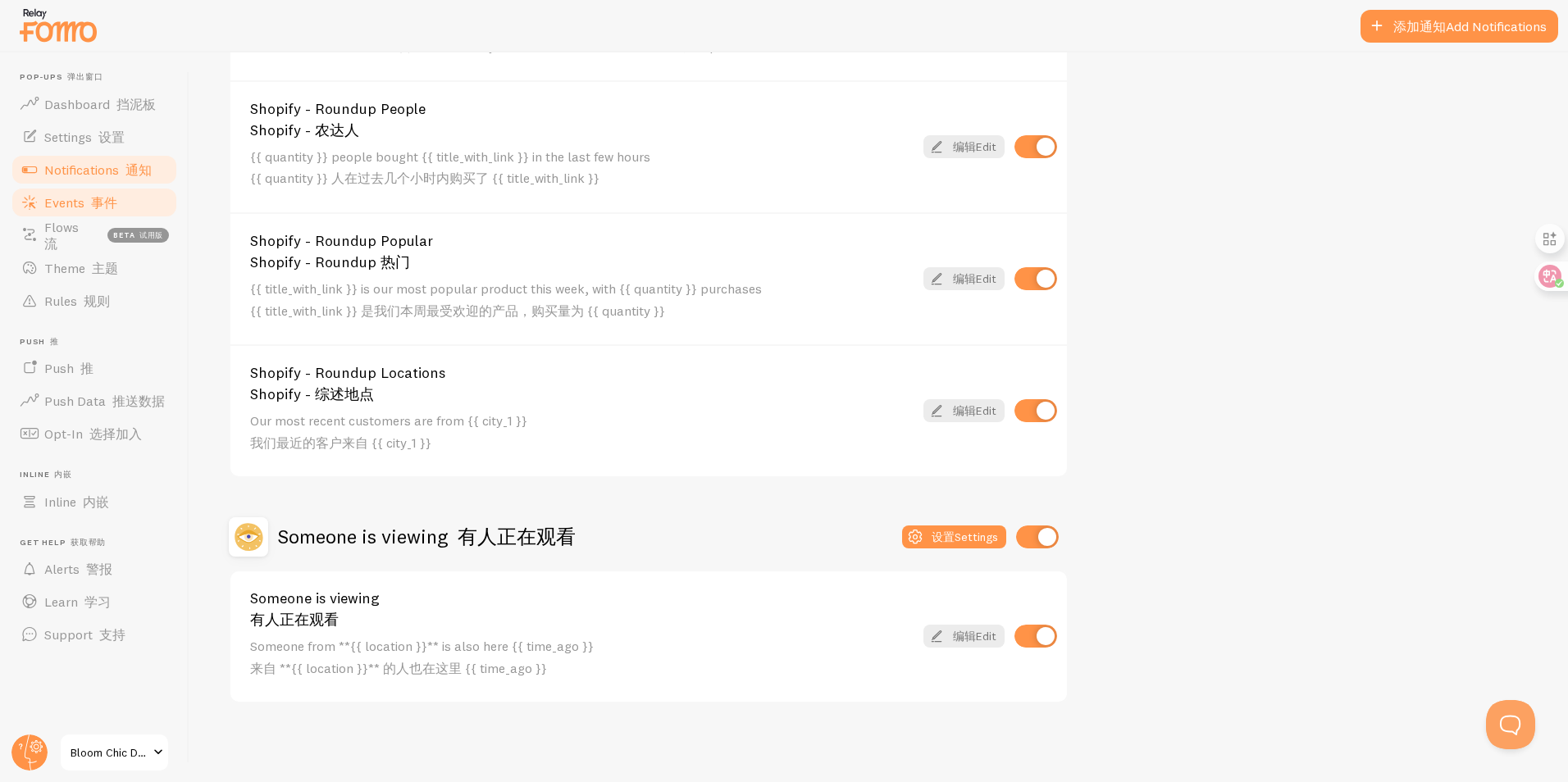 click on "Events
事件" at bounding box center [80, 202] 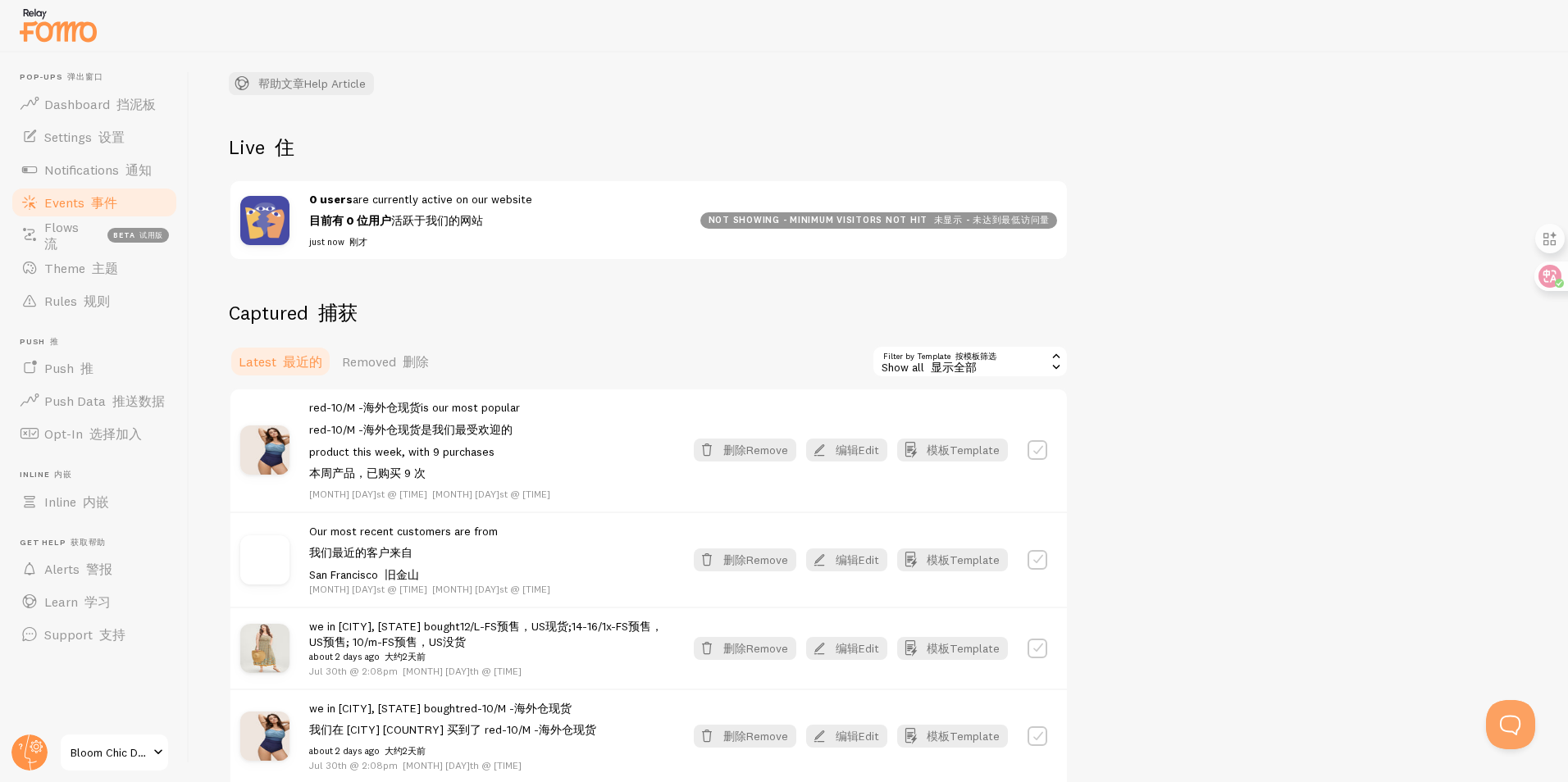 scroll, scrollTop: 164, scrollLeft: 0, axis: vertical 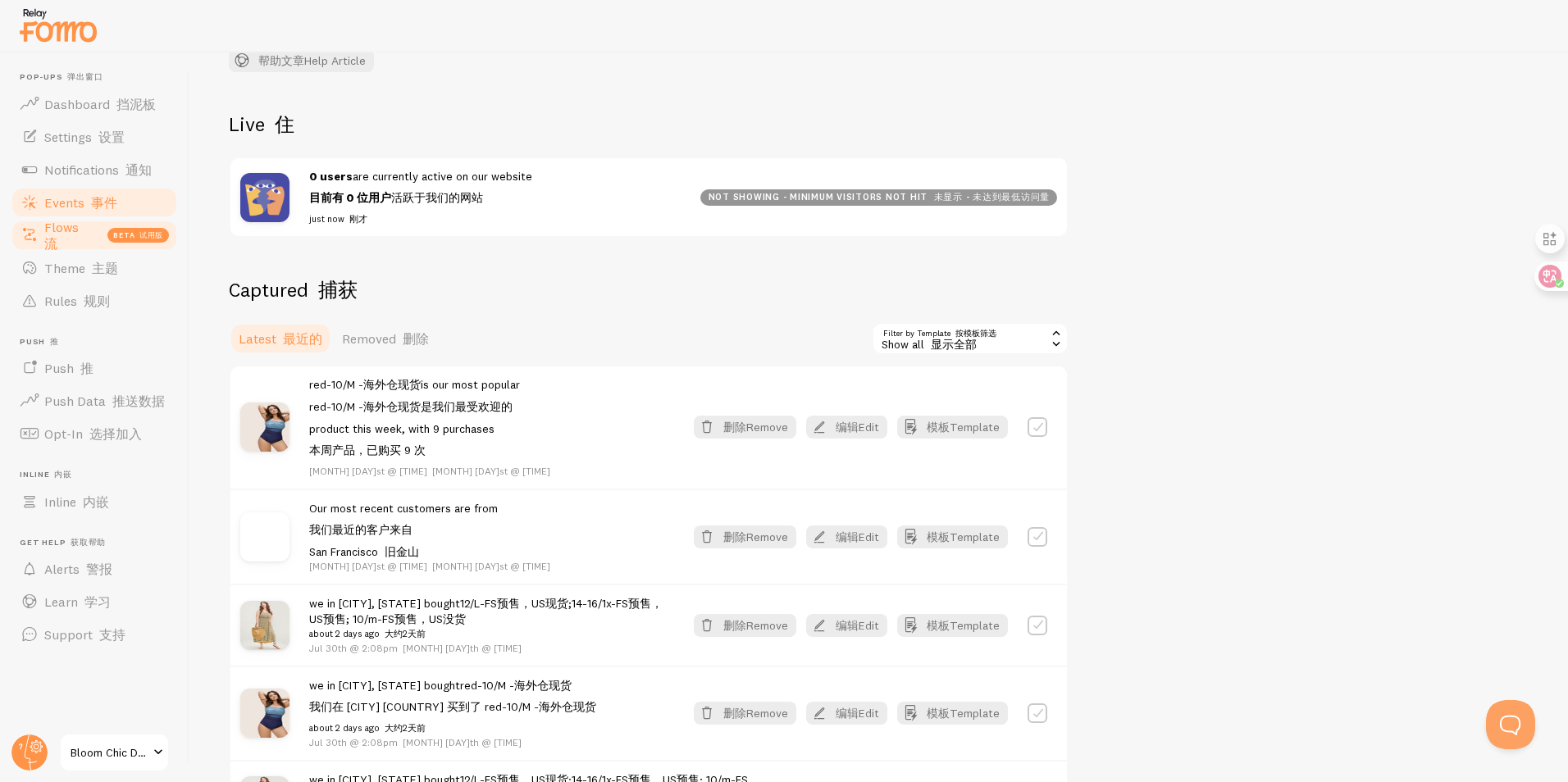 click at bounding box center [30, 235] 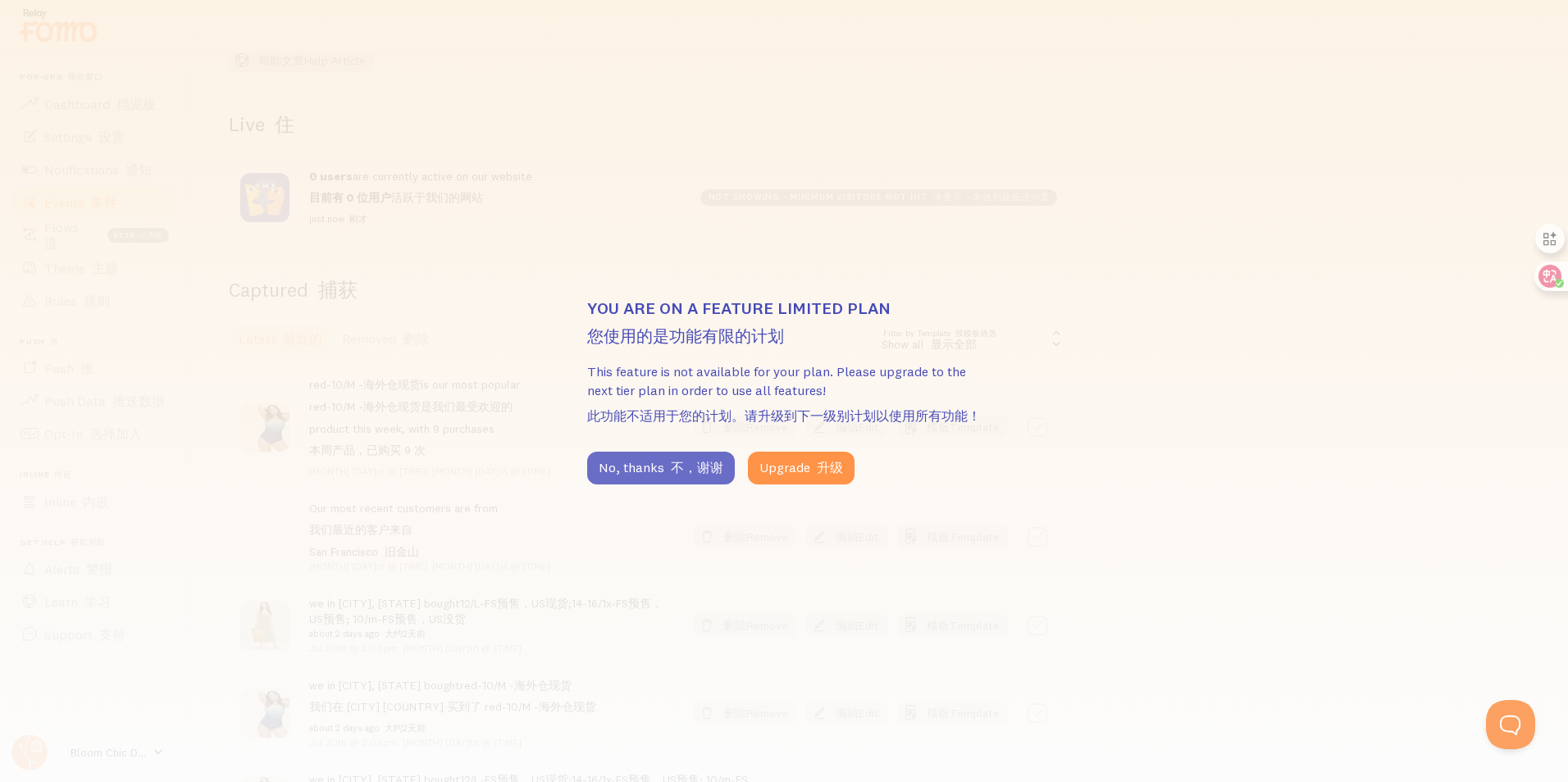 click on "No, thanks
不，谢谢" at bounding box center [661, 468] 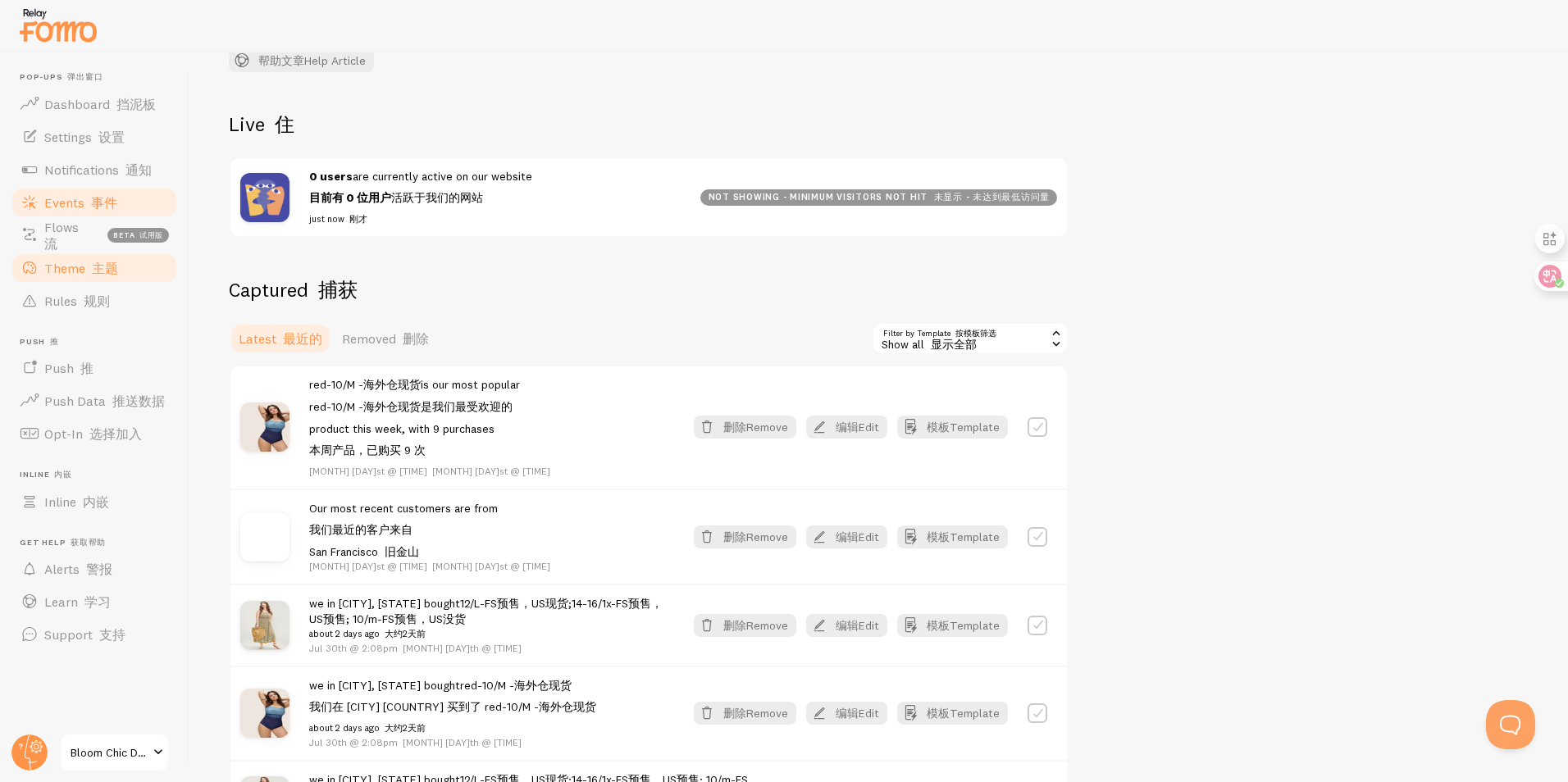 click at bounding box center (89, 268) 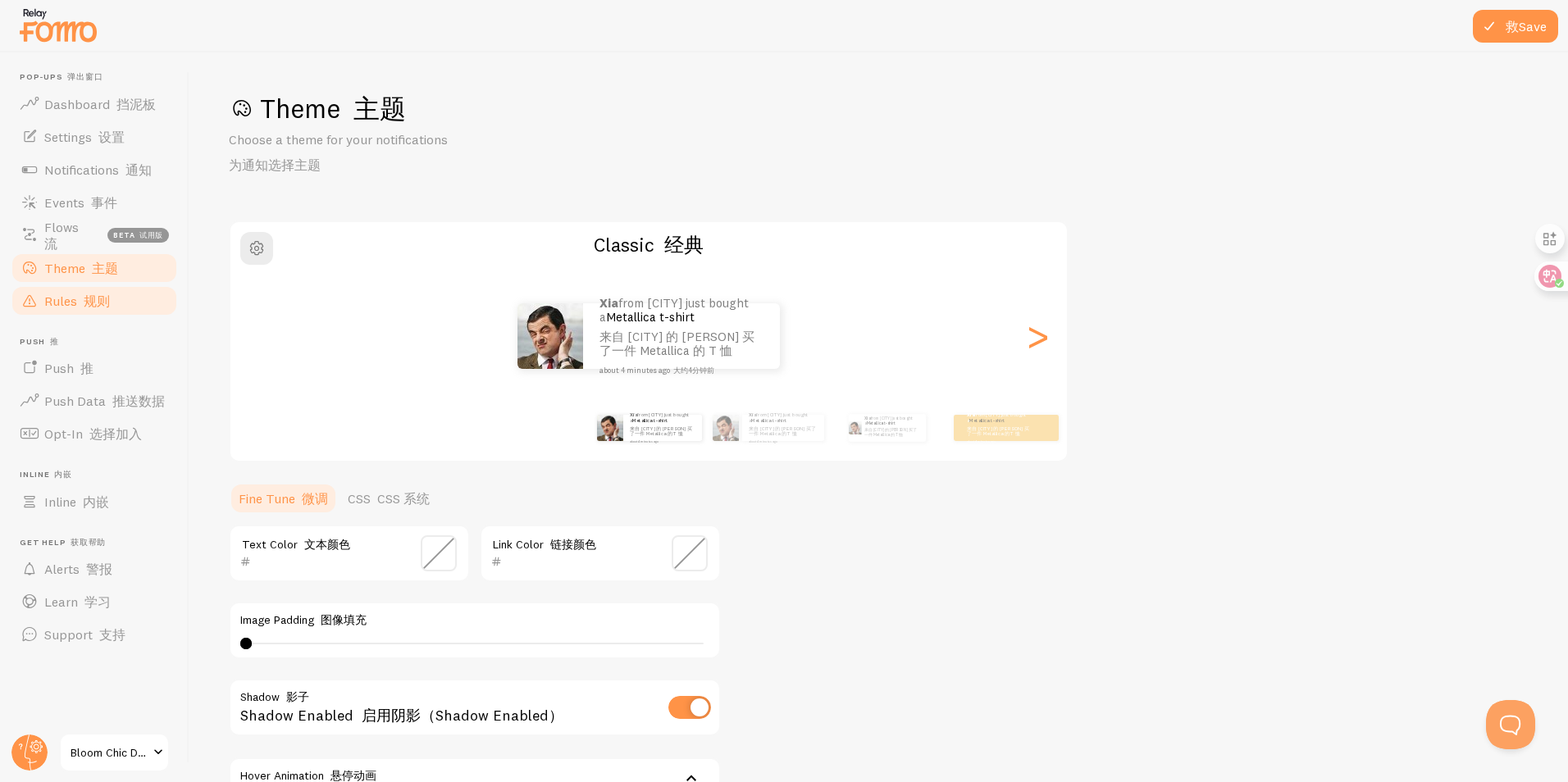 click at bounding box center [80, 301] 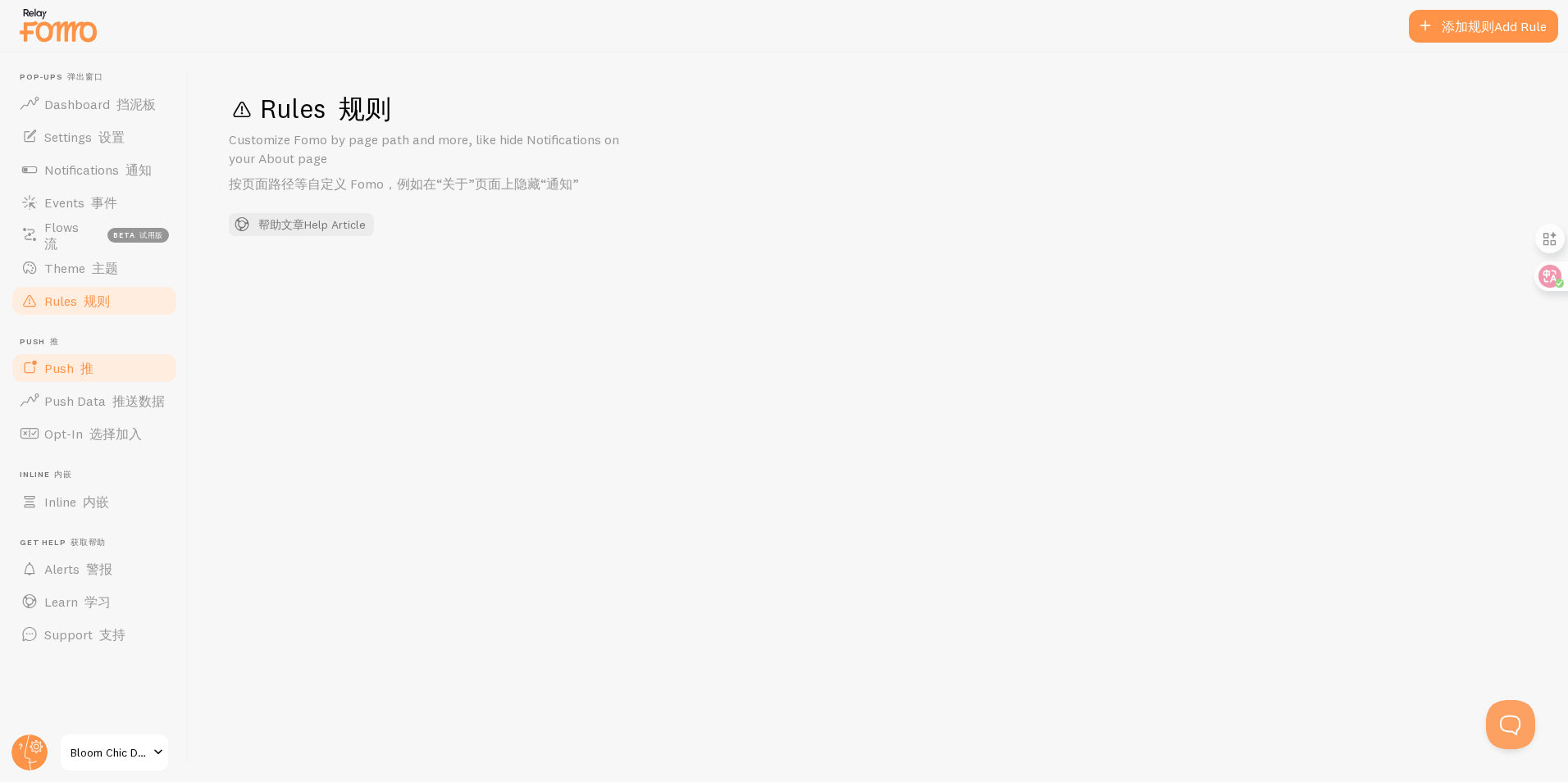 click on "Push
推" at bounding box center (94, 368) 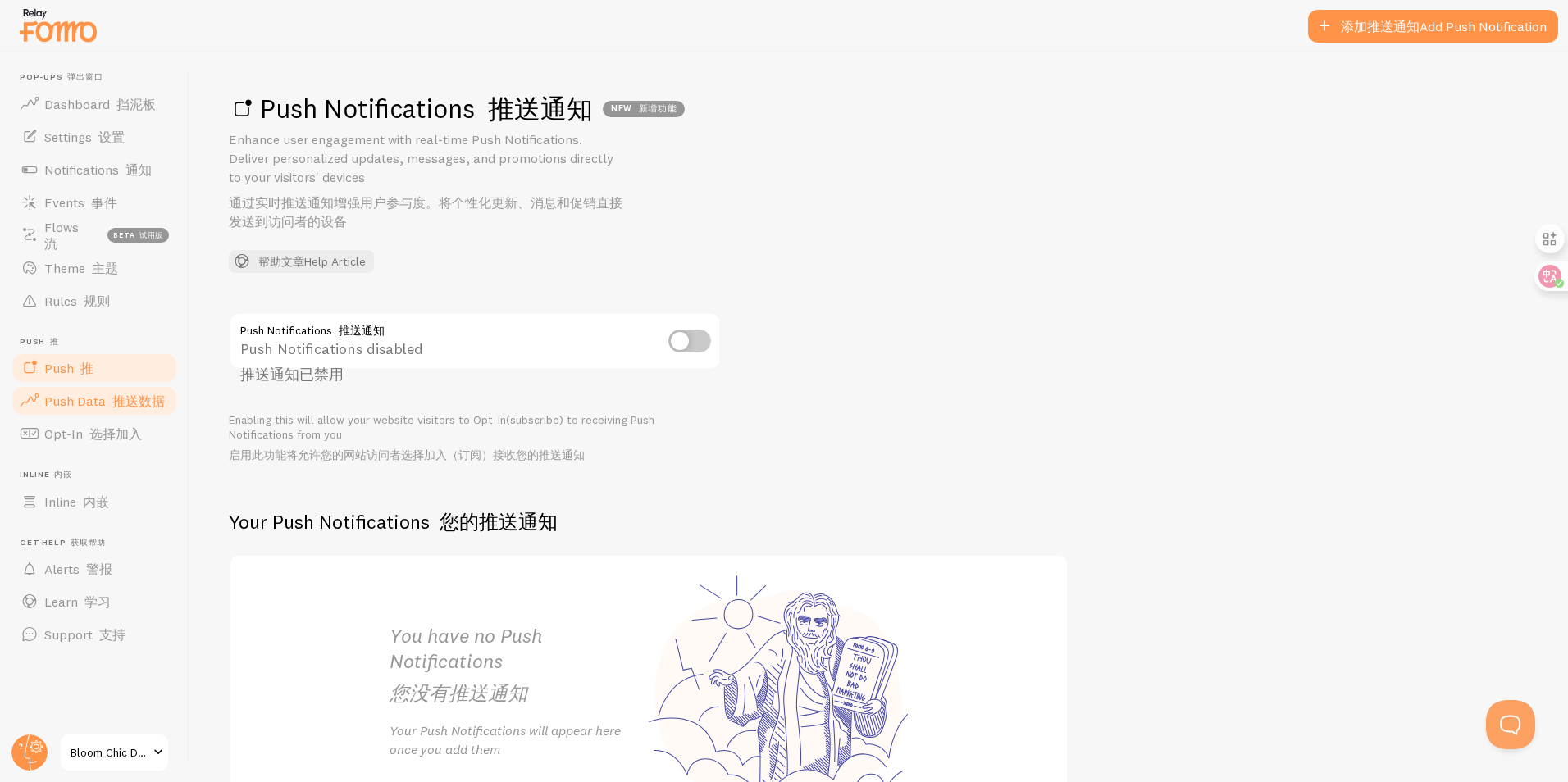 click on "Push Data
推送数据" at bounding box center [94, 401] 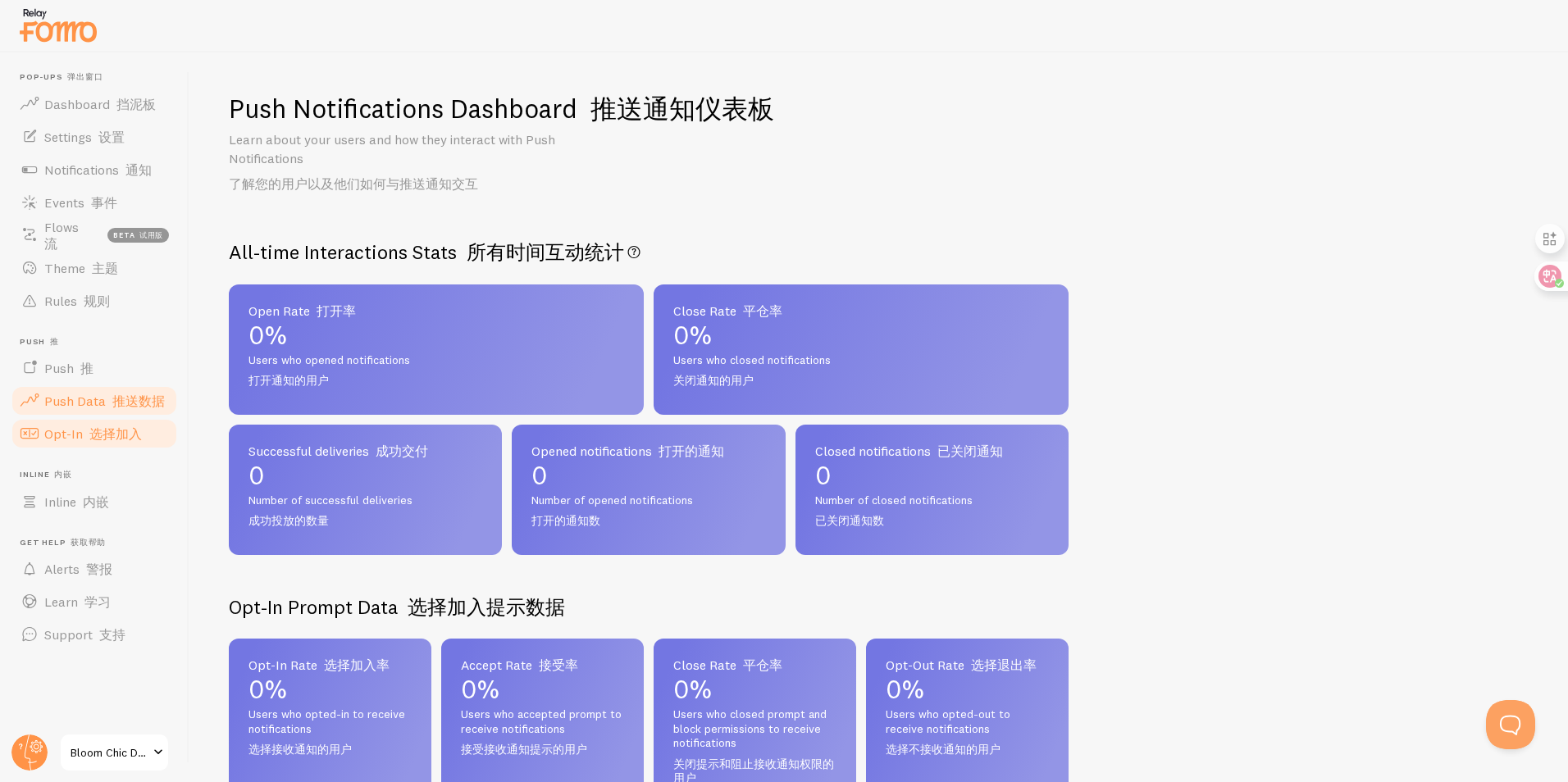 click on "选择加入" at bounding box center (116, 434) 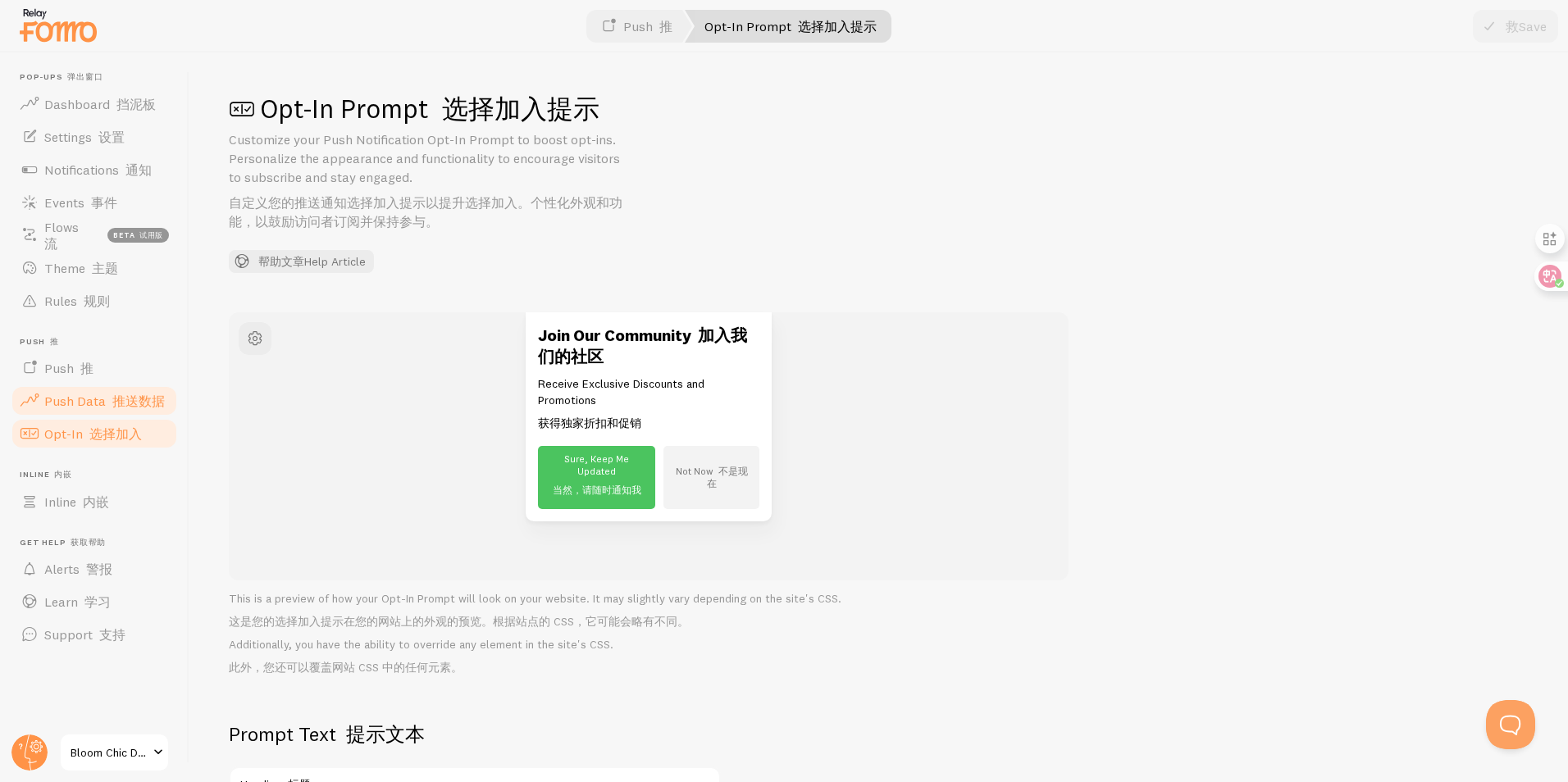 click on "Push Data
推送数据" at bounding box center [94, 401] 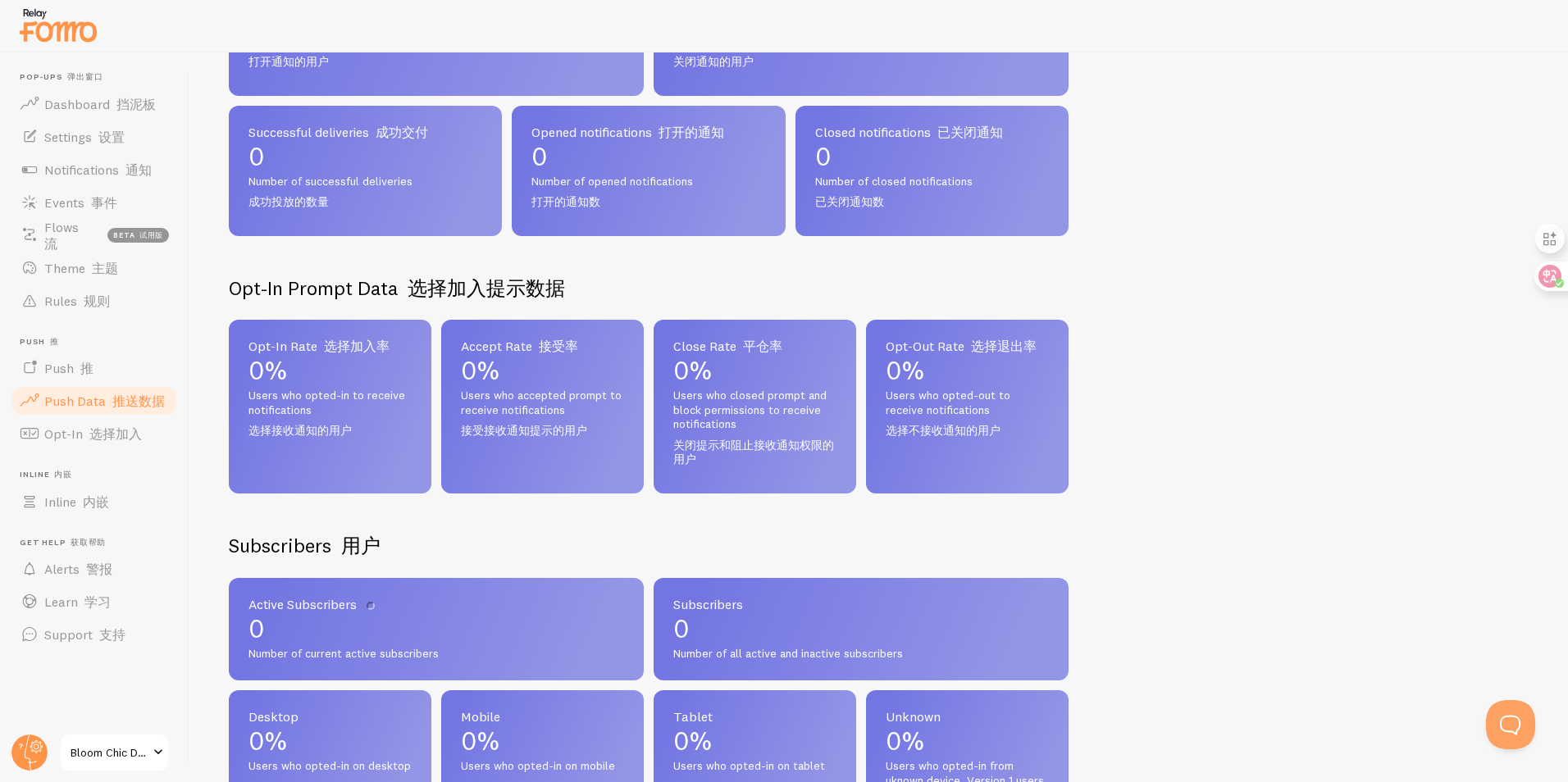 scroll, scrollTop: 328, scrollLeft: 0, axis: vertical 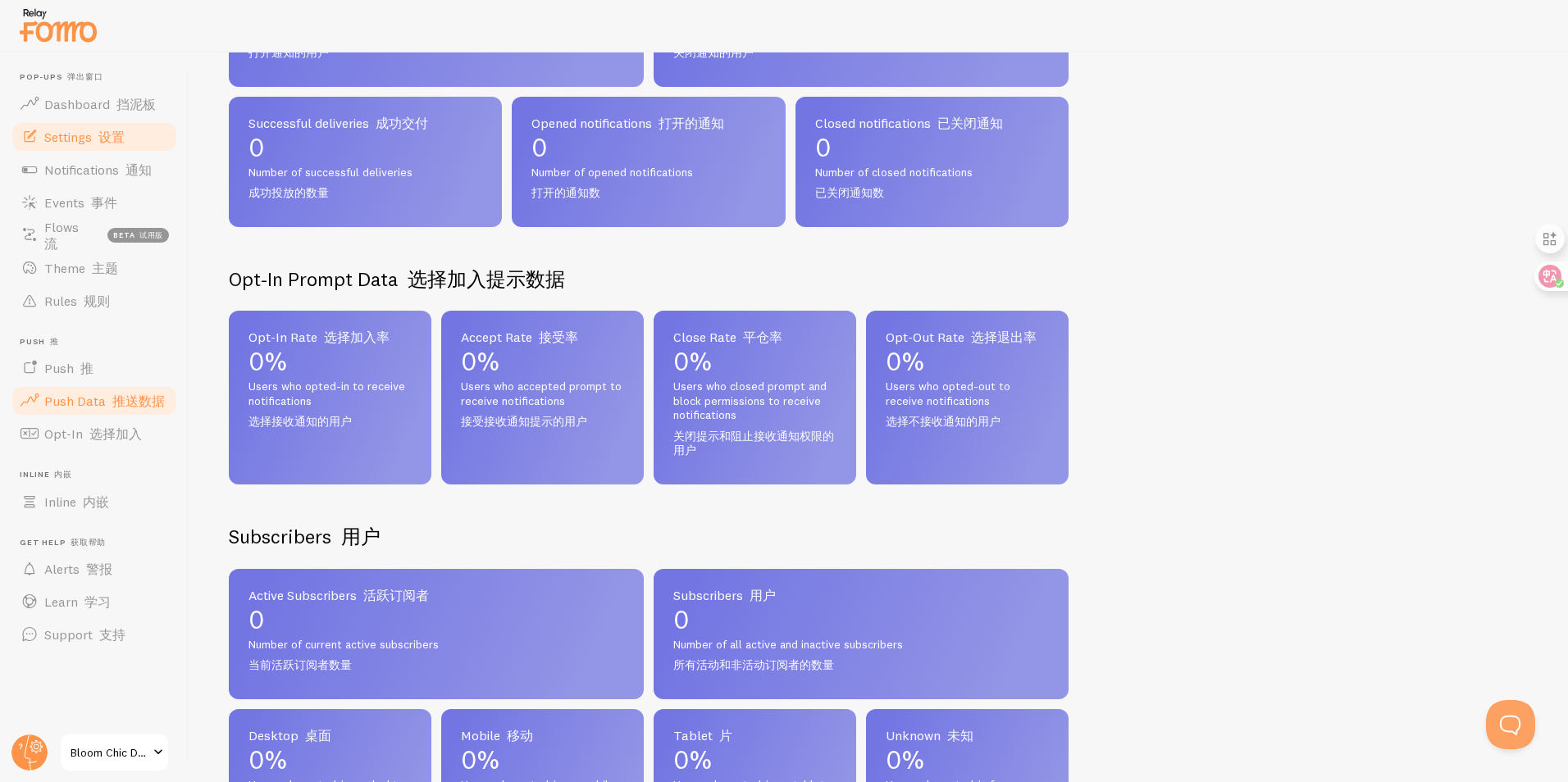 click on "Settings
设置" at bounding box center [84, 137] 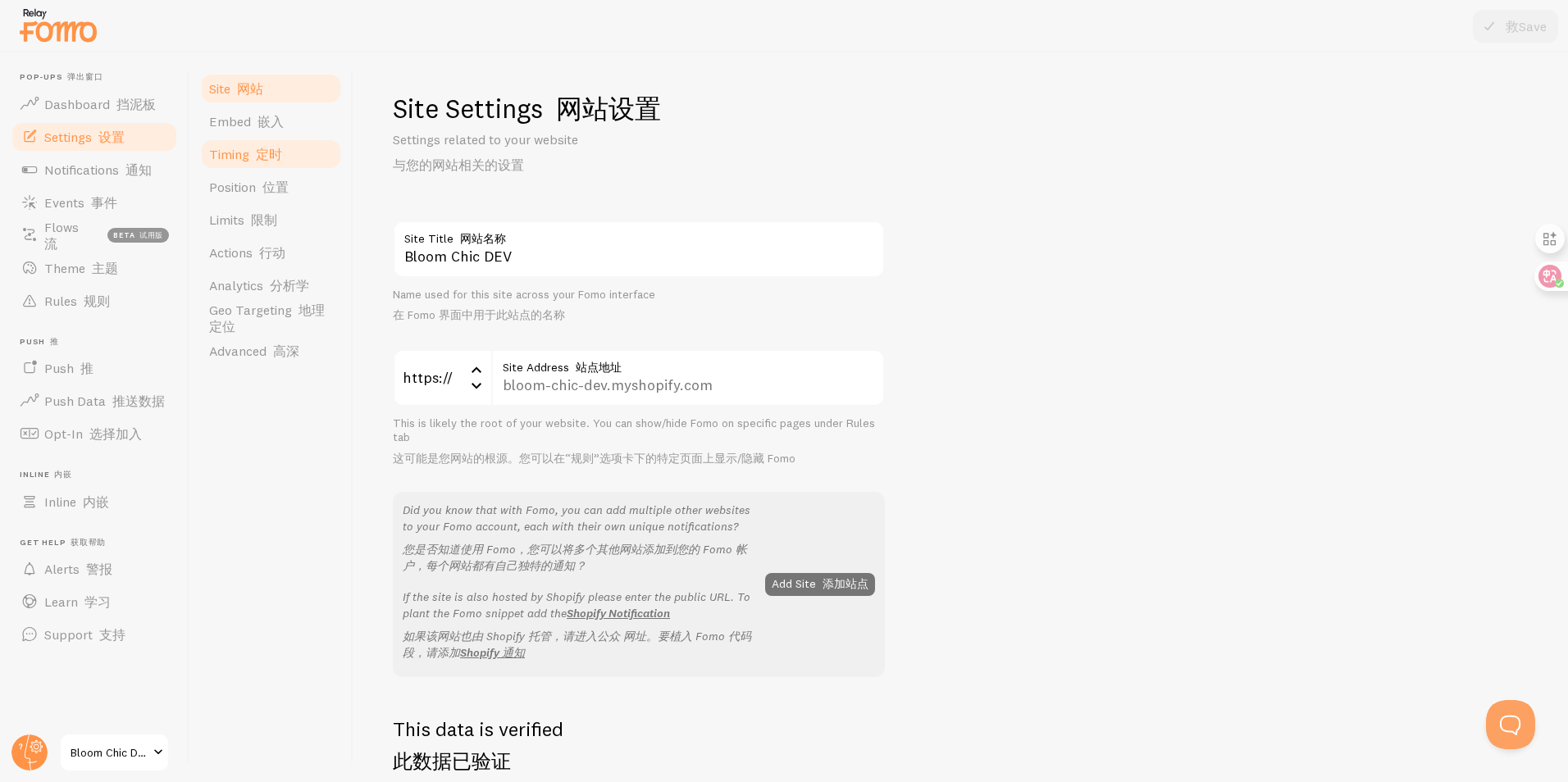 click on "定时" at bounding box center (269, 154) 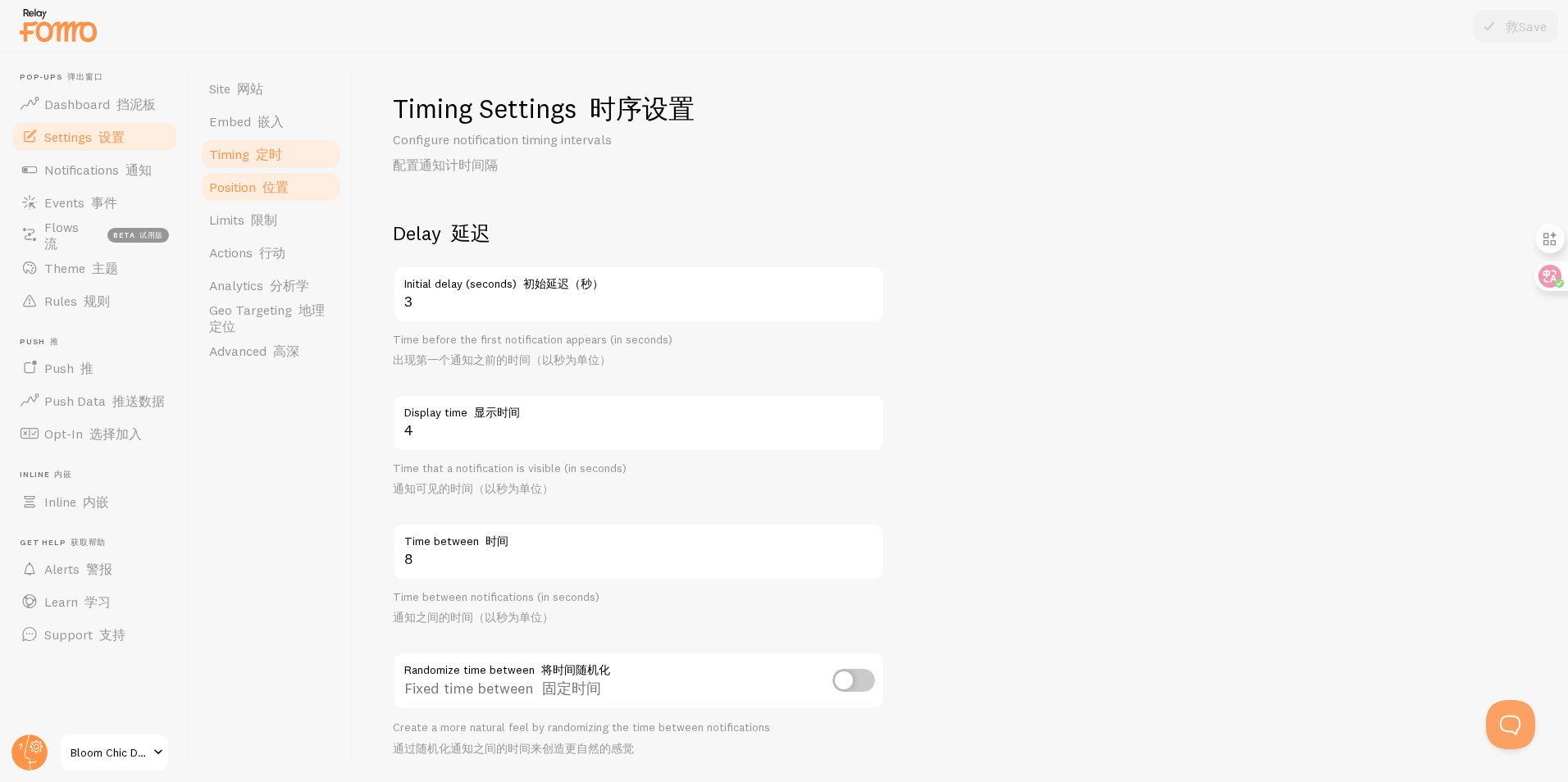 click on "Position
位置" at bounding box center (271, 187) 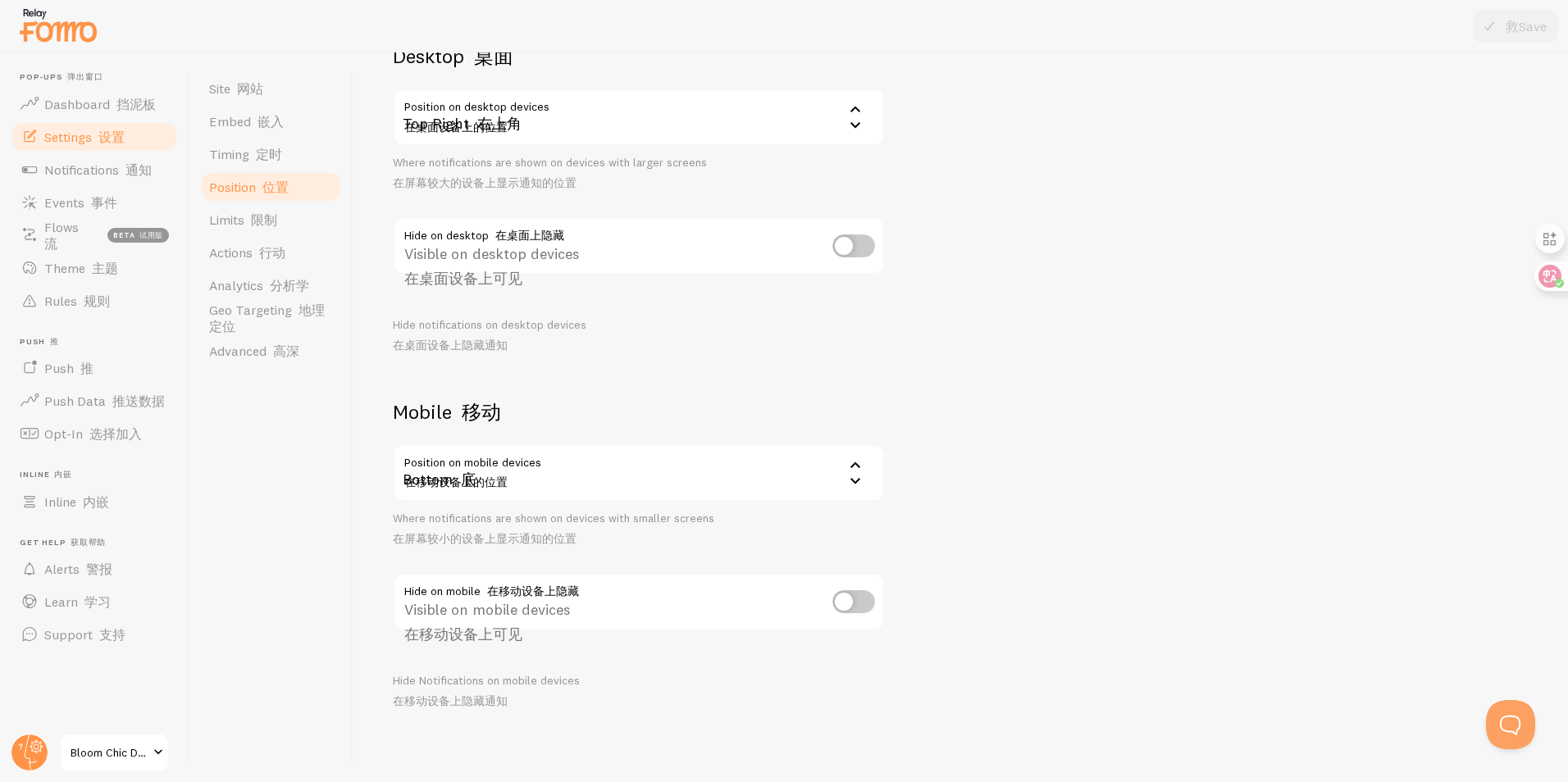 scroll, scrollTop: 189, scrollLeft: 0, axis: vertical 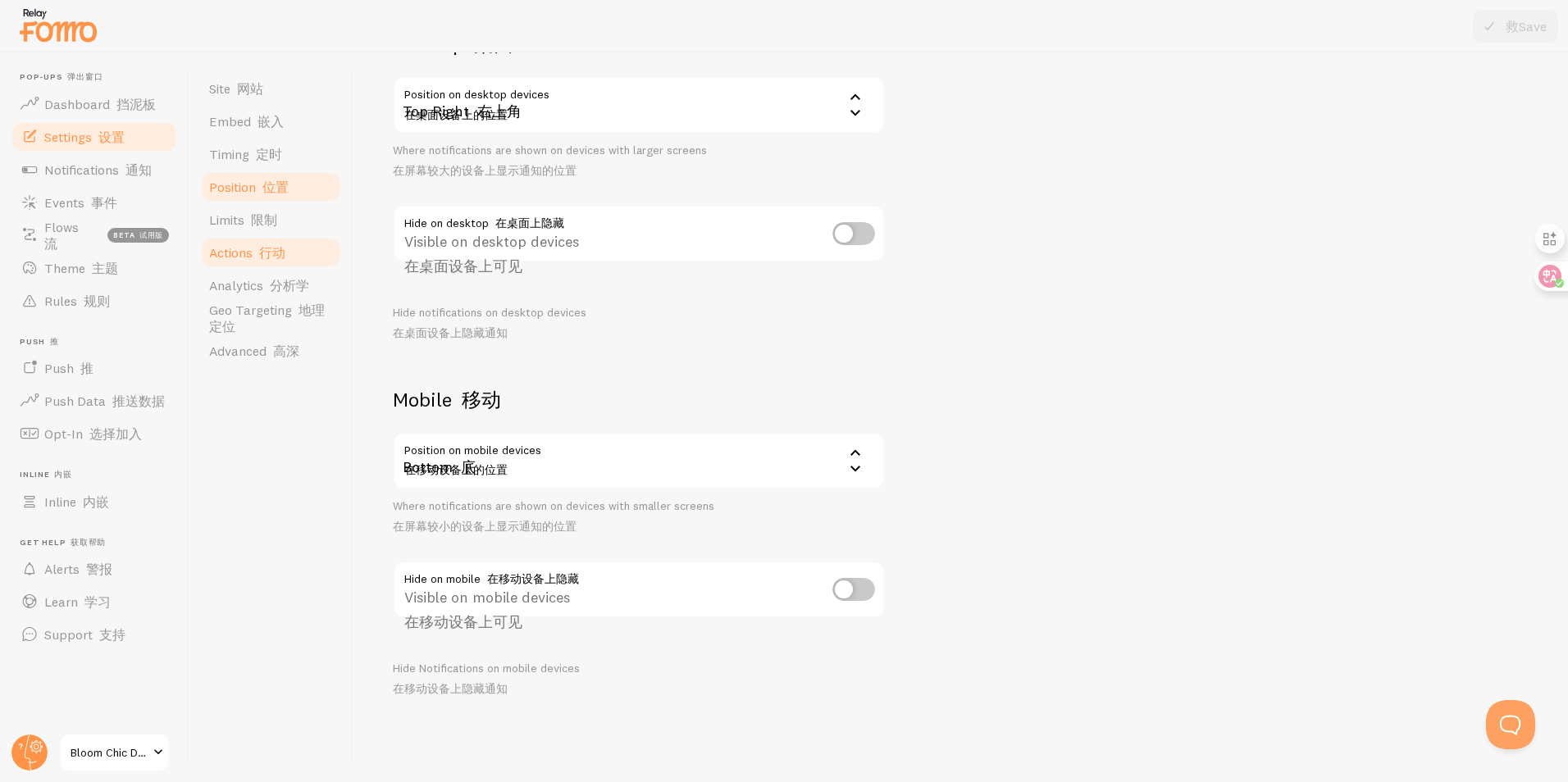 click at bounding box center [256, 252] 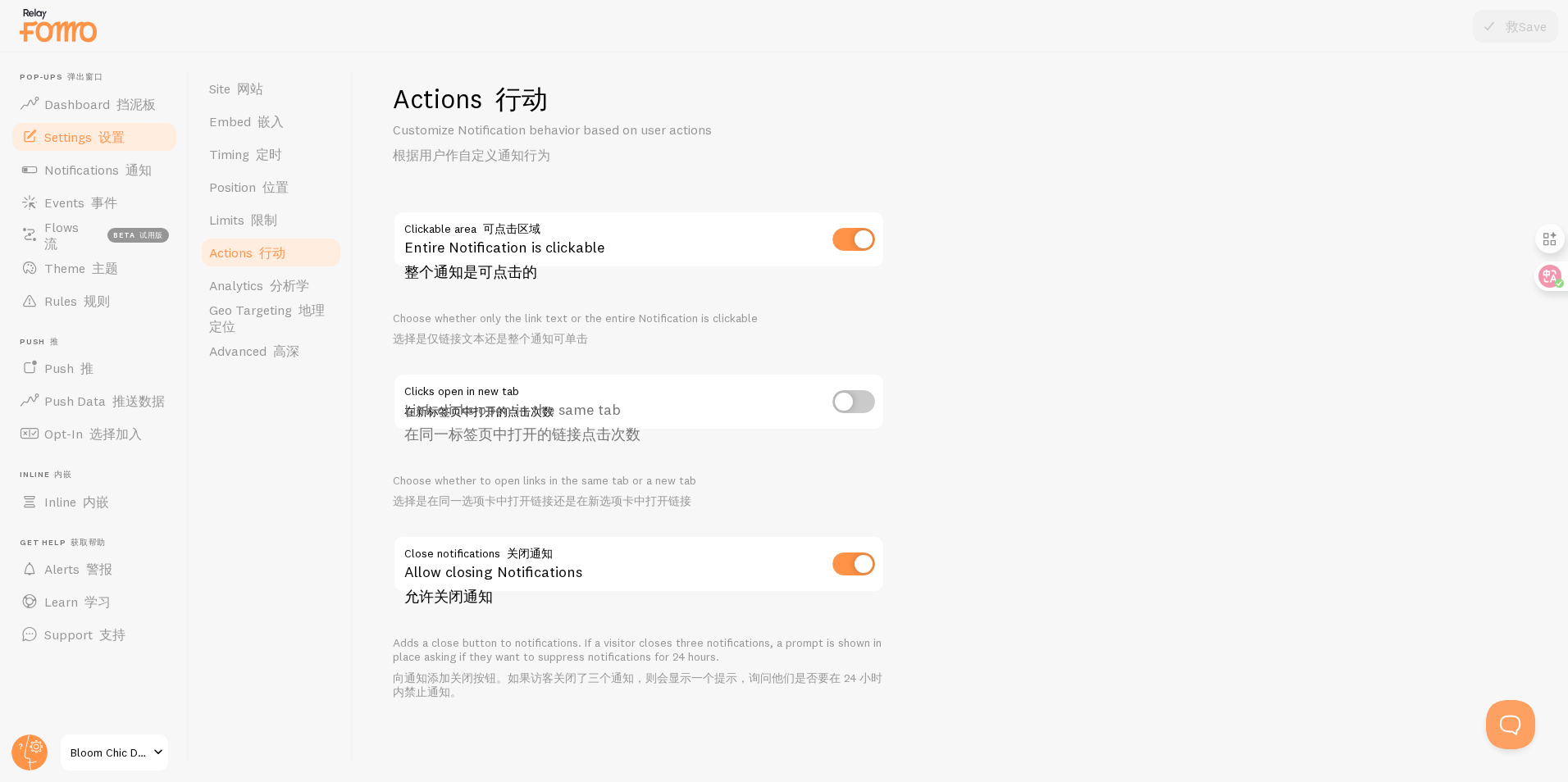 scroll, scrollTop: 13, scrollLeft: 0, axis: vertical 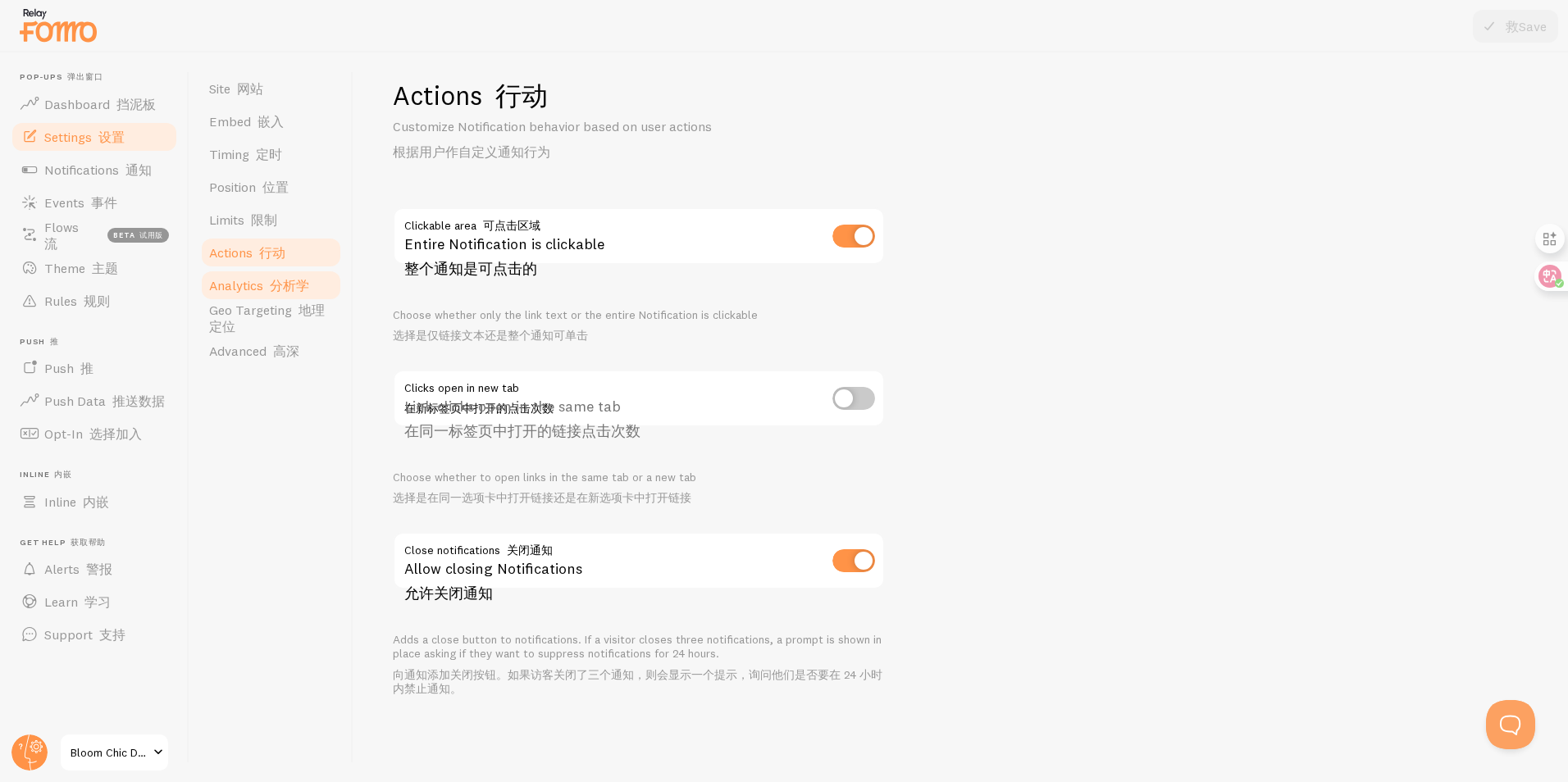 click on "Analytics
分析学" at bounding box center [271, 285] 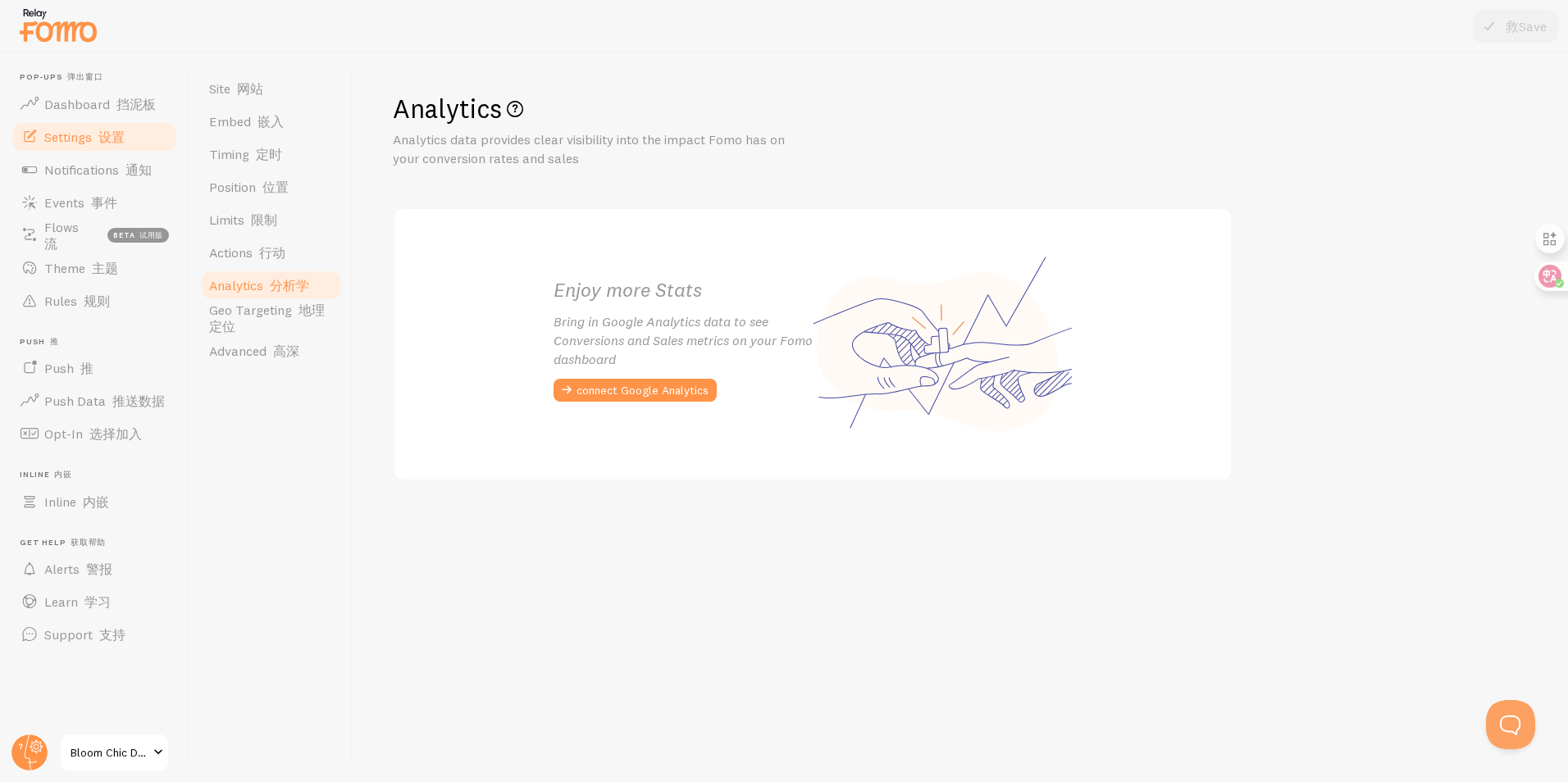 scroll, scrollTop: 0, scrollLeft: 0, axis: both 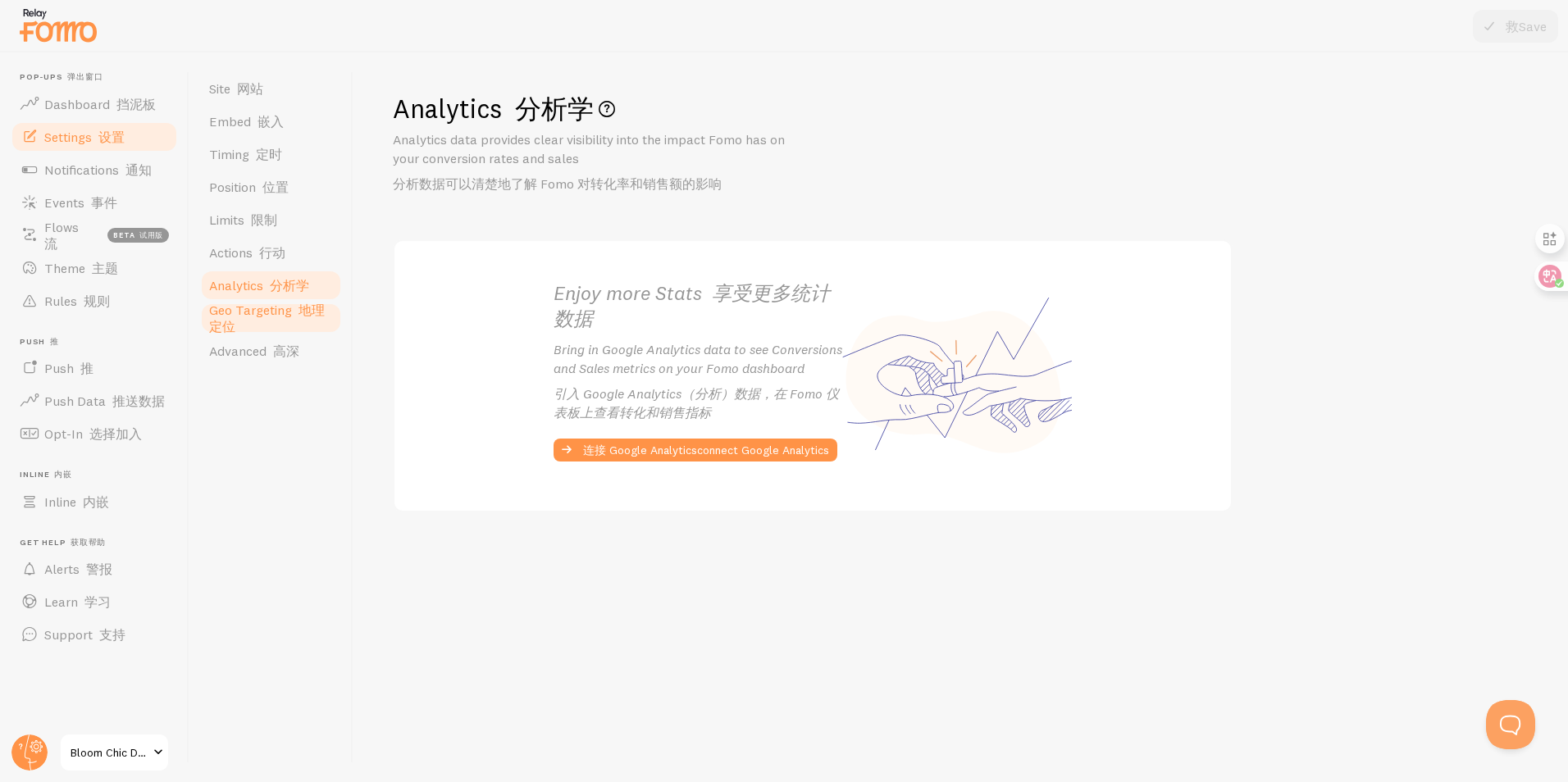 click on "Geo Targeting
地理定位" at bounding box center (271, 318) 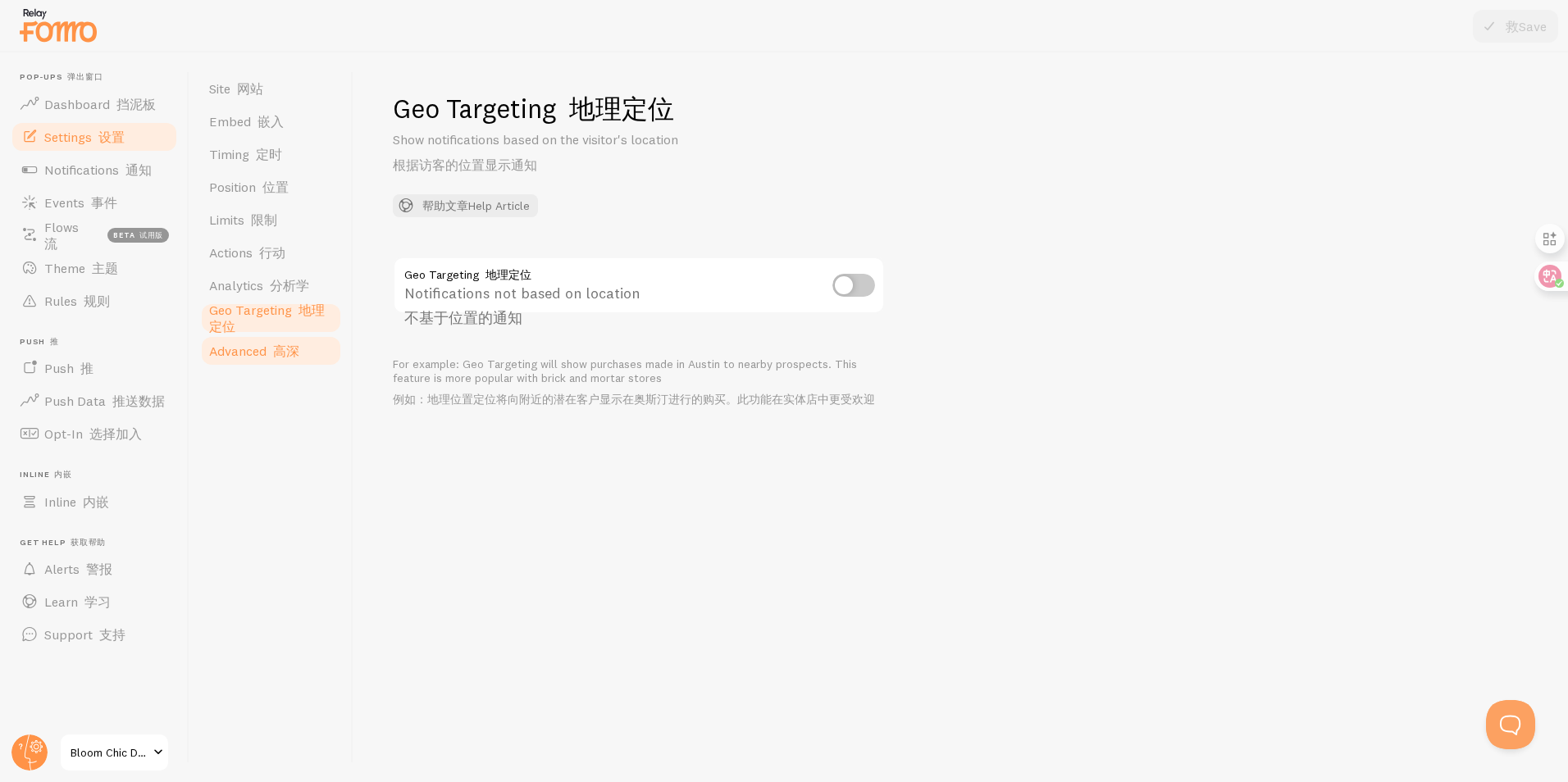 click on "Advanced
高深" at bounding box center [271, 351] 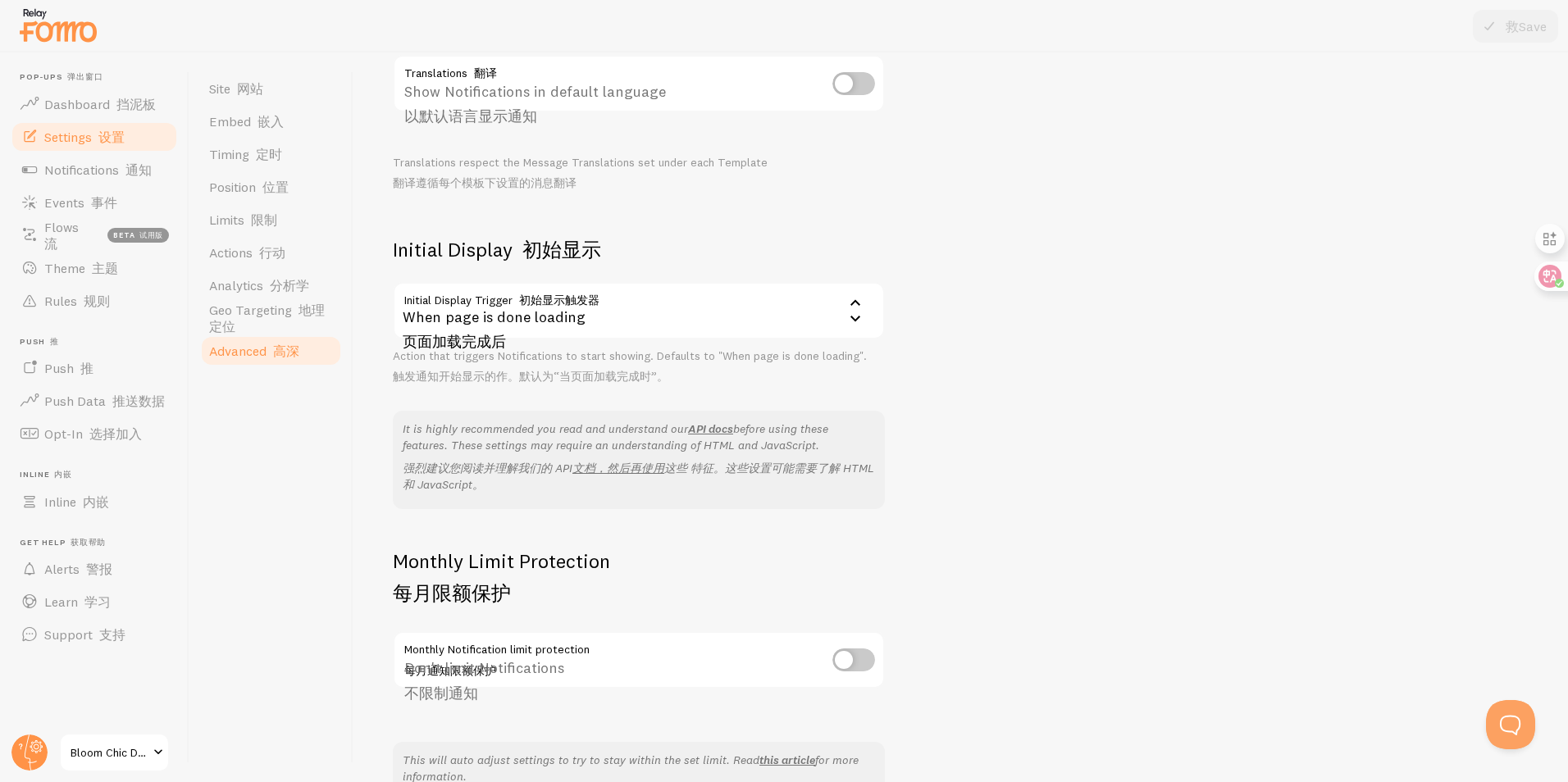 scroll, scrollTop: 328, scrollLeft: 0, axis: vertical 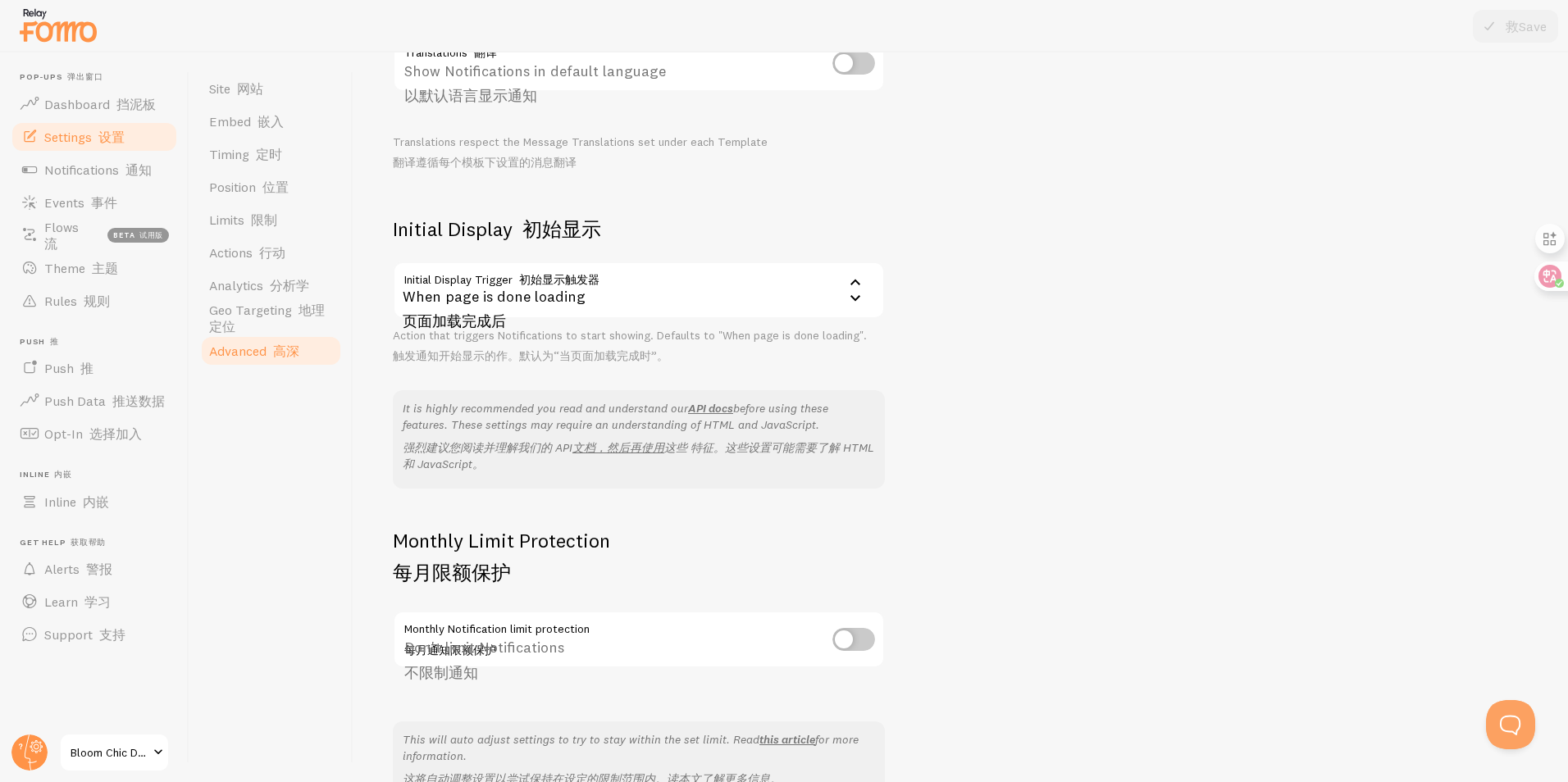 click on "When page is done loading 页面加载完成后" at bounding box center [639, 290] 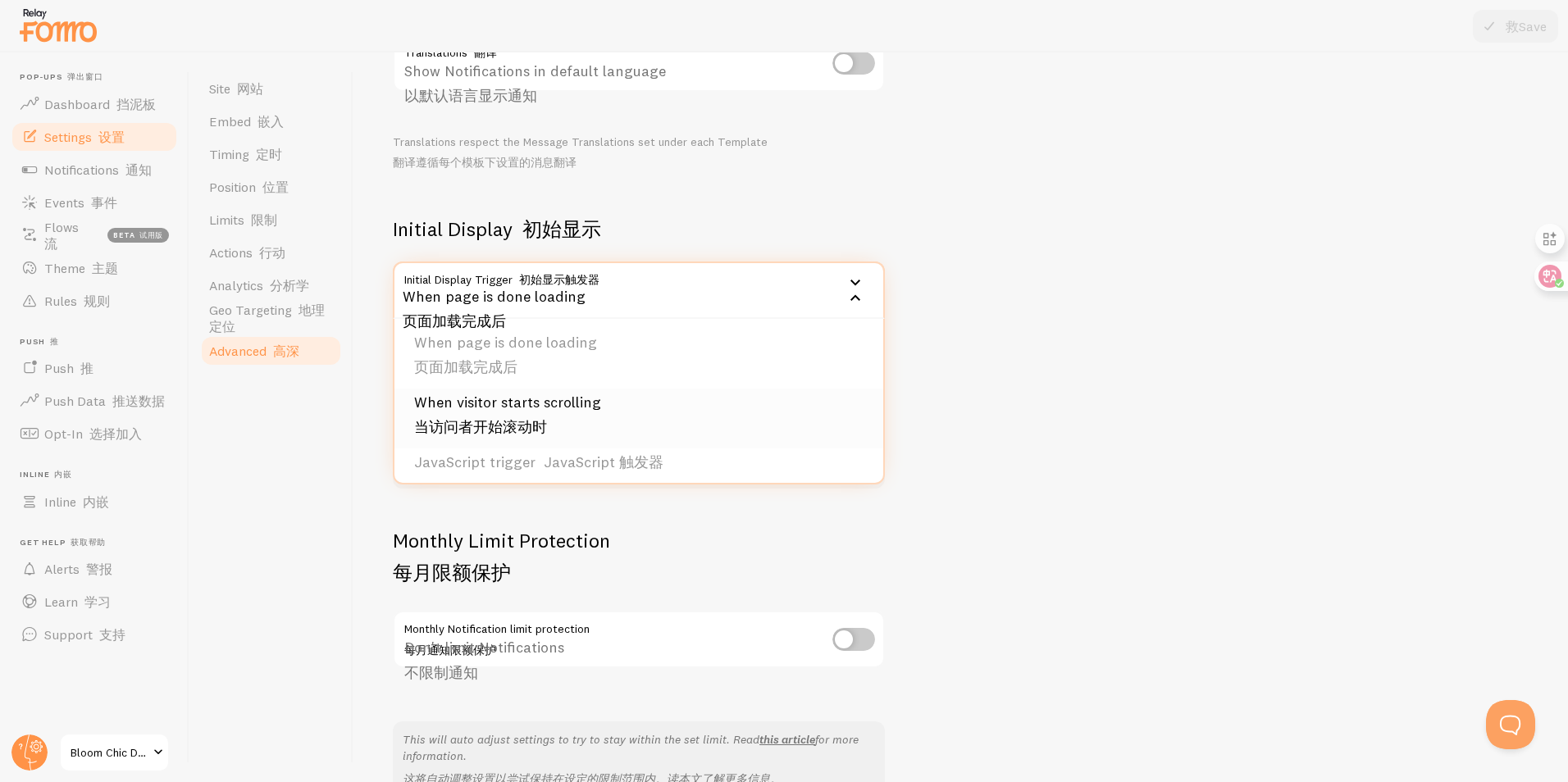 scroll, scrollTop: 3, scrollLeft: 0, axis: vertical 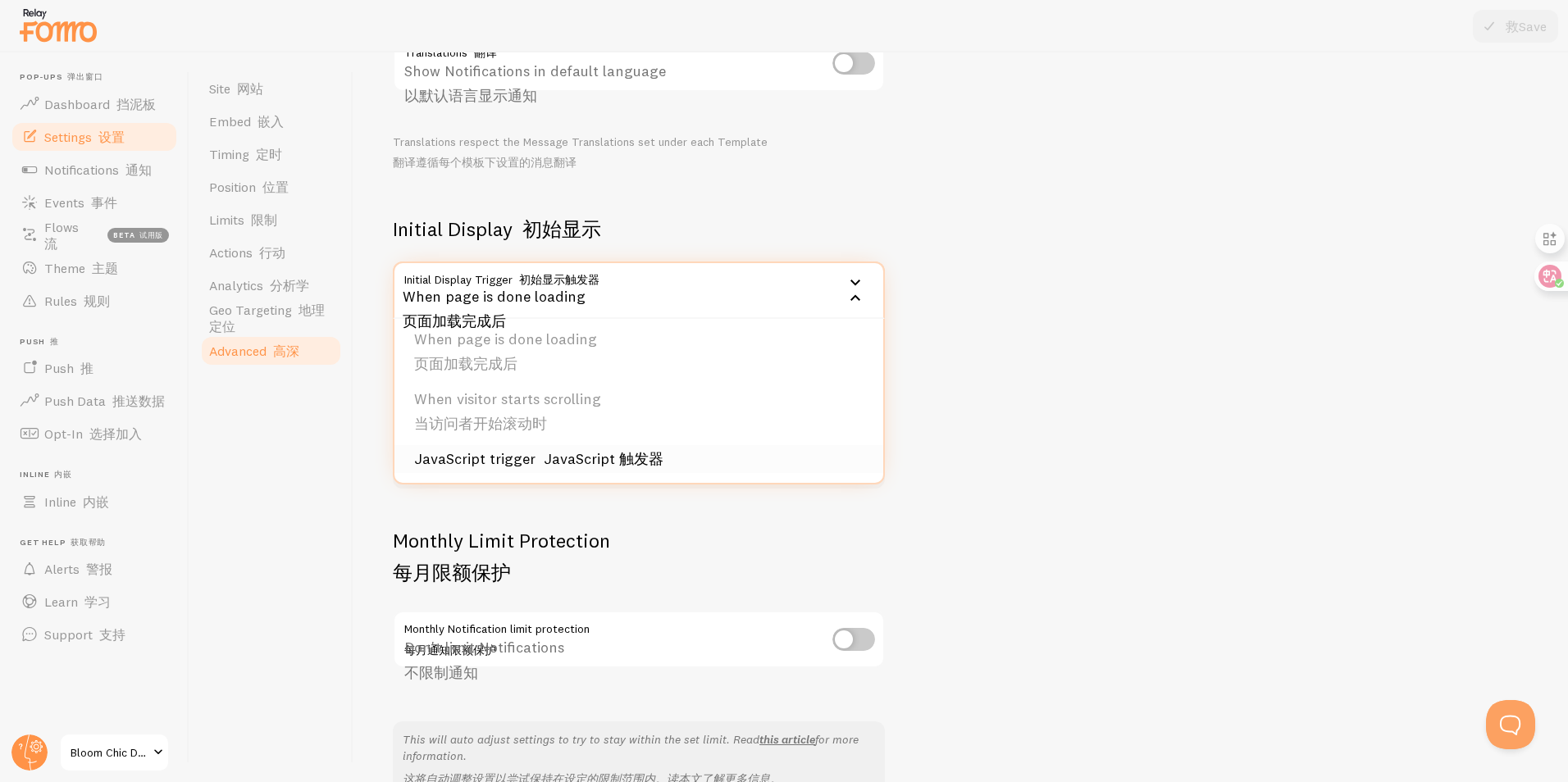 click on "JavaScript trigger     JavaScript 触发器" at bounding box center [639, 459] 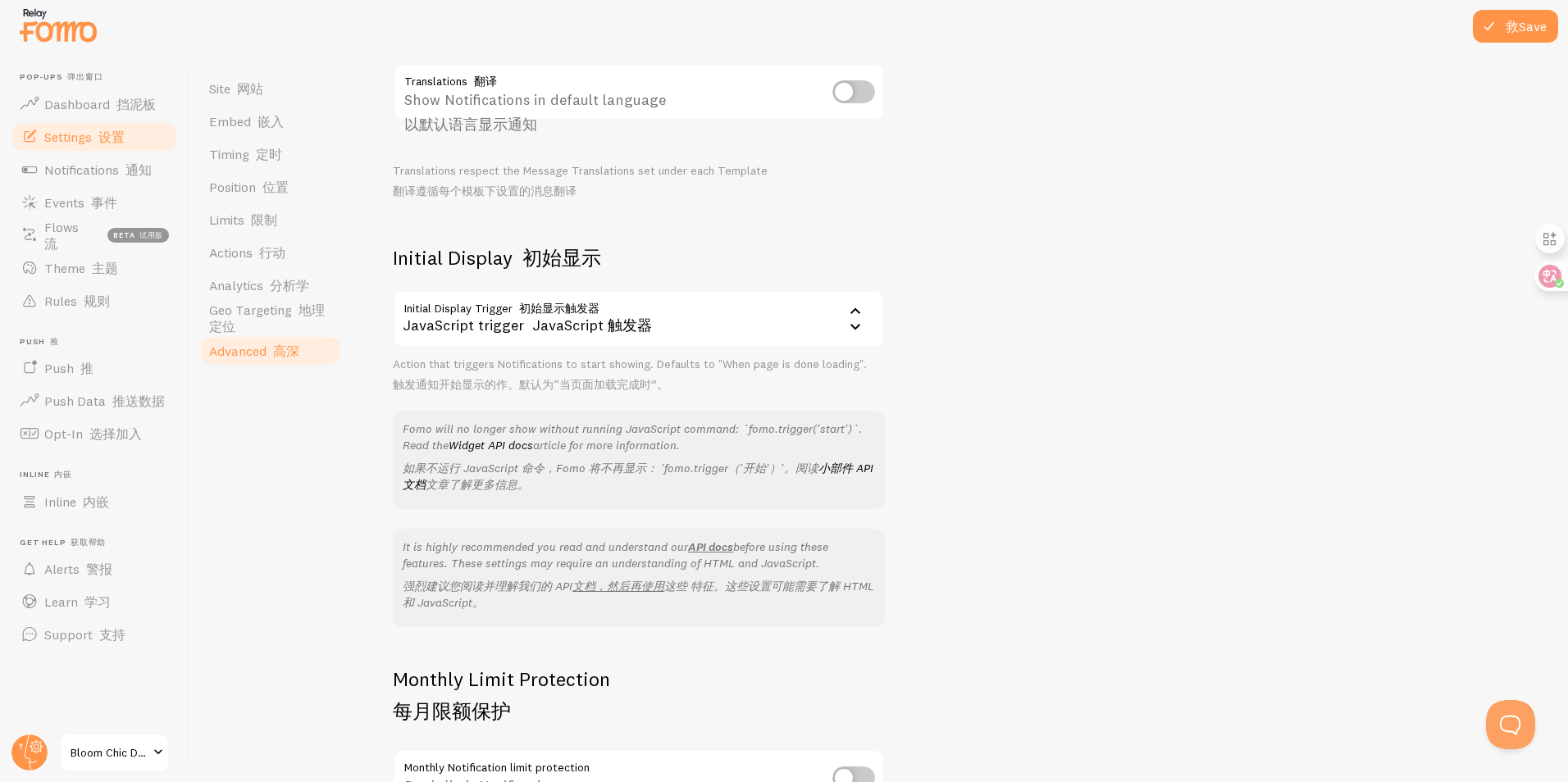 scroll, scrollTop: 292, scrollLeft: 0, axis: vertical 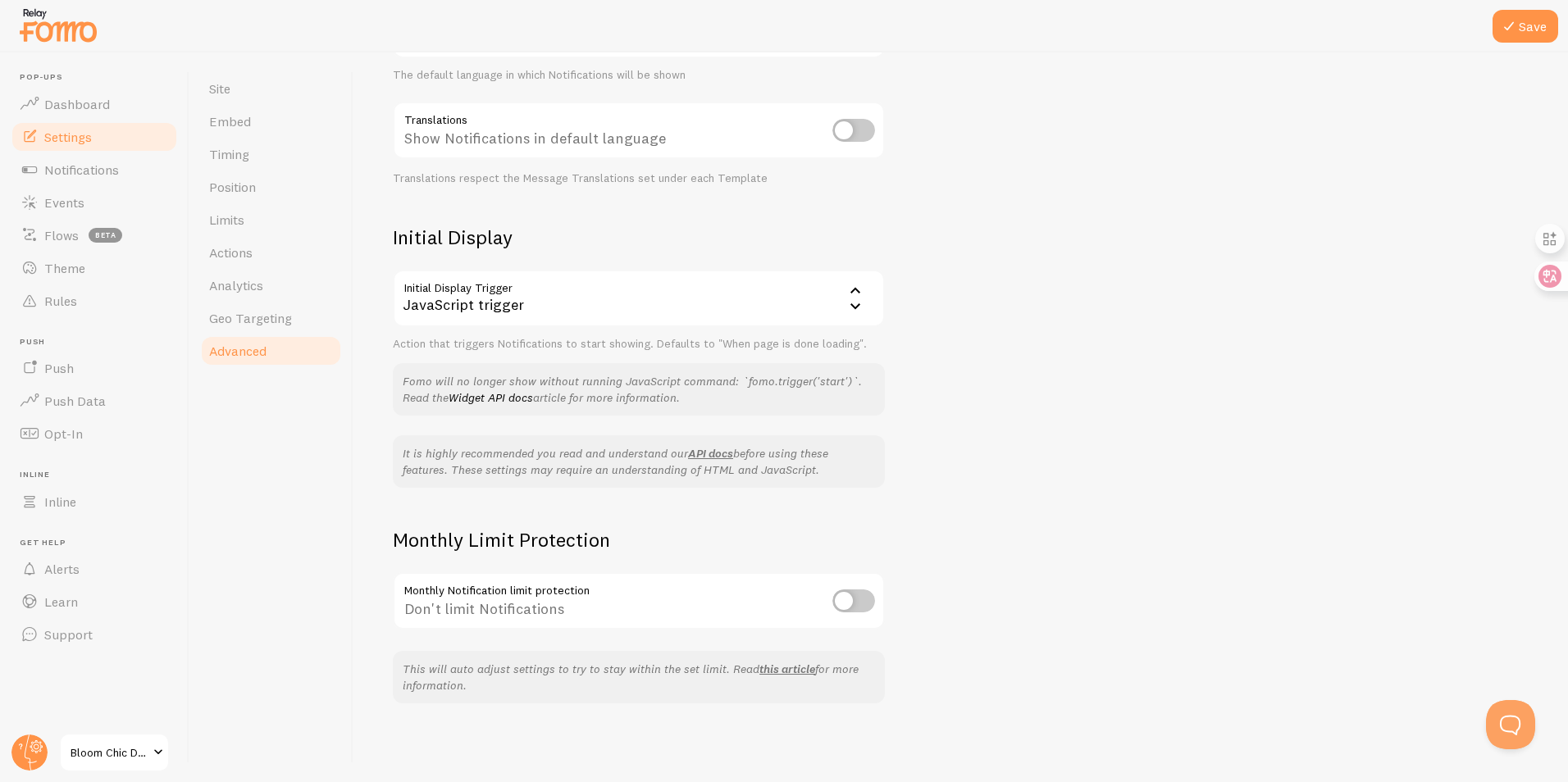 click on "JavaScript trigger" at bounding box center [639, 298] 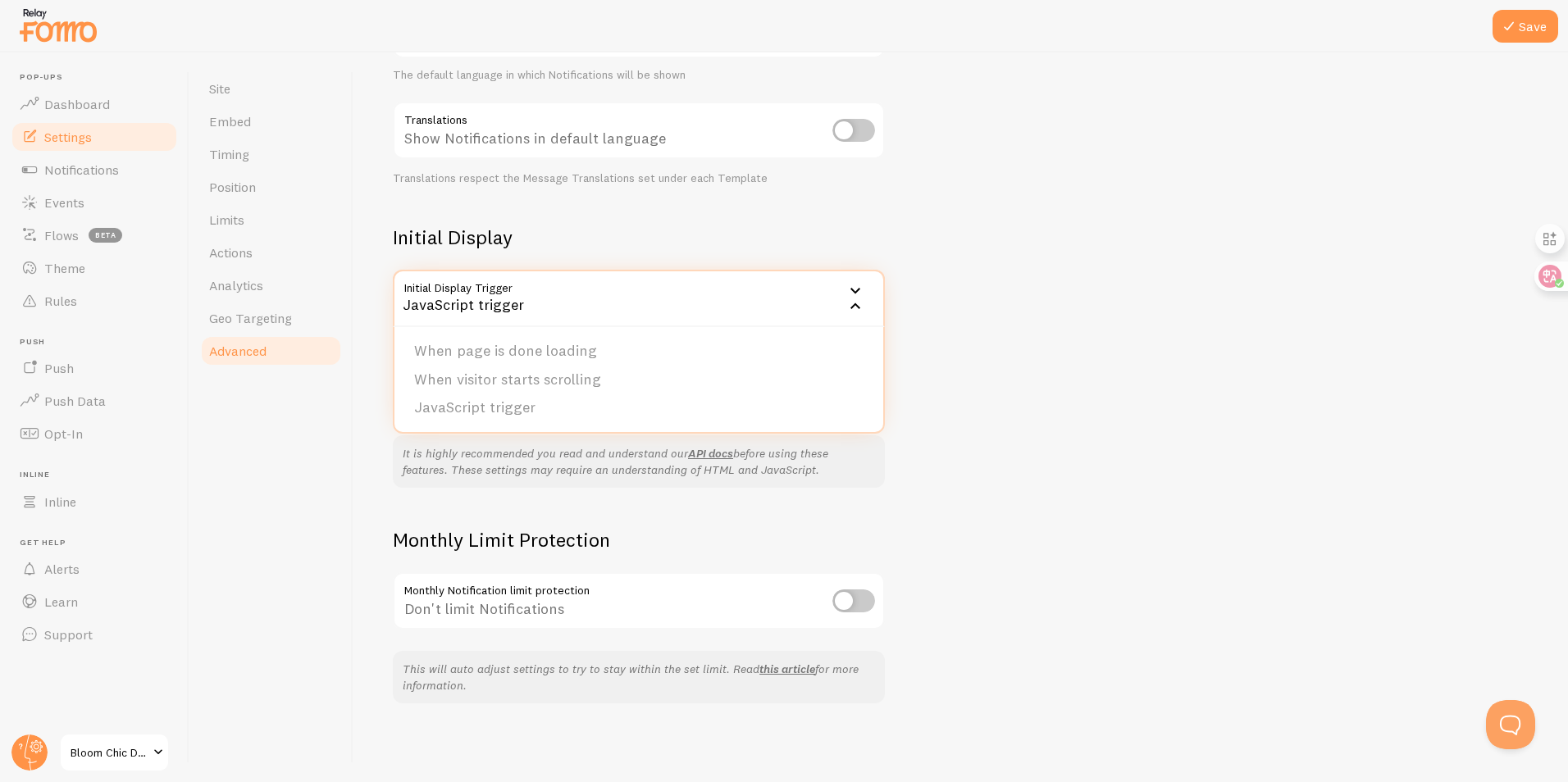 scroll, scrollTop: 292, scrollLeft: 0, axis: vertical 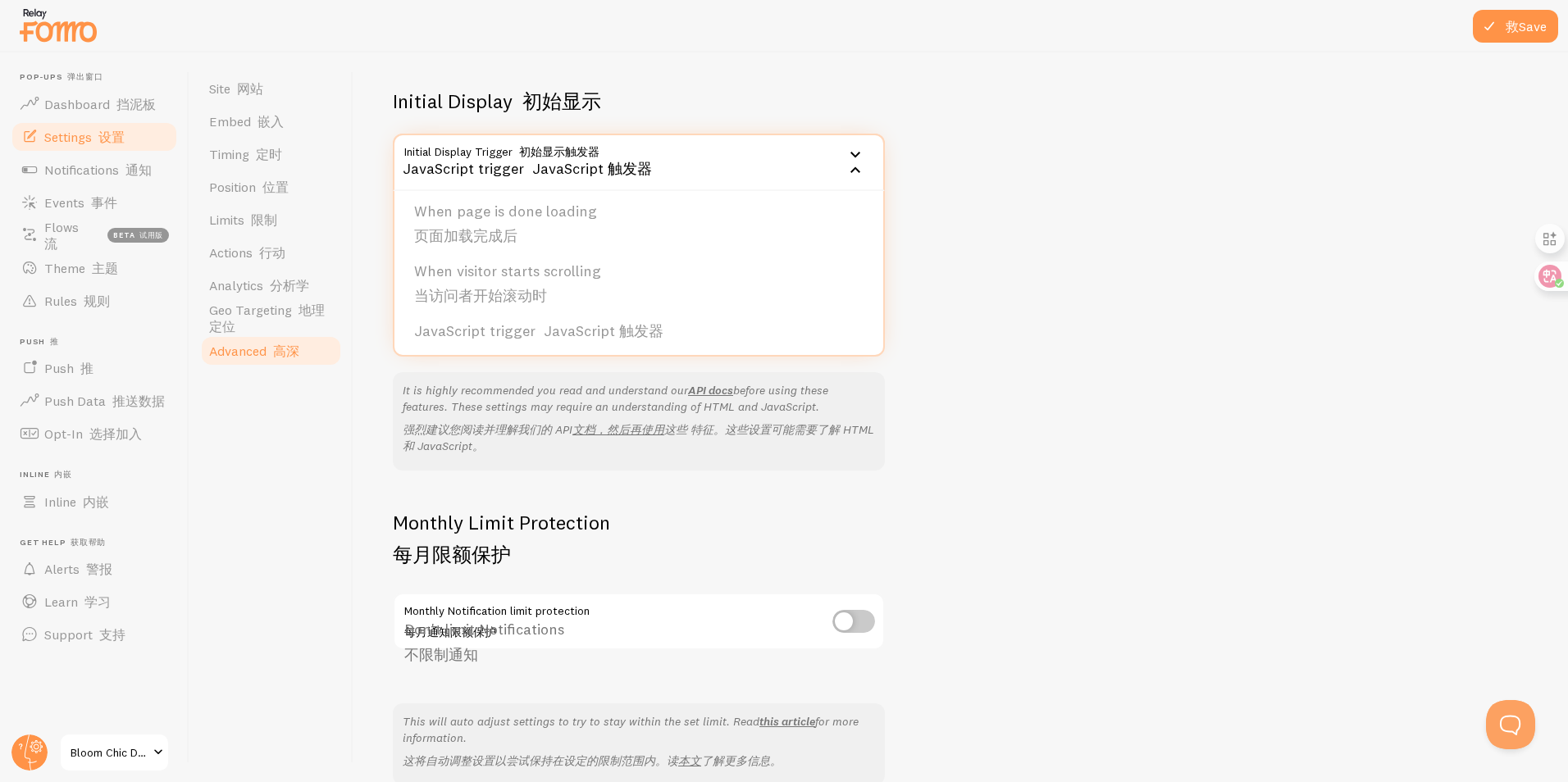 drag, startPoint x: 1029, startPoint y: 473, endPoint x: 946, endPoint y: 477, distance: 83.09633 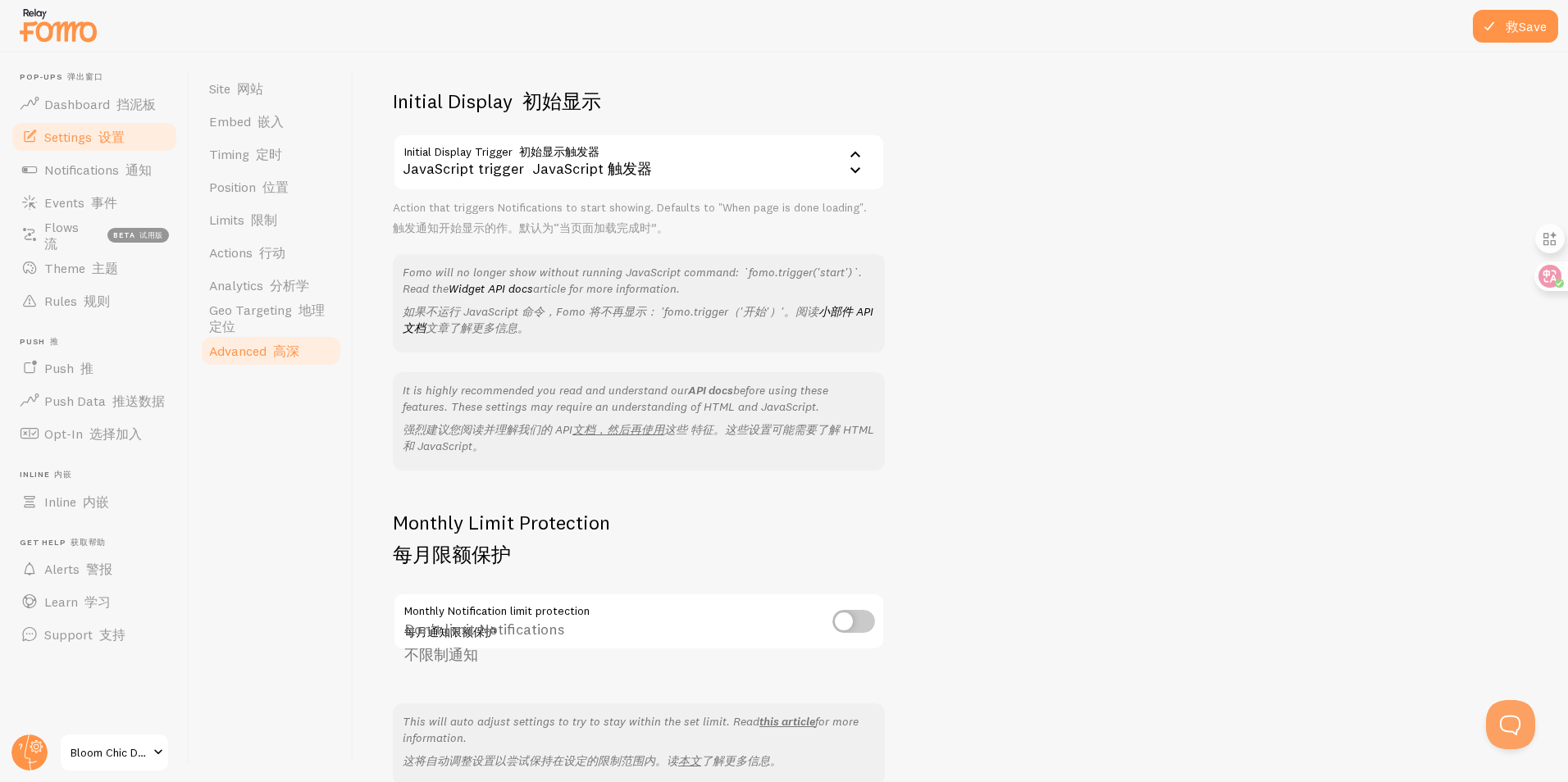 click on "API docs" at bounding box center (710, 390) 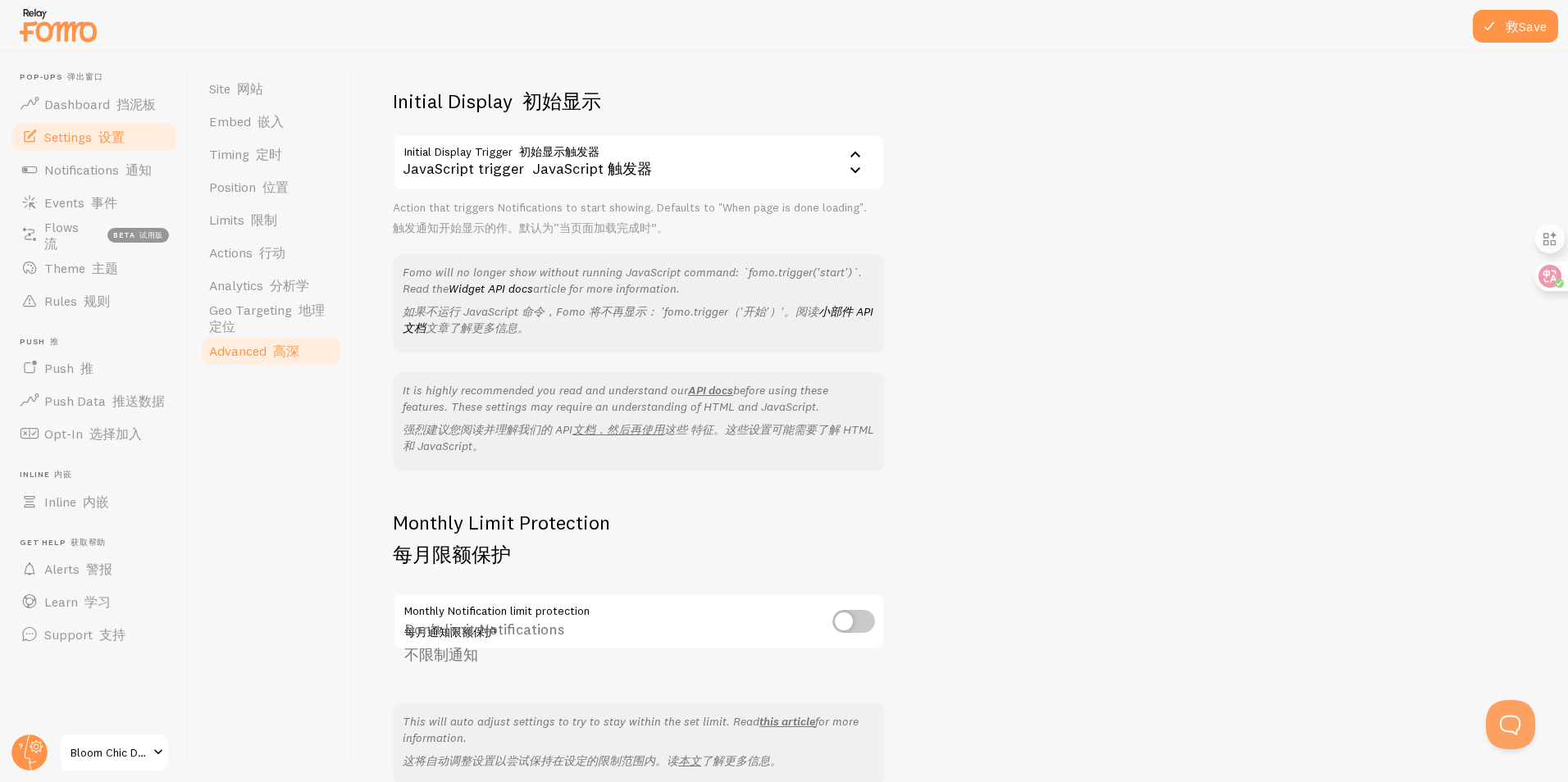 scroll, scrollTop: 538, scrollLeft: 0, axis: vertical 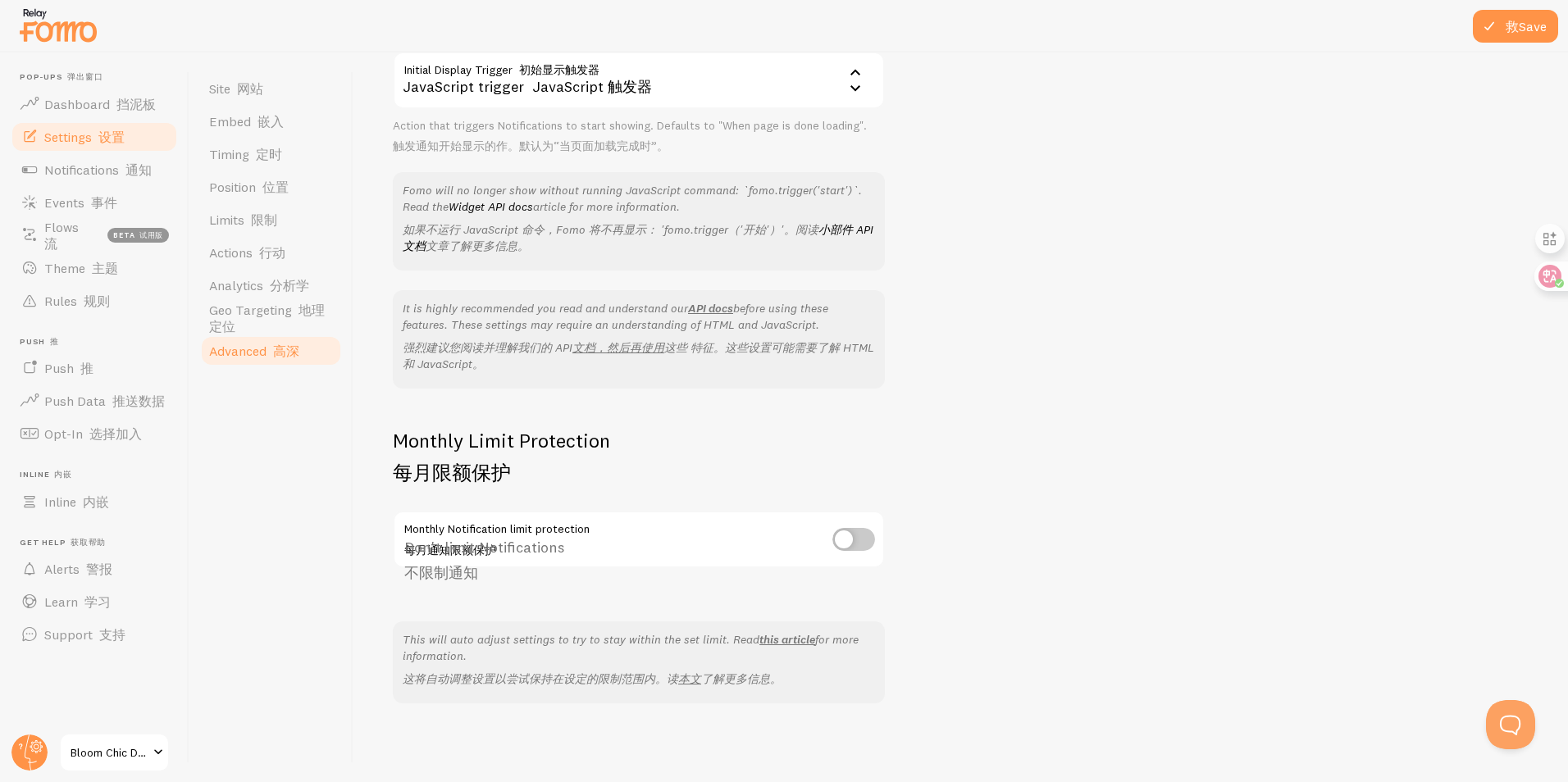 drag, startPoint x: 281, startPoint y: 291, endPoint x: 917, endPoint y: 75, distance: 671.6785 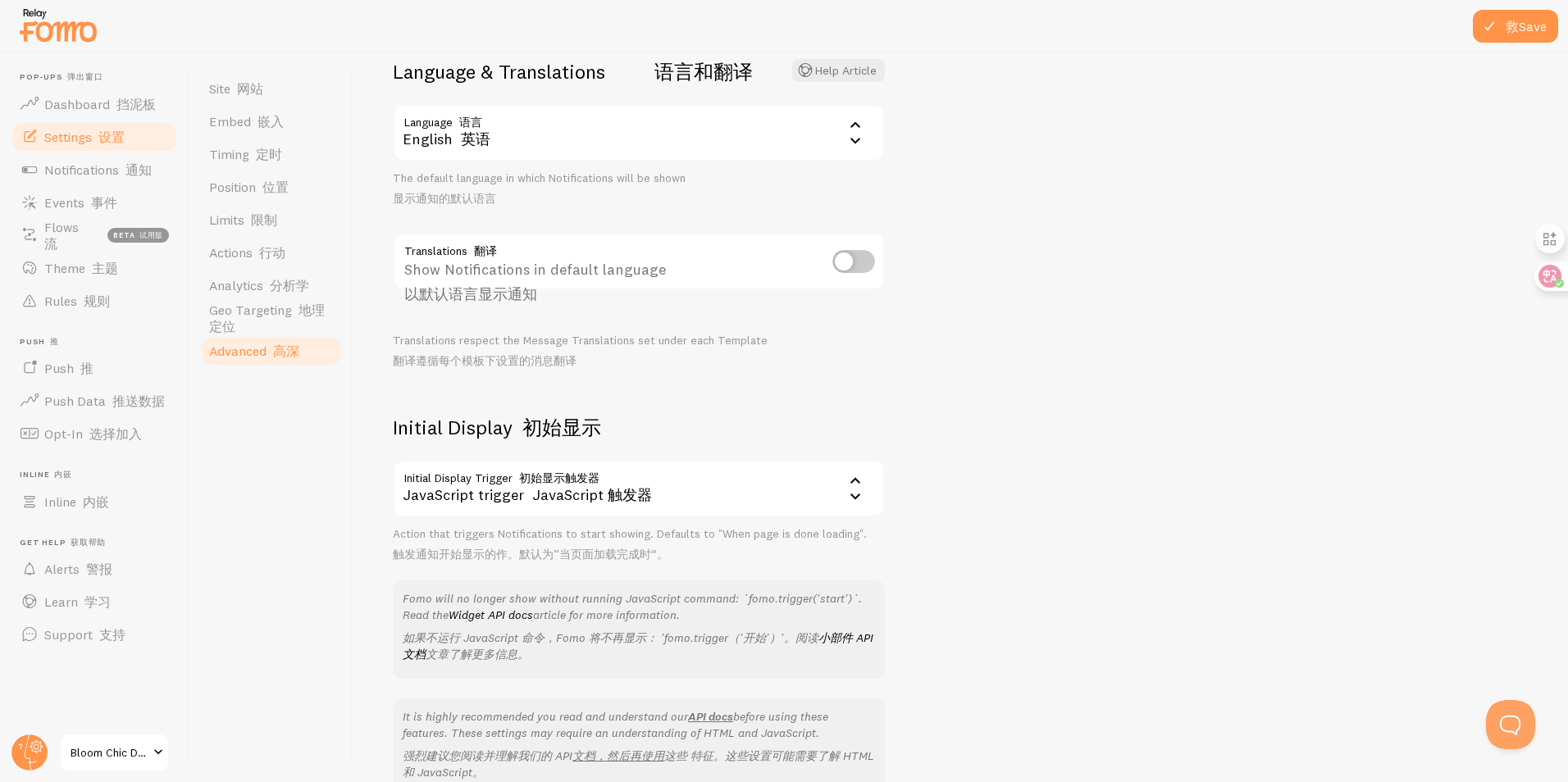 scroll, scrollTop: 128, scrollLeft: 0, axis: vertical 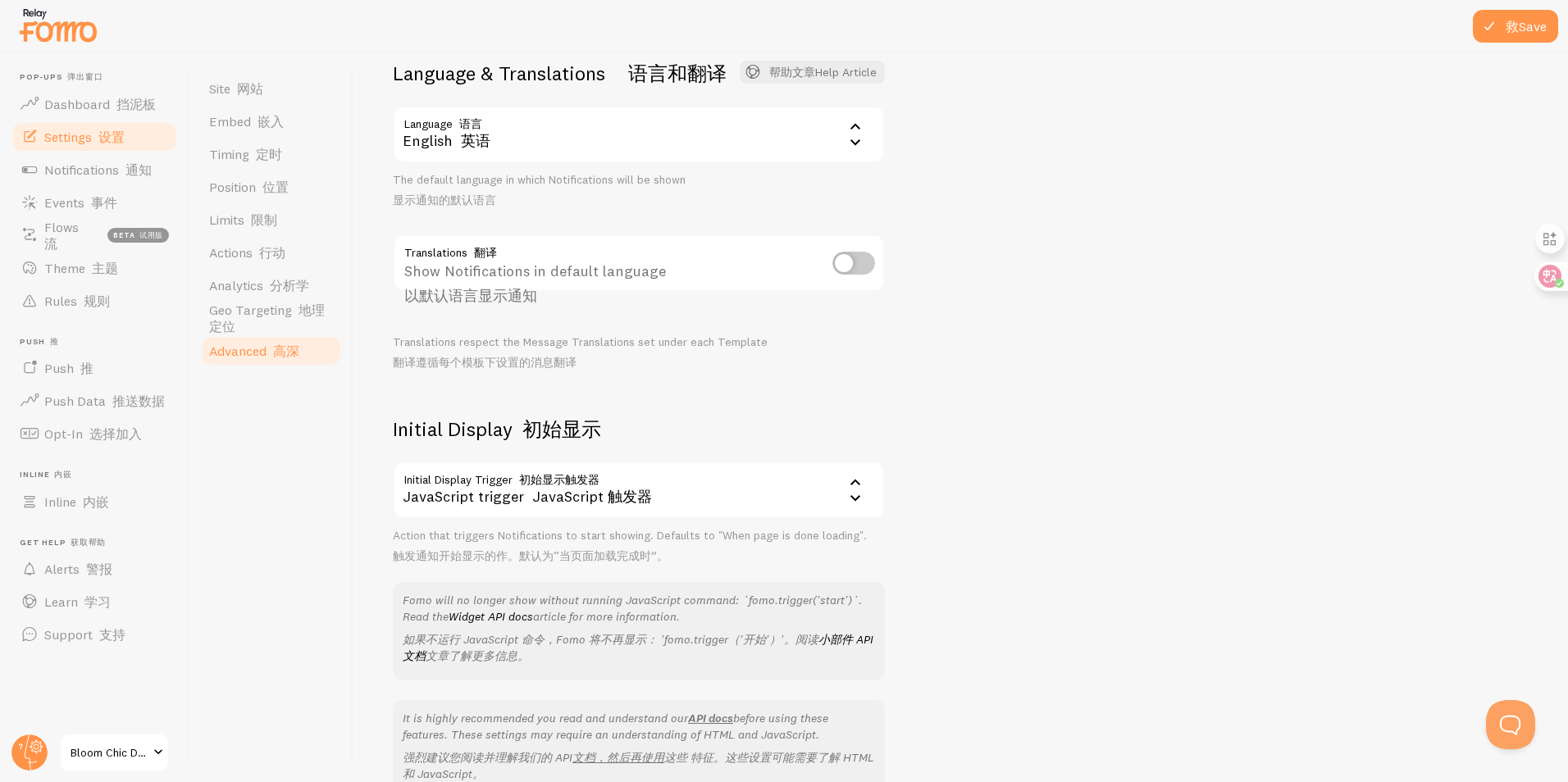click on "JavaScript trigger    JavaScript 触发器" at bounding box center (639, 490) 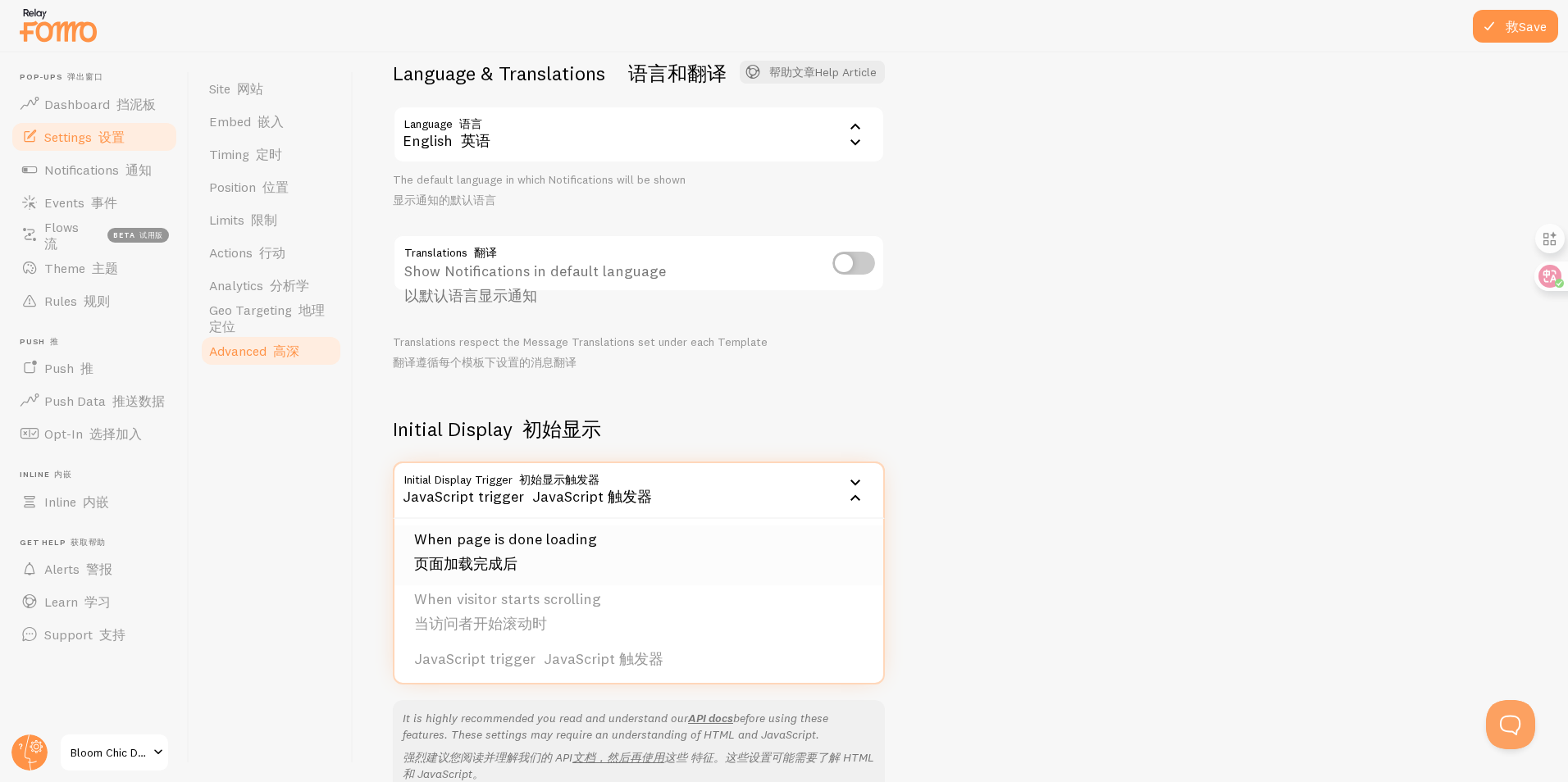 click on "When page is done loading  页面加载完成后" at bounding box center (639, 555) 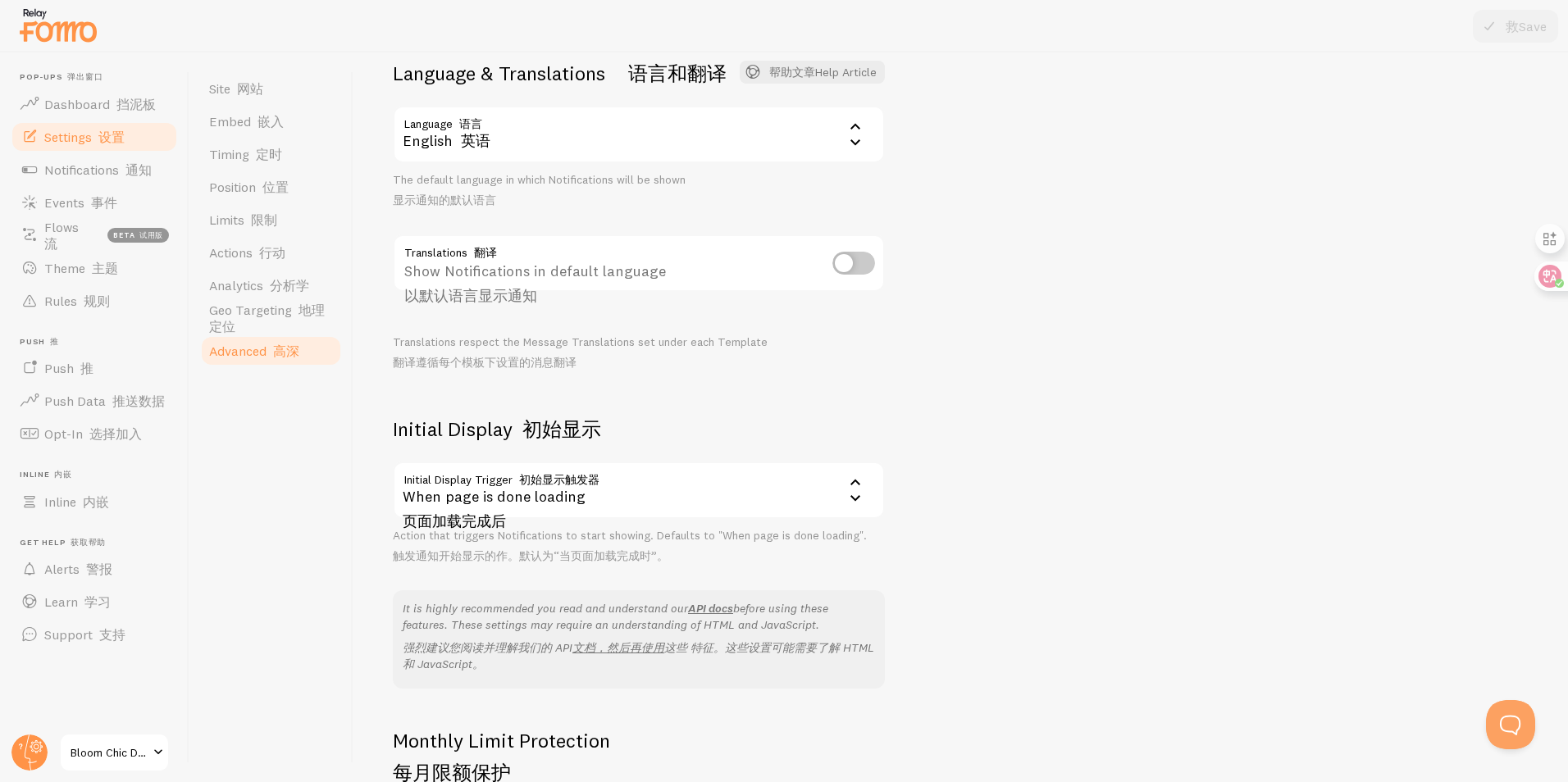 click on "Advanced
高深
语言和翻译  帮助文章   语言    语言   en   English    英语       English     英语 阿拉伯语     阿拉伯语 保加利亚语     保加利亚语 加泰隆语     加泰隆语 中文     中文 克罗地亚语     克罗地亚语 丹麦语 荷兰语 芬兰语 法语 德语 希腊语 希伯来语 匈牙利语 意大利语 日语 韩语 立陶宛语 挪威语 波兰语 葡萄牙语 罗马尼亚语 俄语 塞尔维亚语 斯洛伐克语 斯洛文尼亚语 西班牙语 瑞典语 土耳其语    显示通知的默认语言       翻译    翻译   以默认语言显示通知   翻译遵循每个模板下设置的消息翻译   初始显示    初始显示   初始显示触发器    初始显示触发器   onload   页面加载完成后" at bounding box center [960, 417] 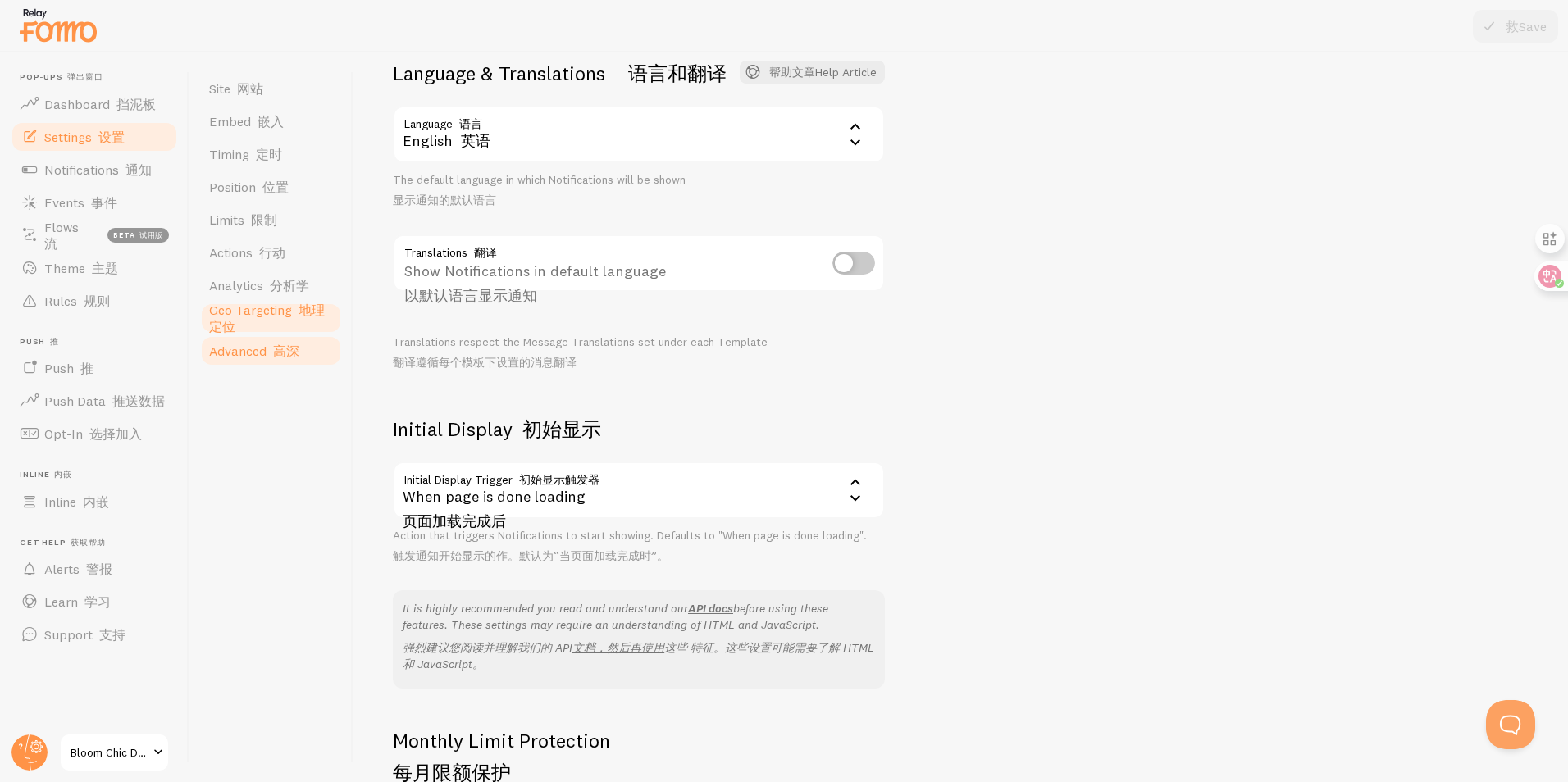 click on "Geo Targeting
地理定位" at bounding box center (271, 318) 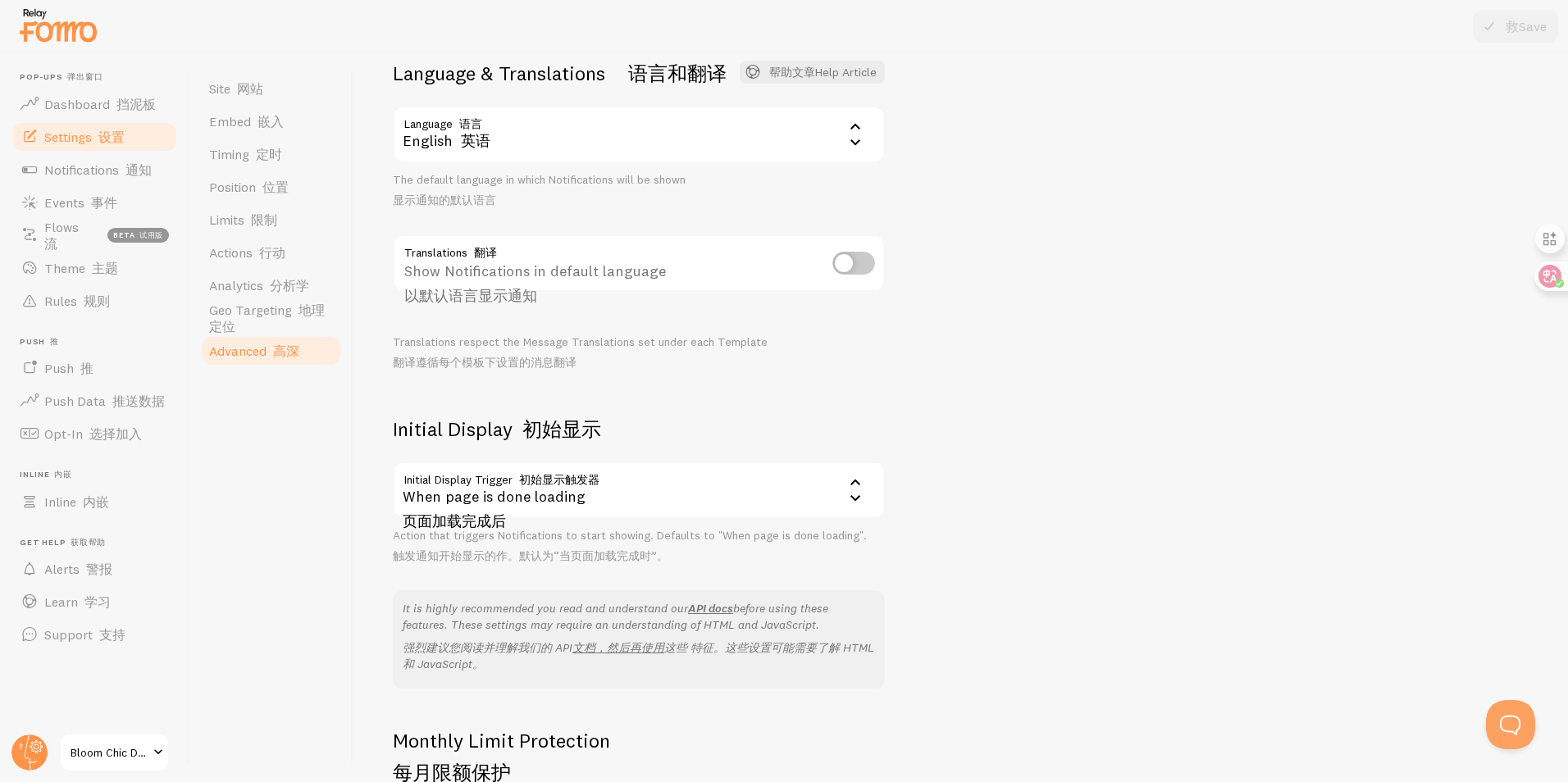 scroll, scrollTop: 0, scrollLeft: 0, axis: both 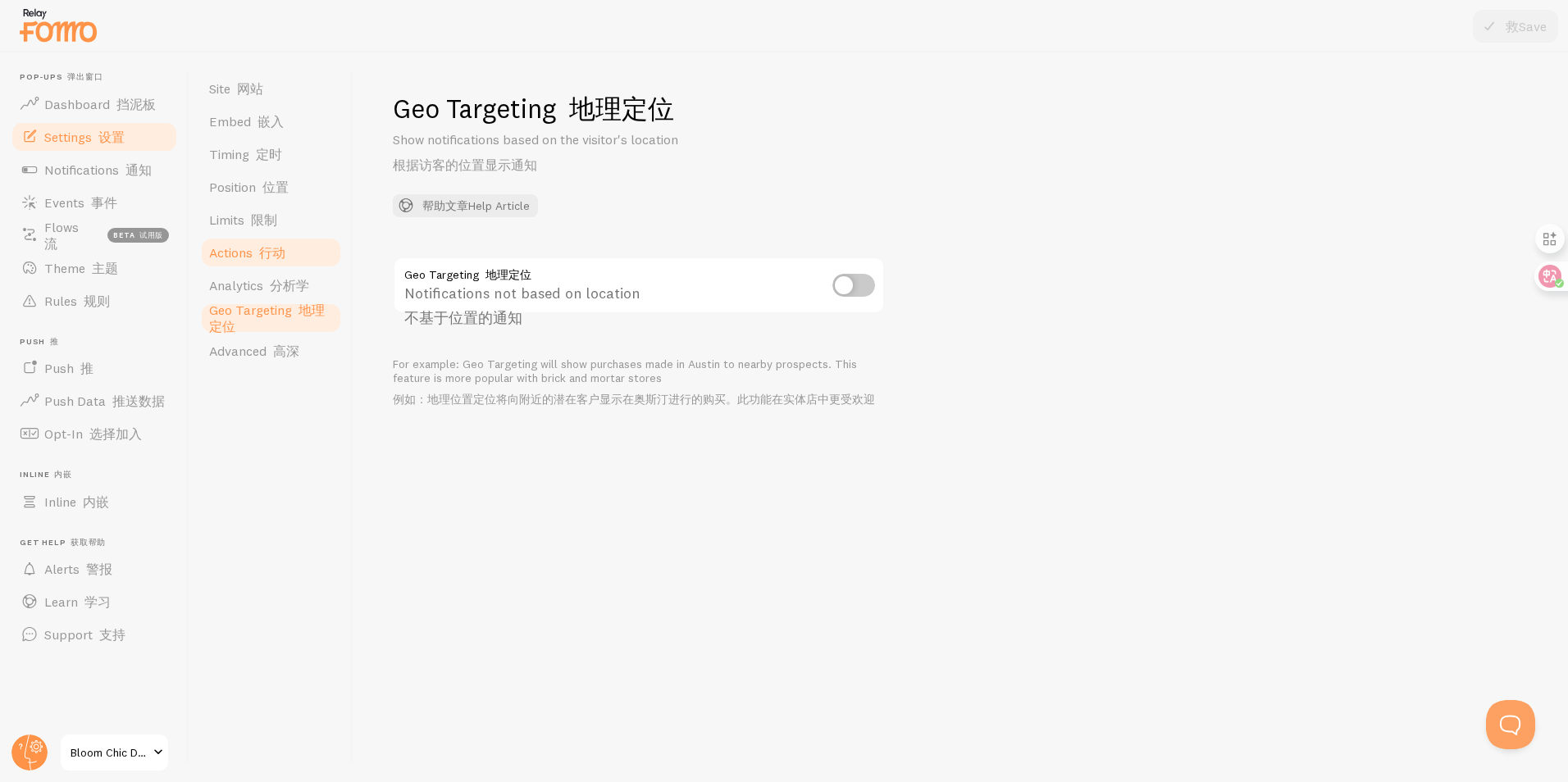 drag, startPoint x: 285, startPoint y: 252, endPoint x: 298, endPoint y: 216, distance: 38.275318 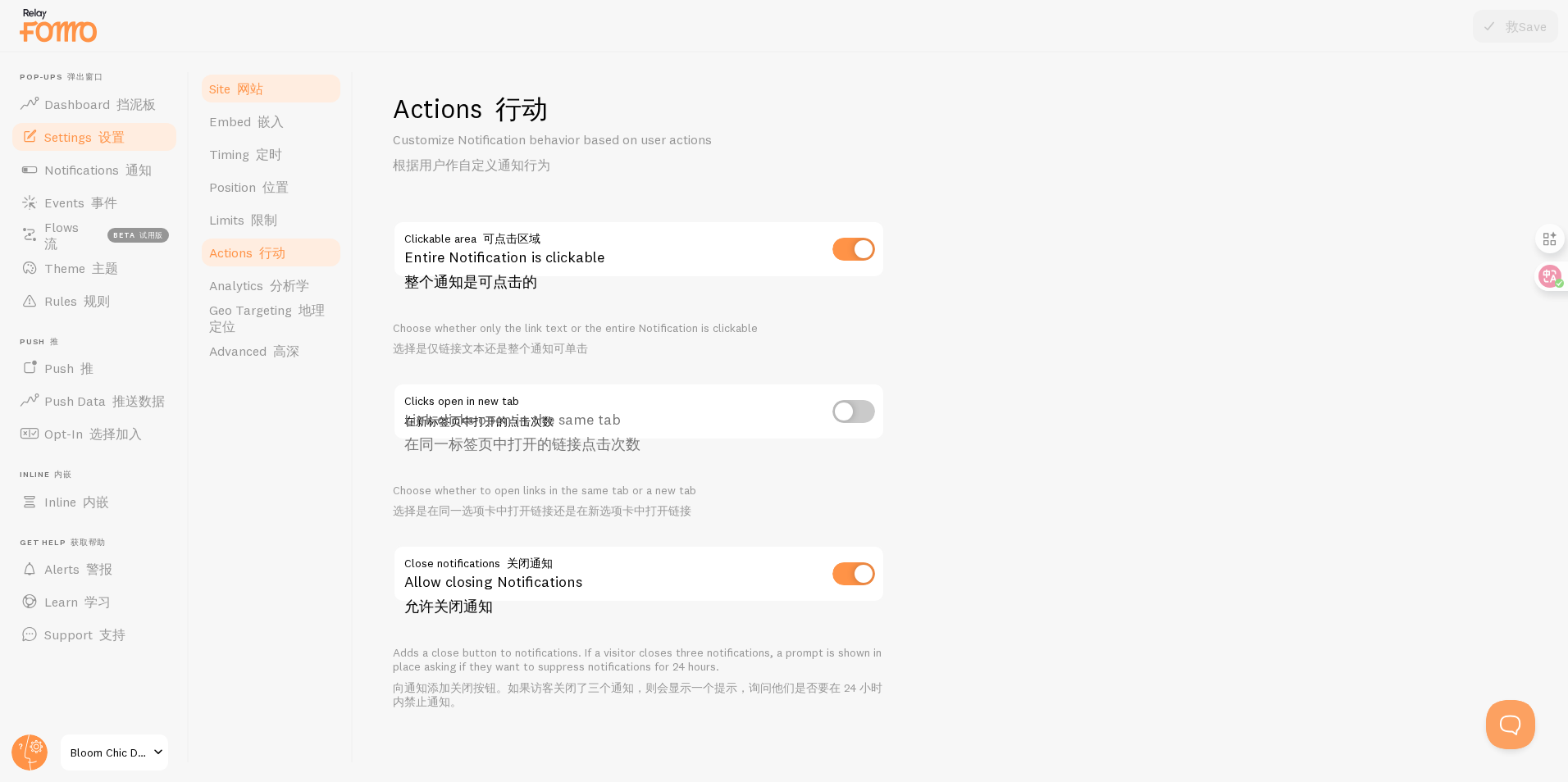 click on "Site
网站" at bounding box center [271, 89] 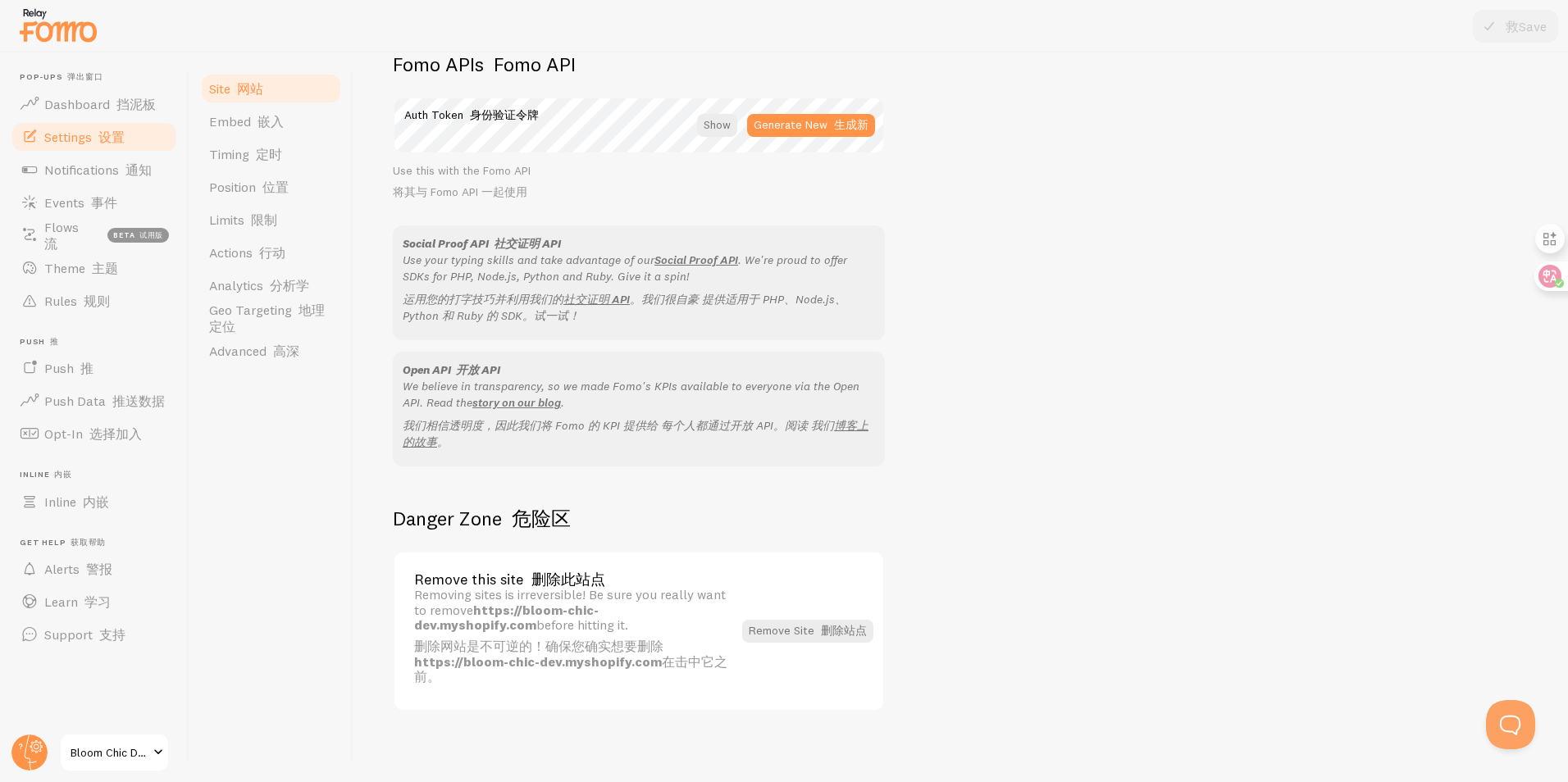 scroll, scrollTop: 1257, scrollLeft: 0, axis: vertical 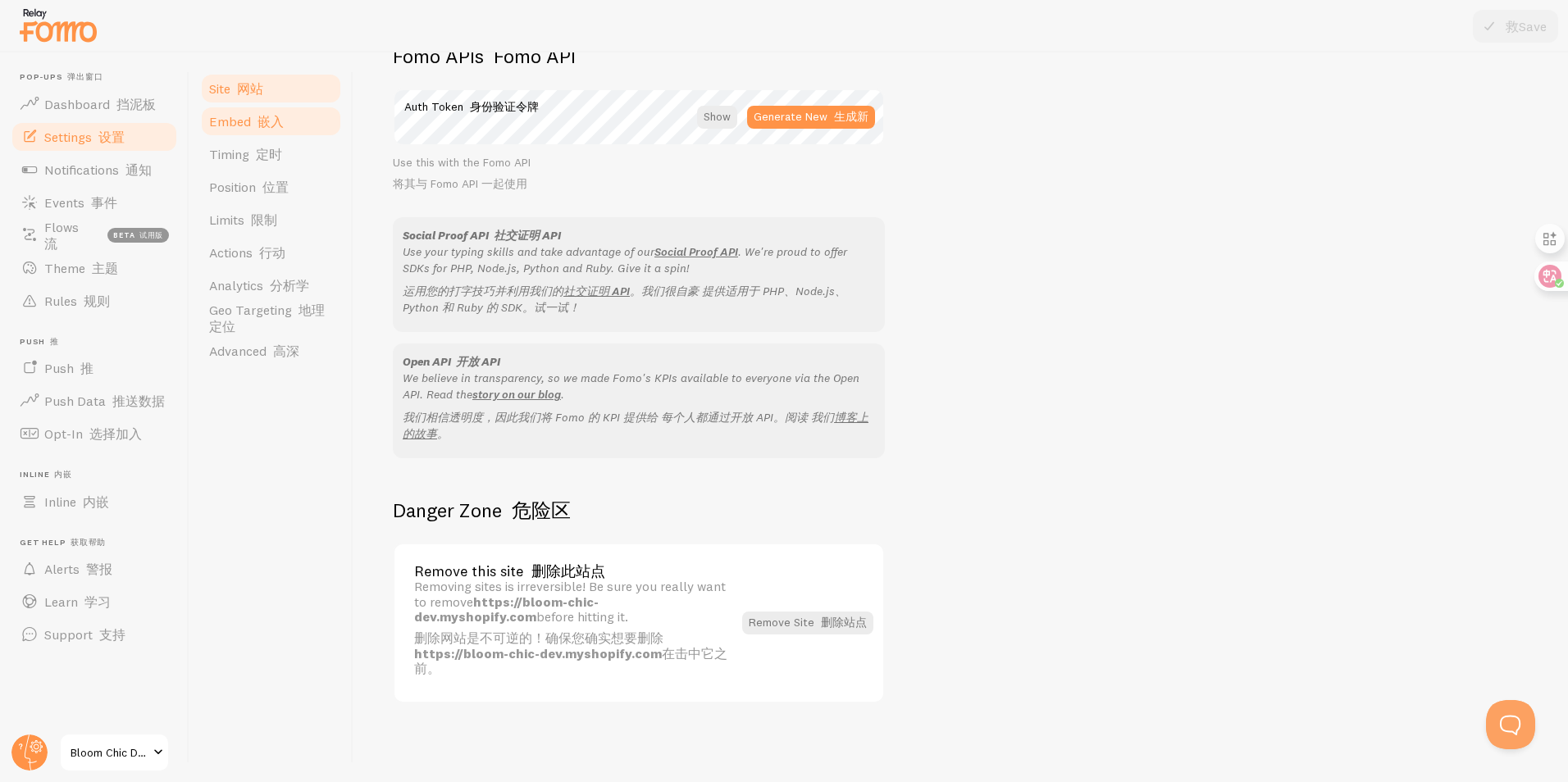 click at bounding box center [254, 121] 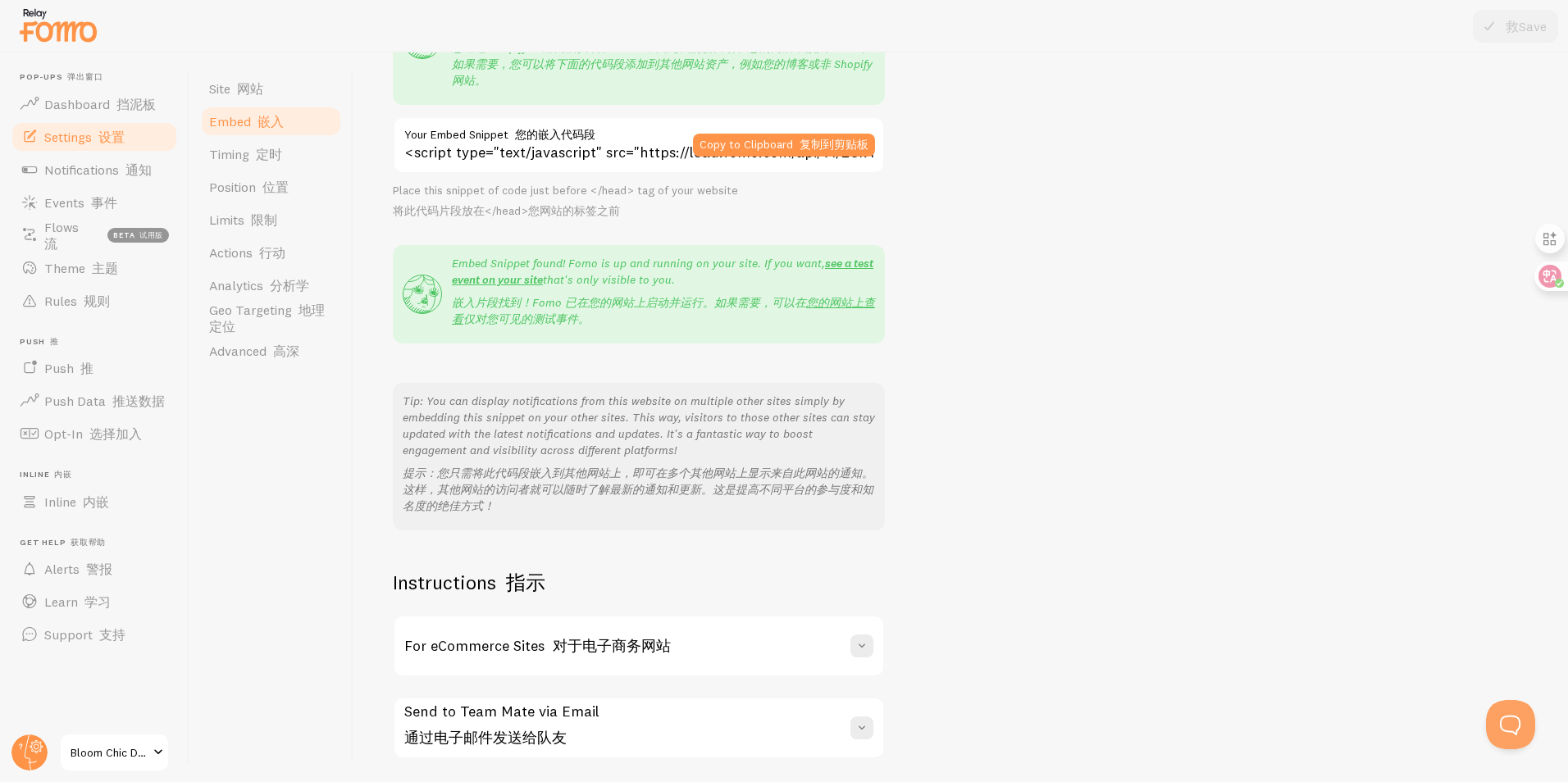 scroll, scrollTop: 321, scrollLeft: 0, axis: vertical 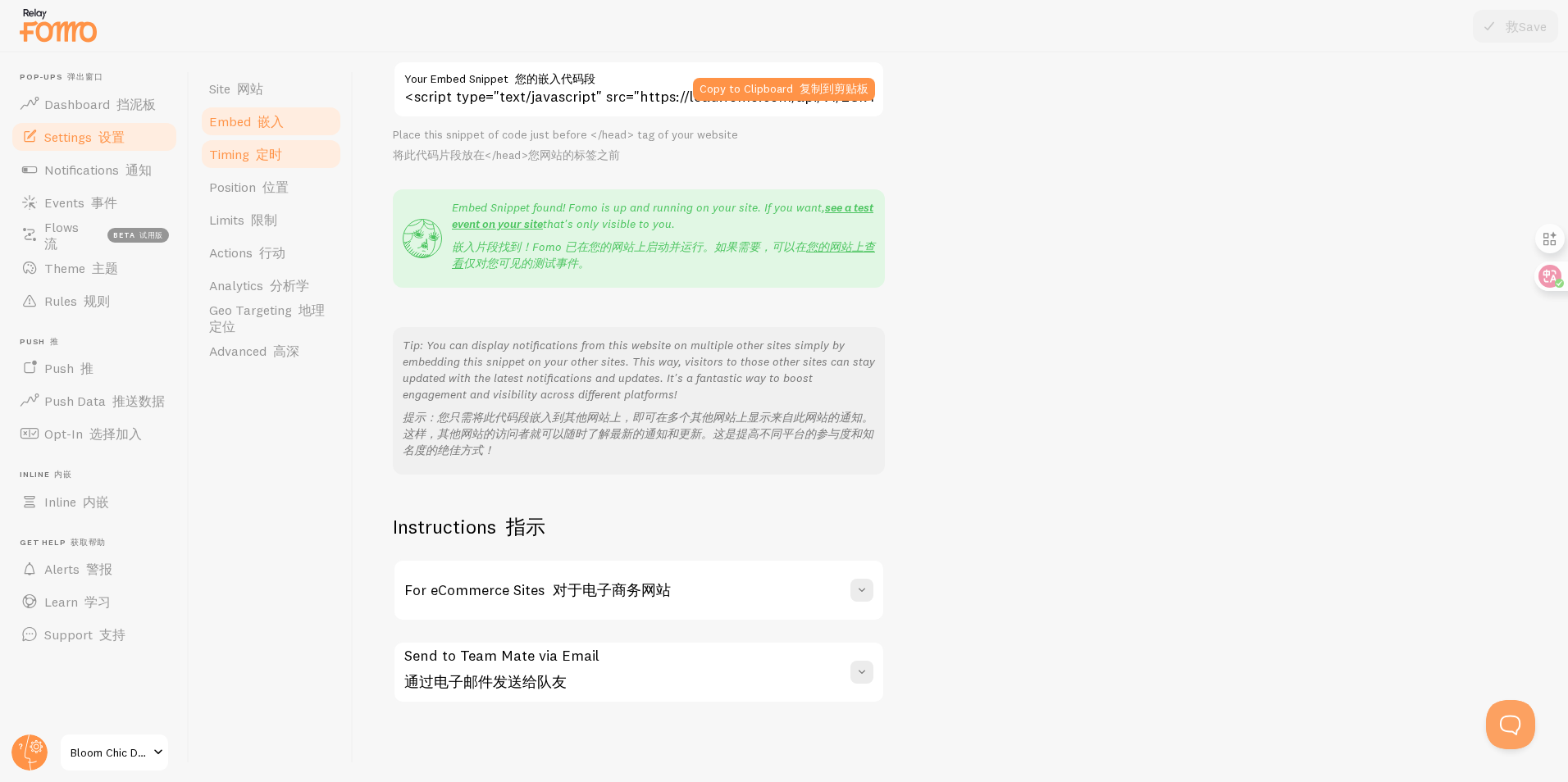 click on "Timing
定时" at bounding box center [245, 154] 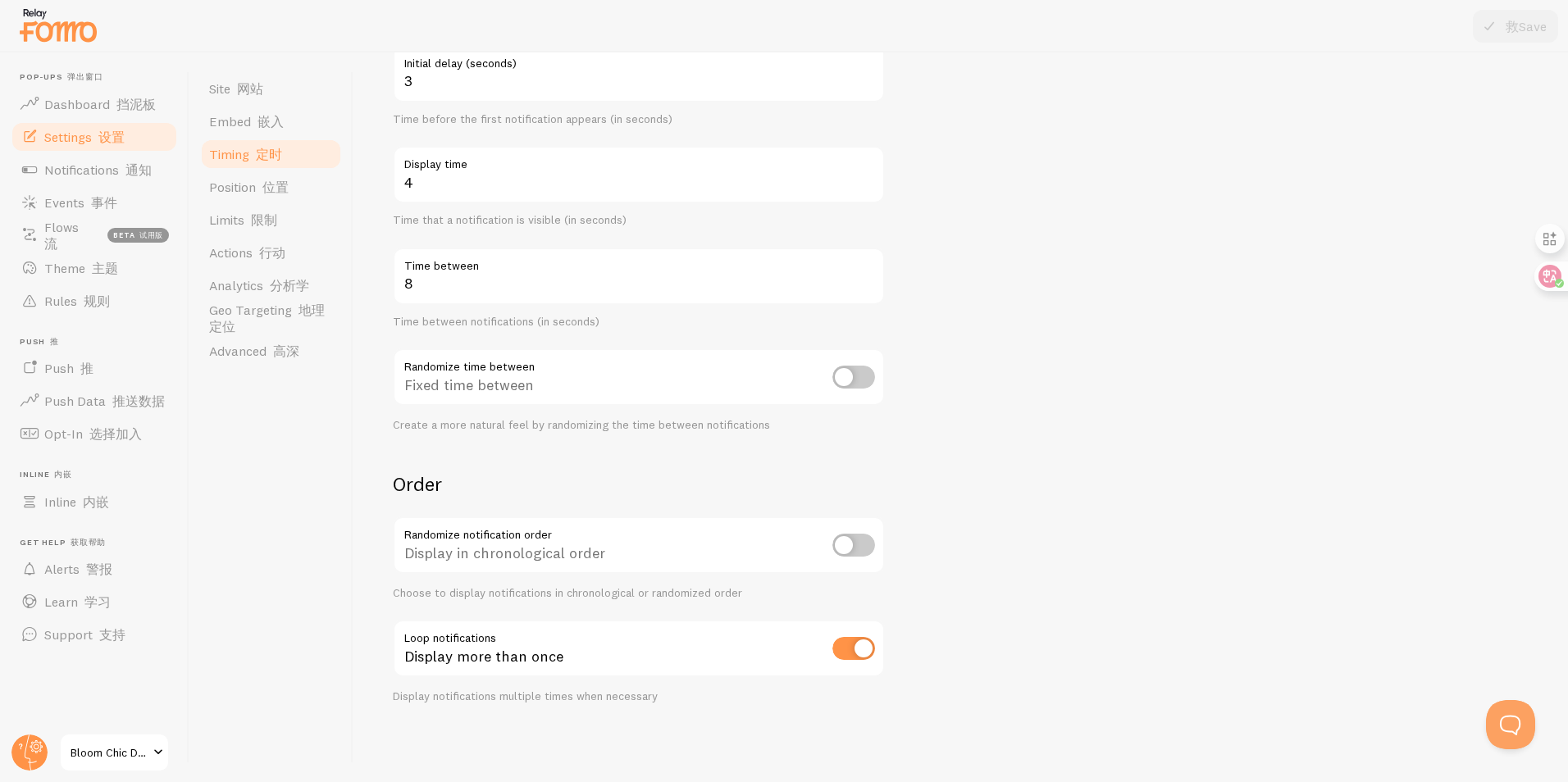 scroll, scrollTop: 0, scrollLeft: 0, axis: both 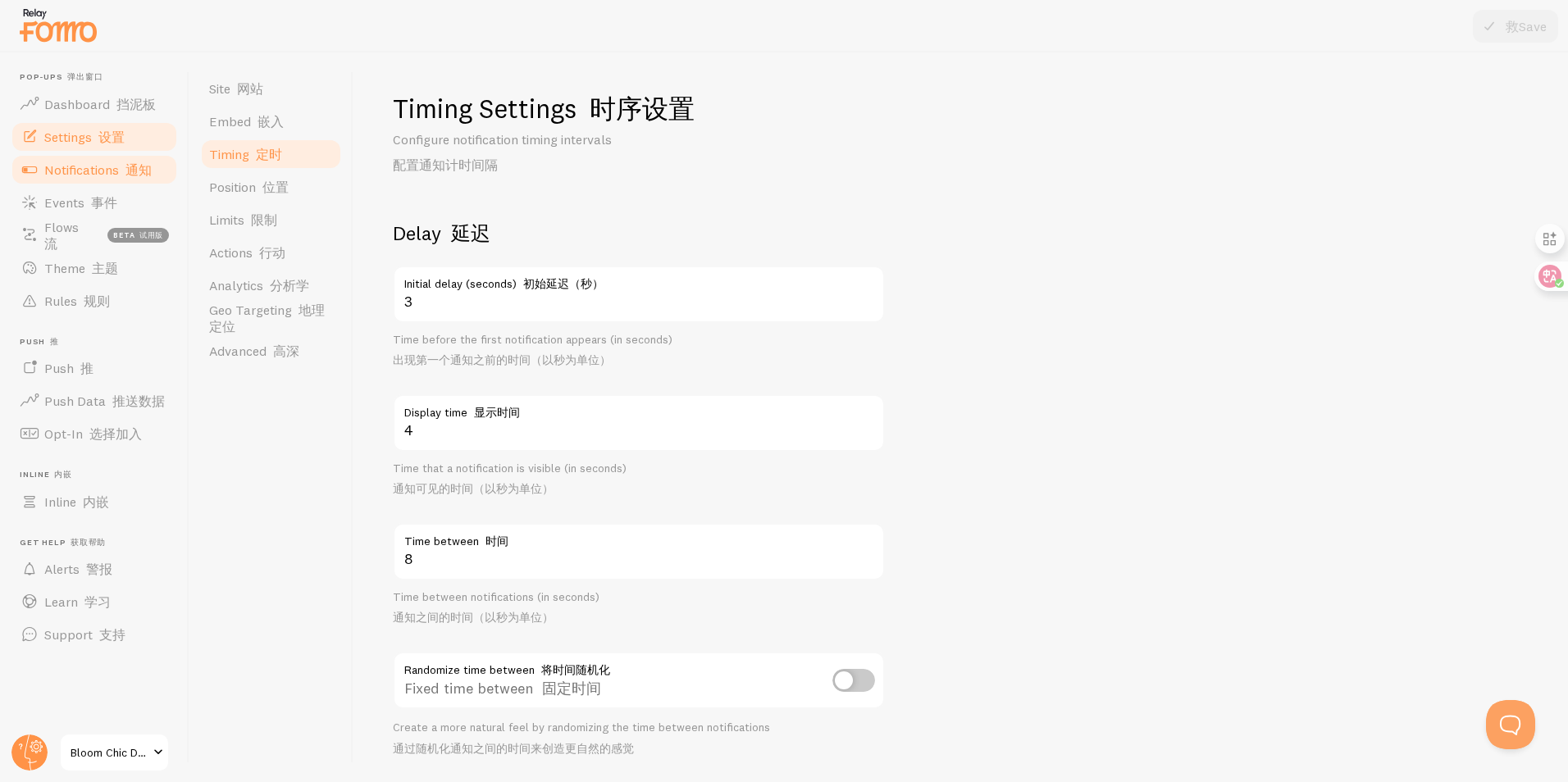 click on "Notifications
通知" at bounding box center (98, 170) 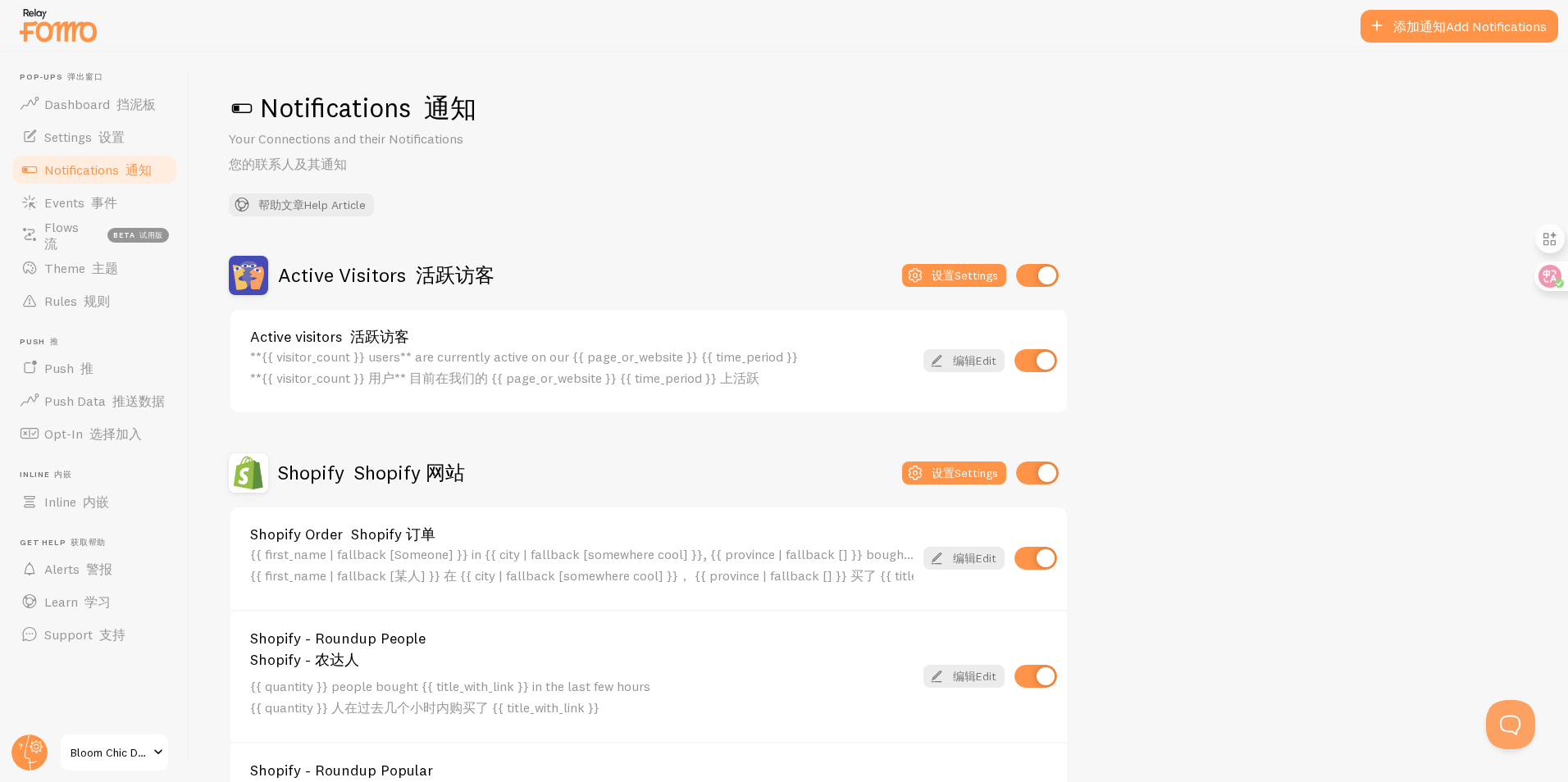 scroll, scrollTop: 0, scrollLeft: 0, axis: both 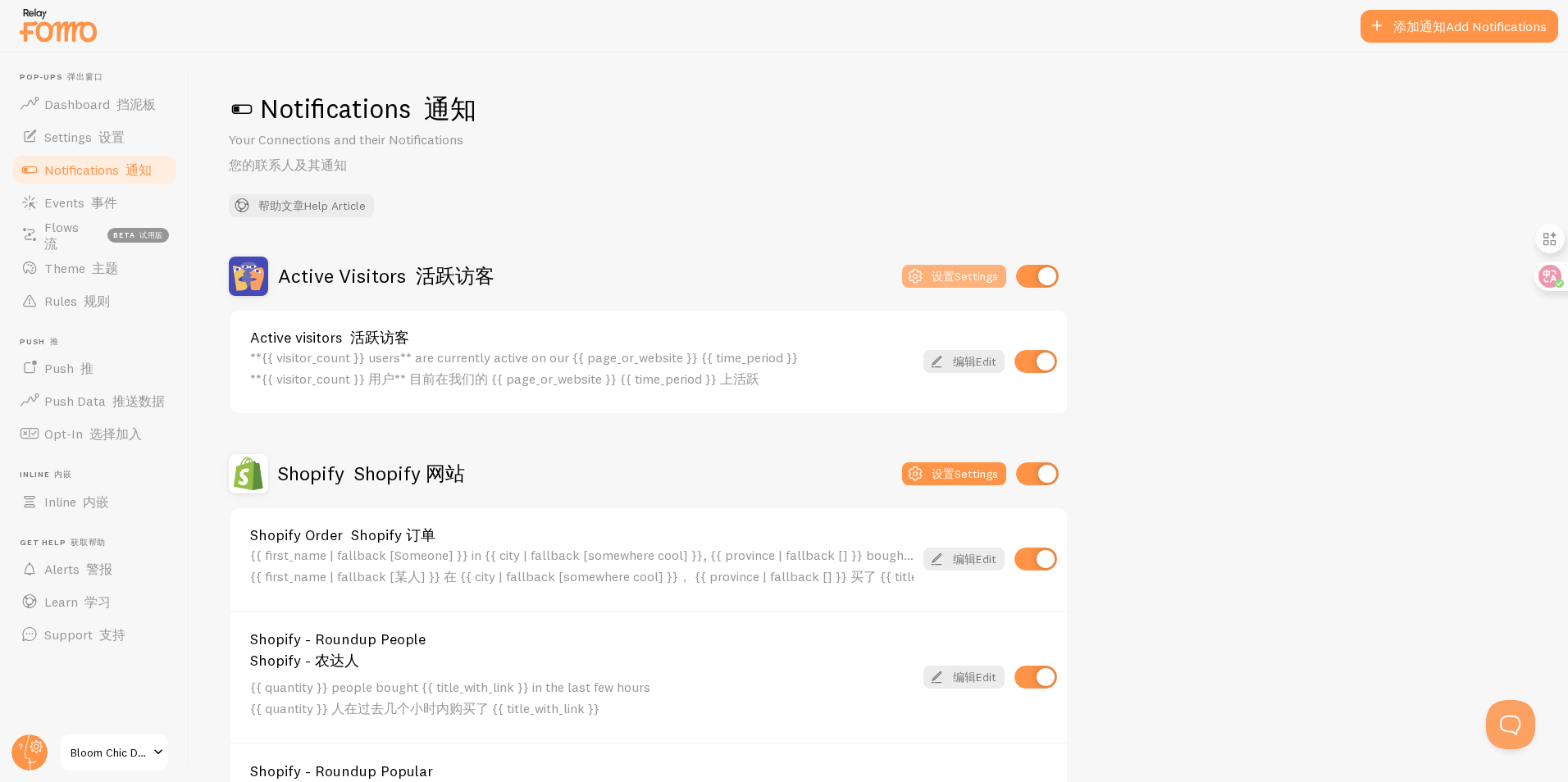 click on "Settings
设置" at bounding box center (954, 276) 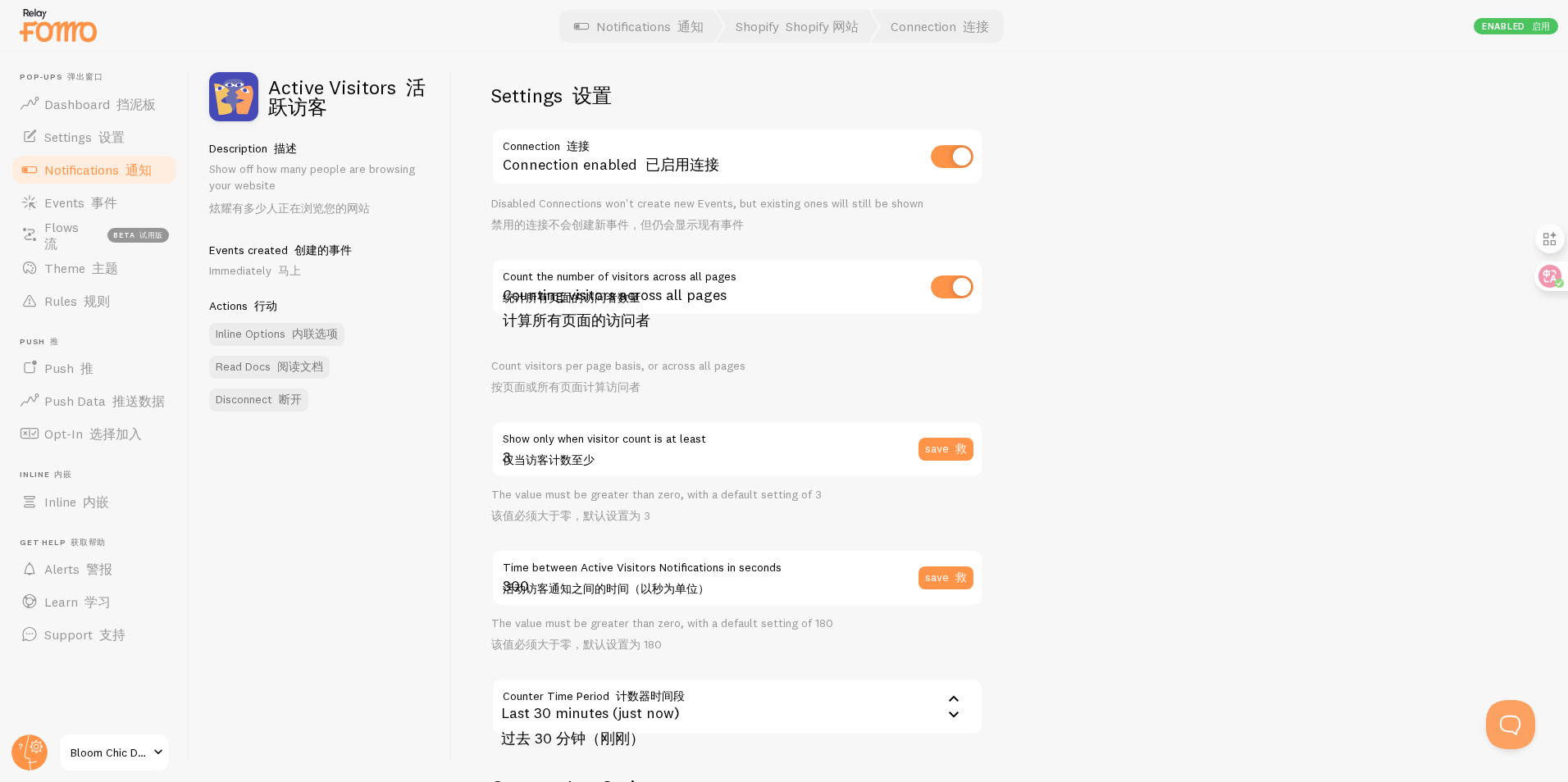 scroll, scrollTop: 0, scrollLeft: 0, axis: both 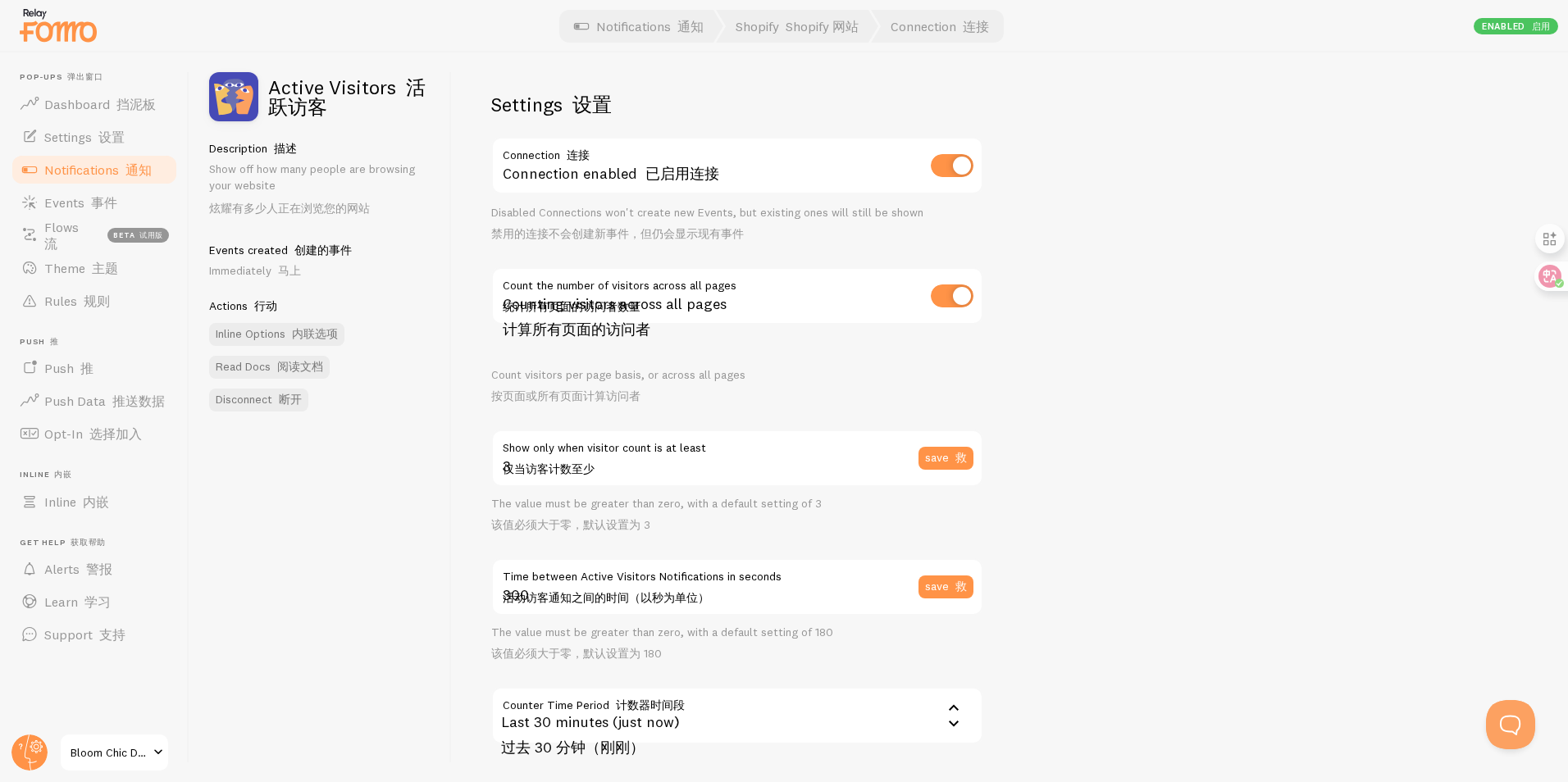 click on "Notifications
通知" at bounding box center [98, 170] 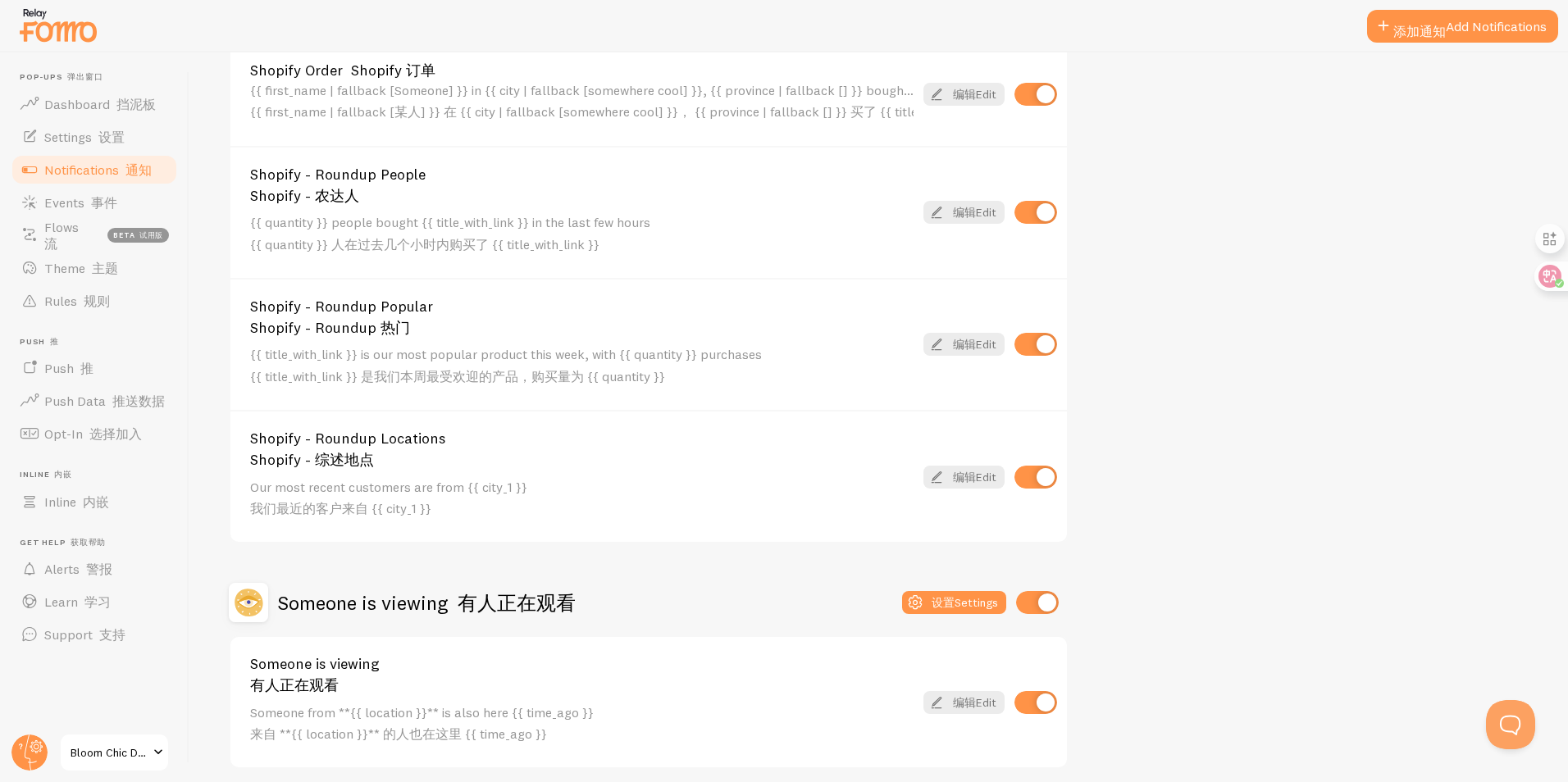 scroll, scrollTop: 318, scrollLeft: 0, axis: vertical 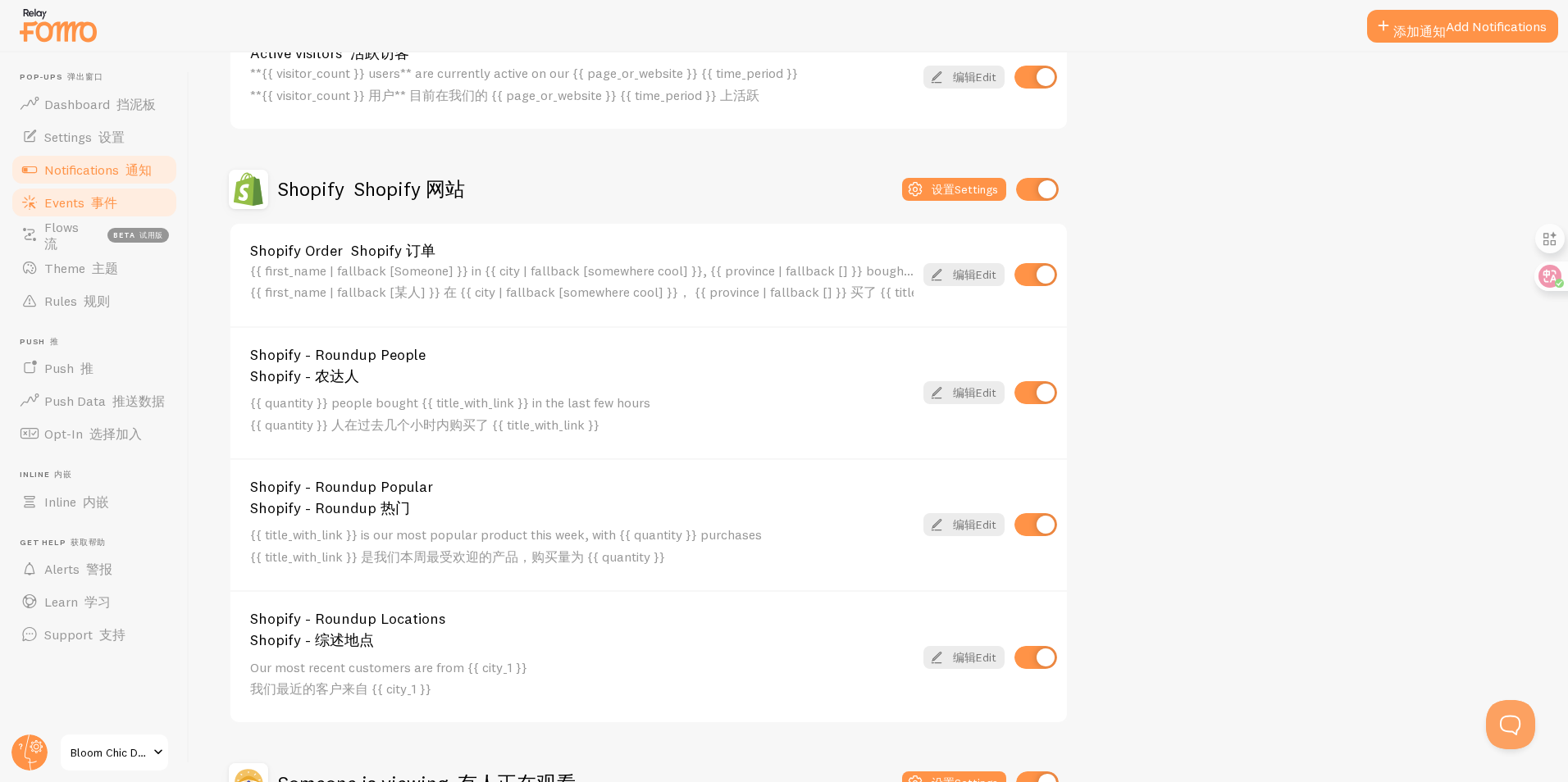 click on "事件" at bounding box center (104, 202) 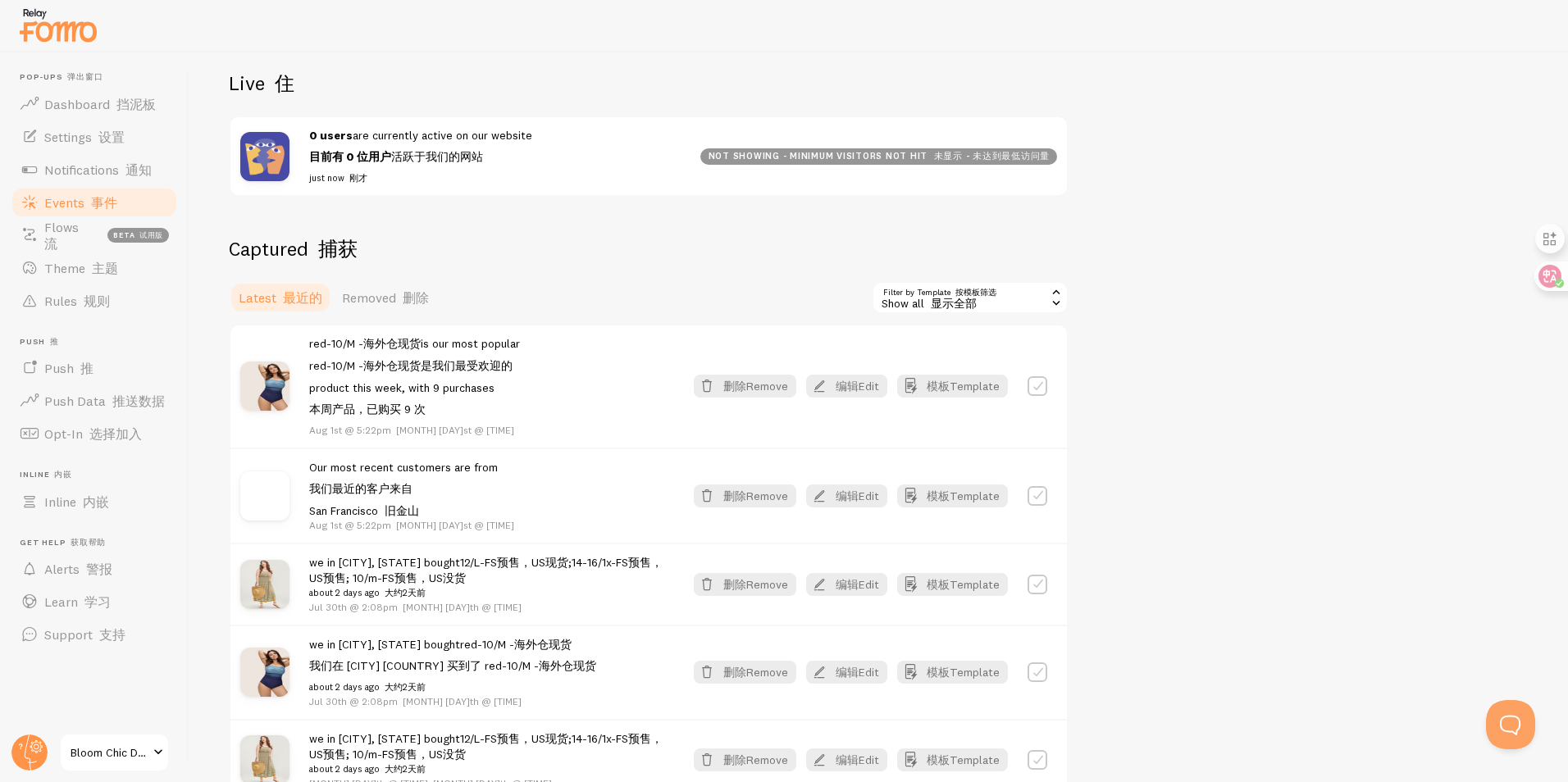 scroll, scrollTop: 82, scrollLeft: 0, axis: vertical 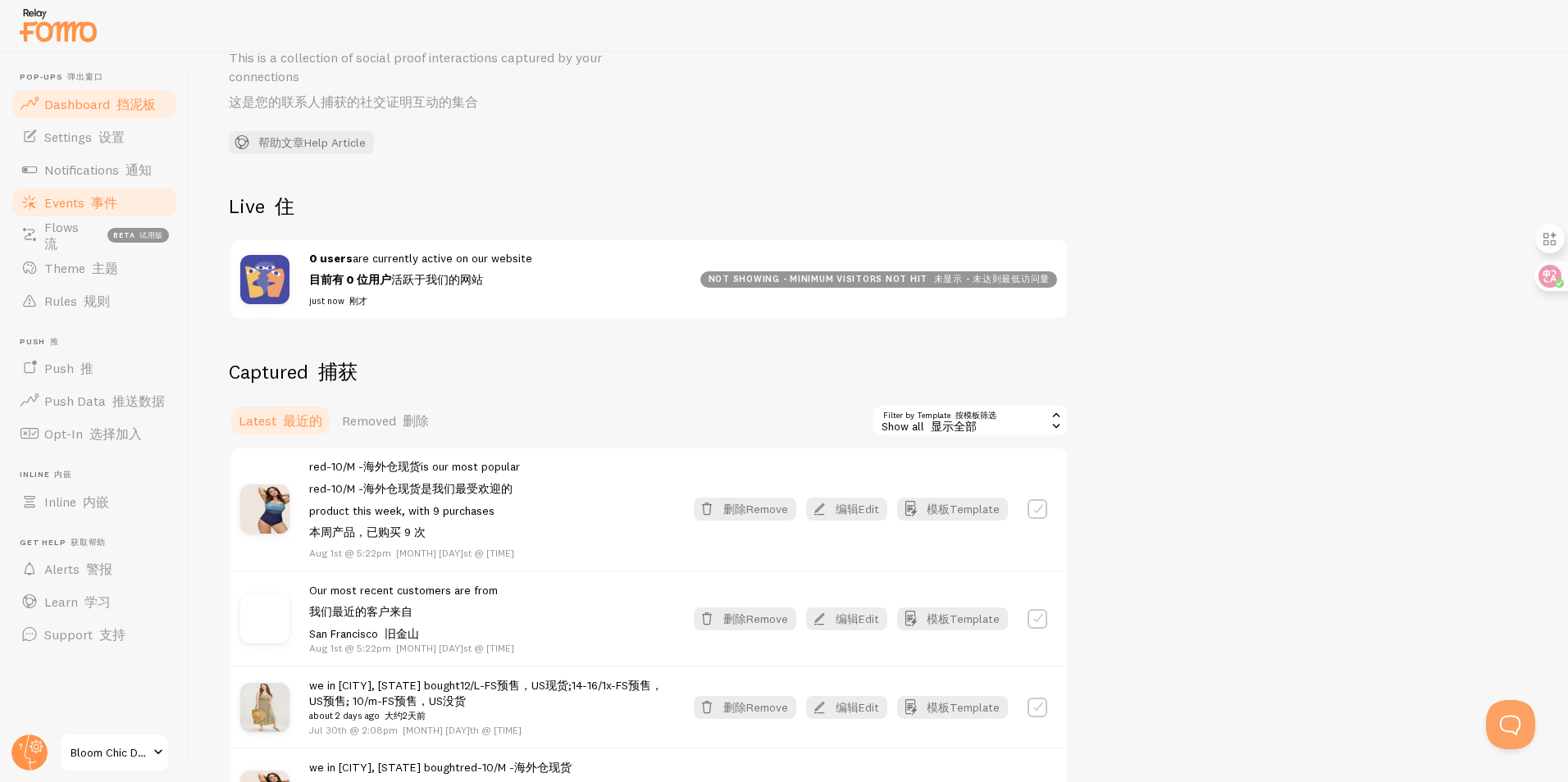 click on "挡泥板" at bounding box center [136, 104] 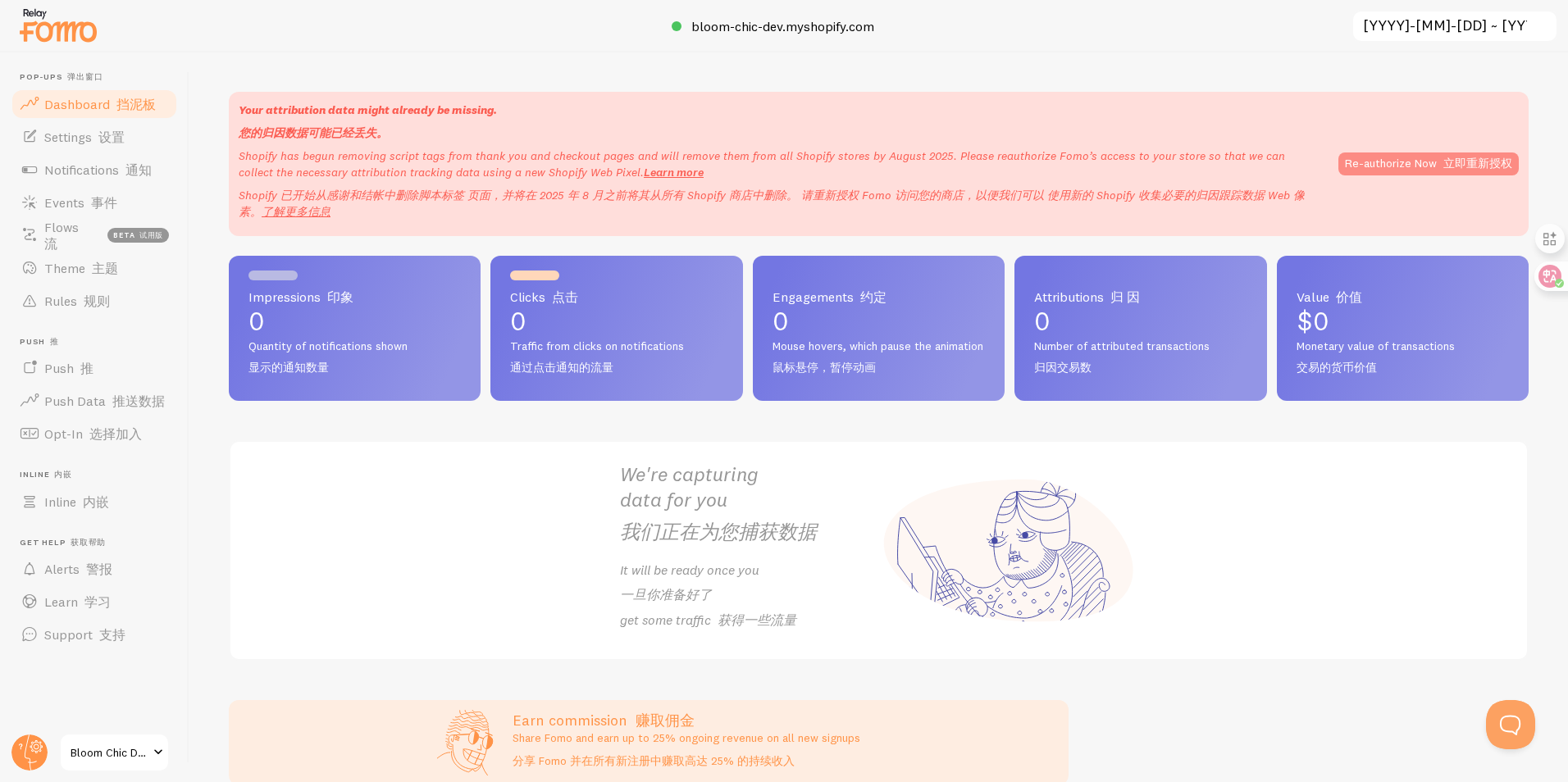 click on "立即重新授权" at bounding box center (1478, 163) 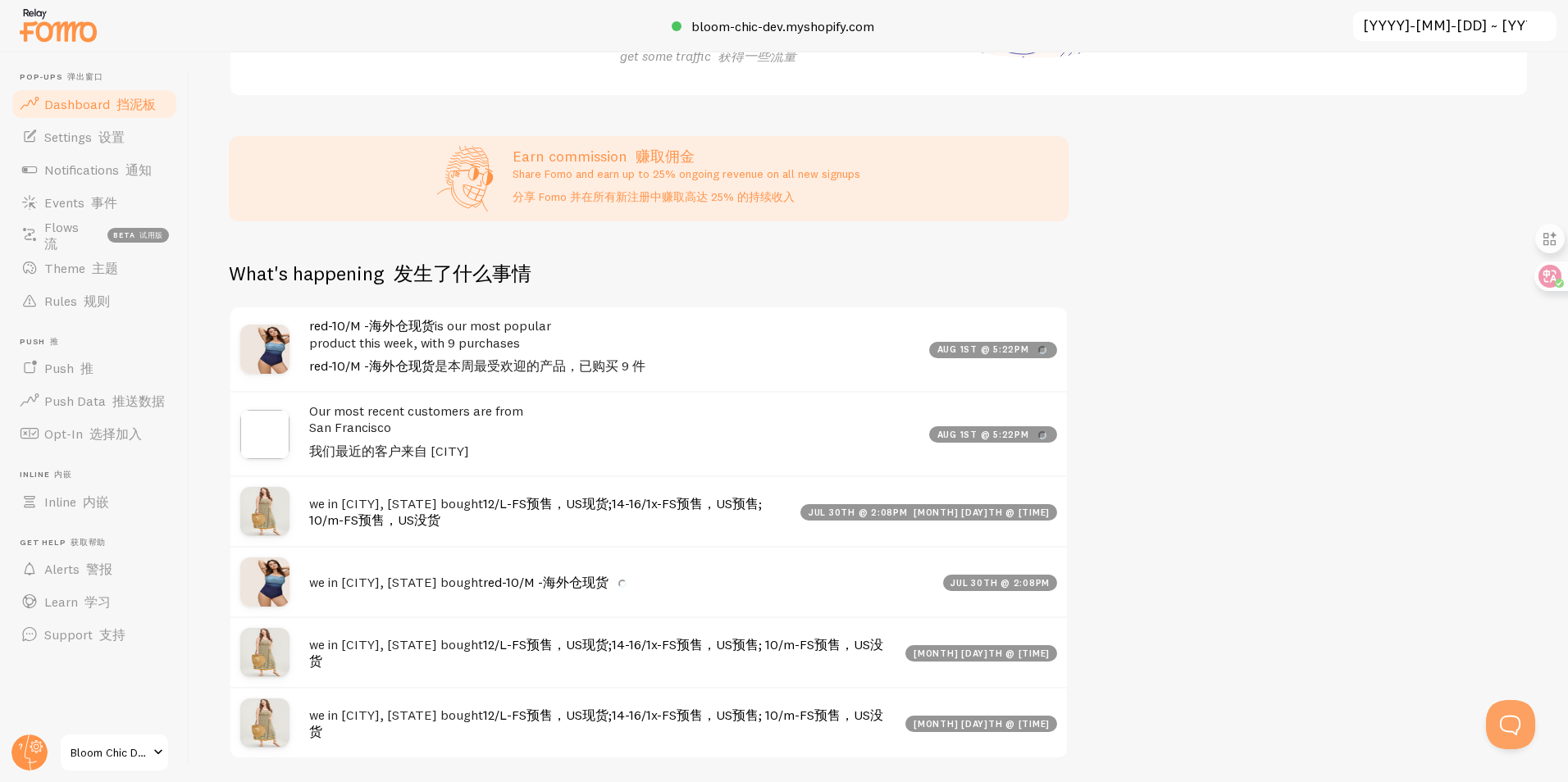 scroll, scrollTop: 574, scrollLeft: 0, axis: vertical 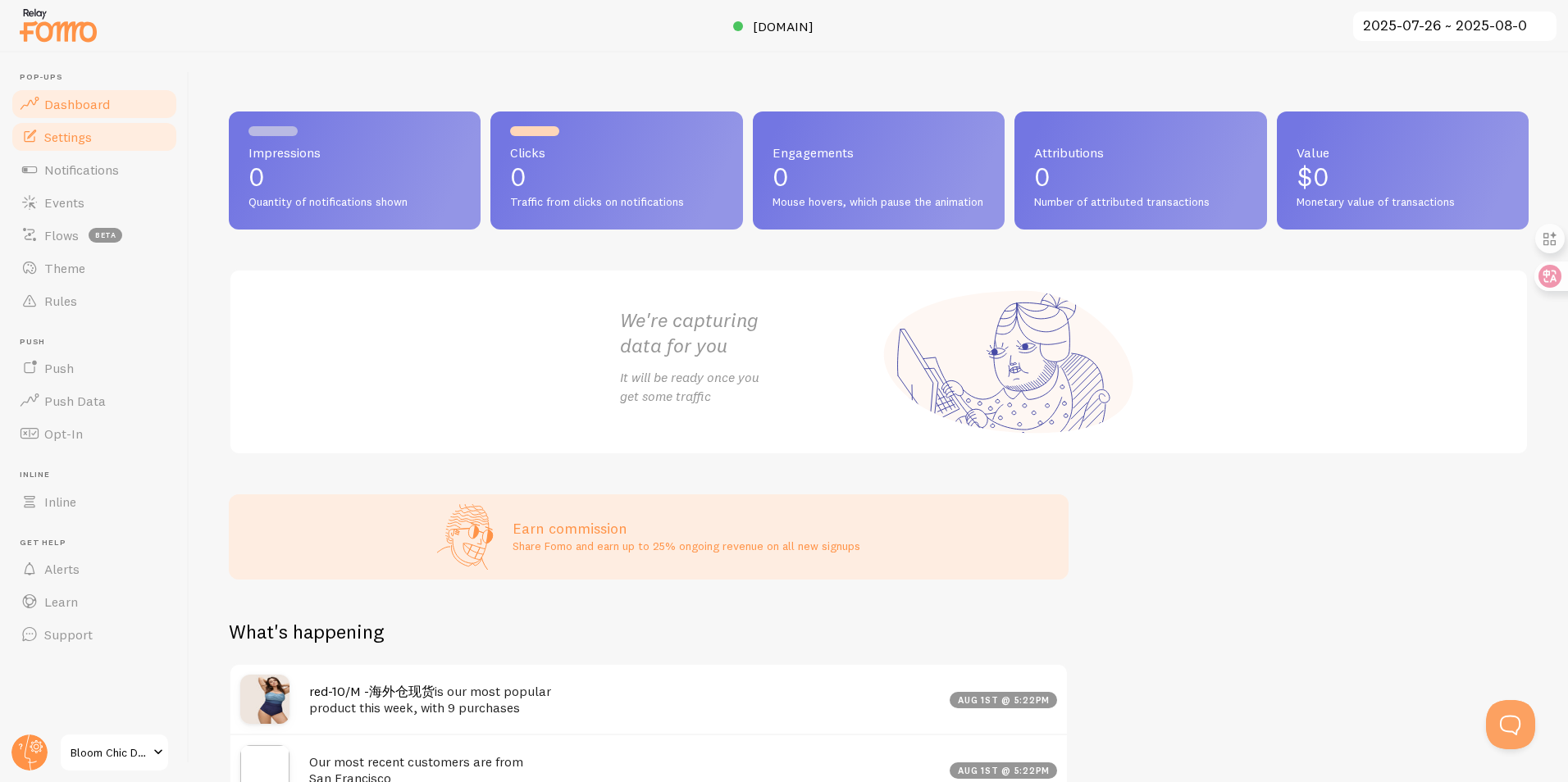 click on "Settings" at bounding box center [68, 137] 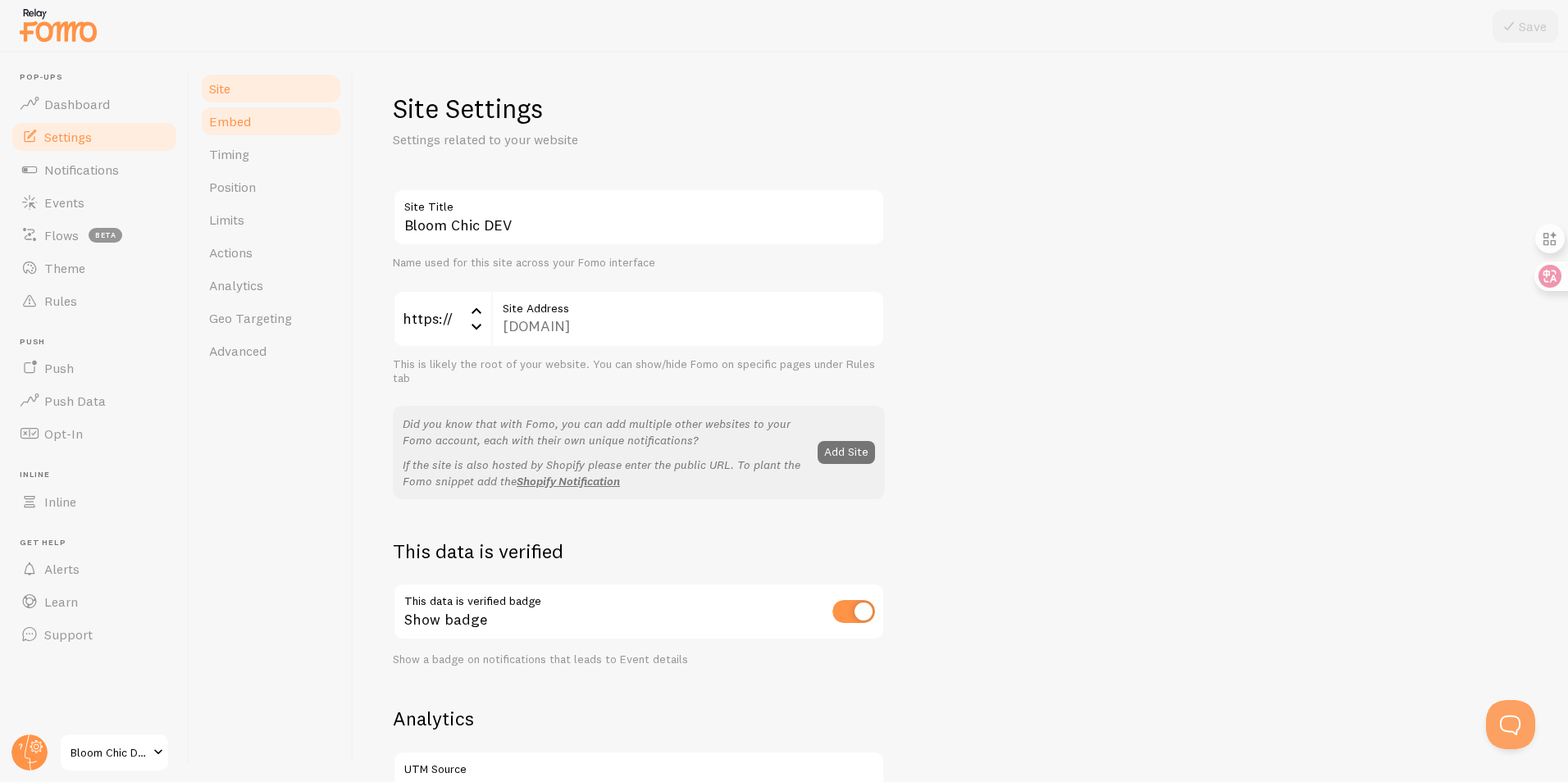 click on "Embed" at bounding box center [271, 121] 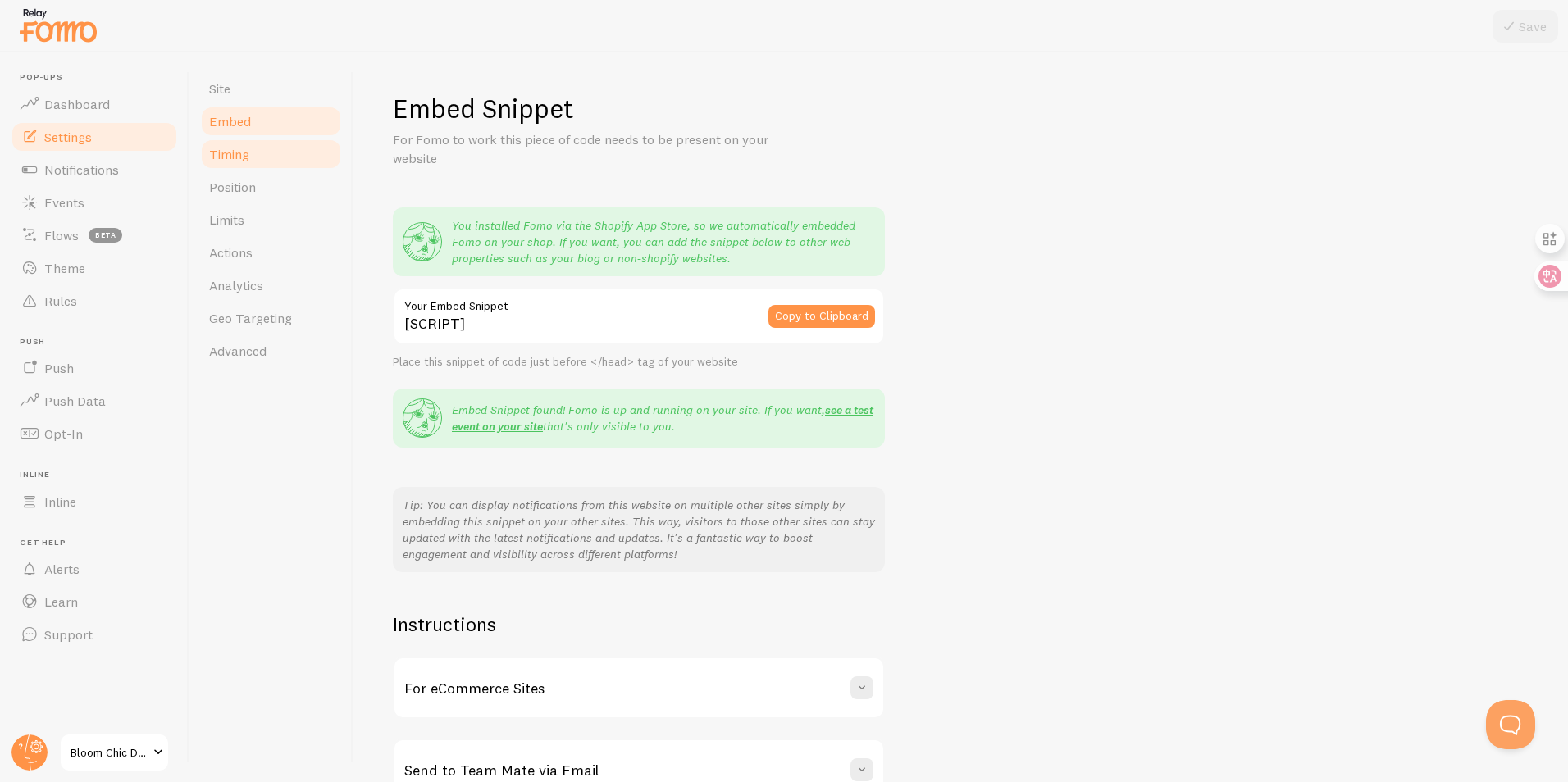 click on "Timing" at bounding box center [229, 154] 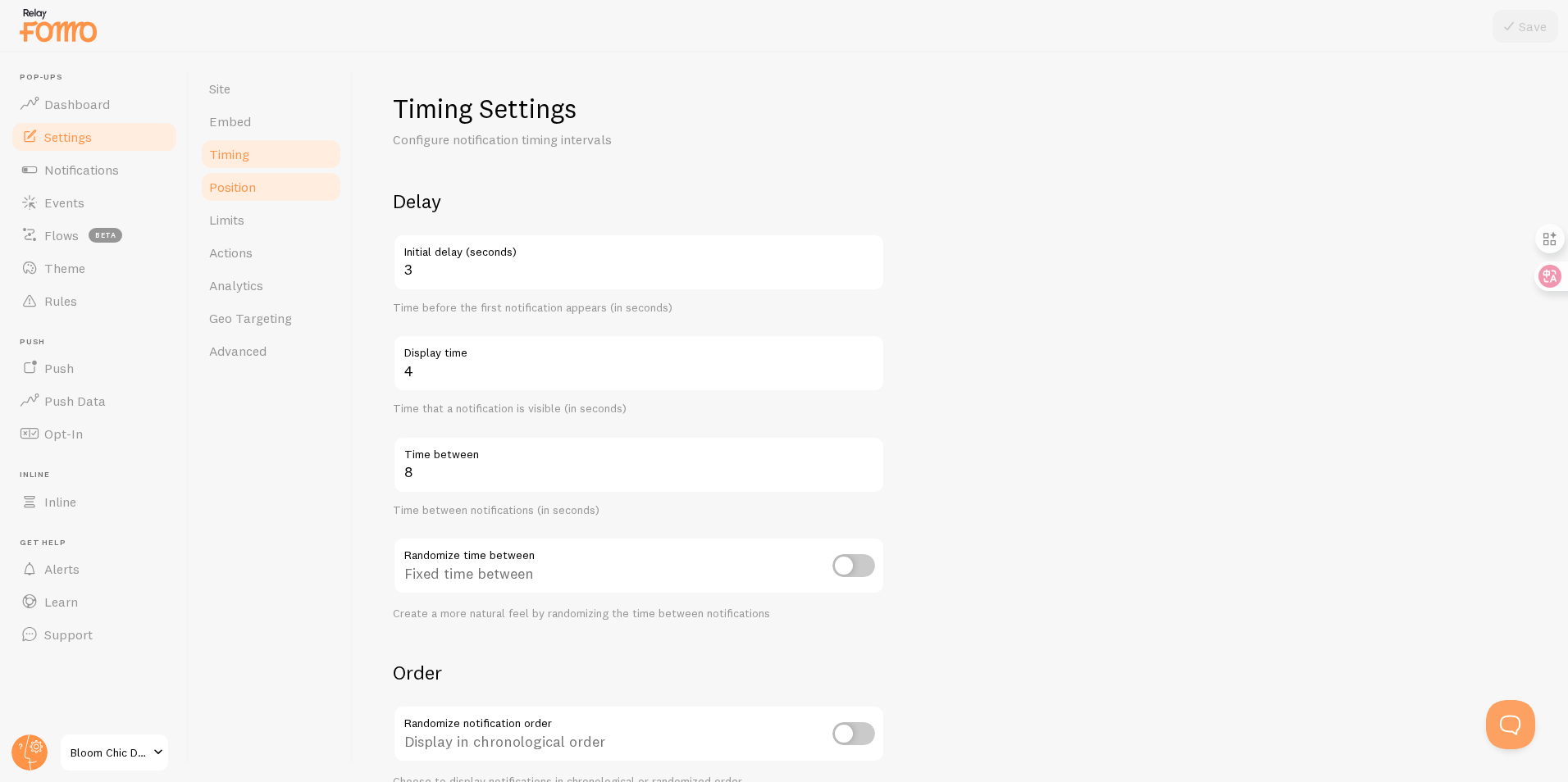 click on "Position" at bounding box center (232, 187) 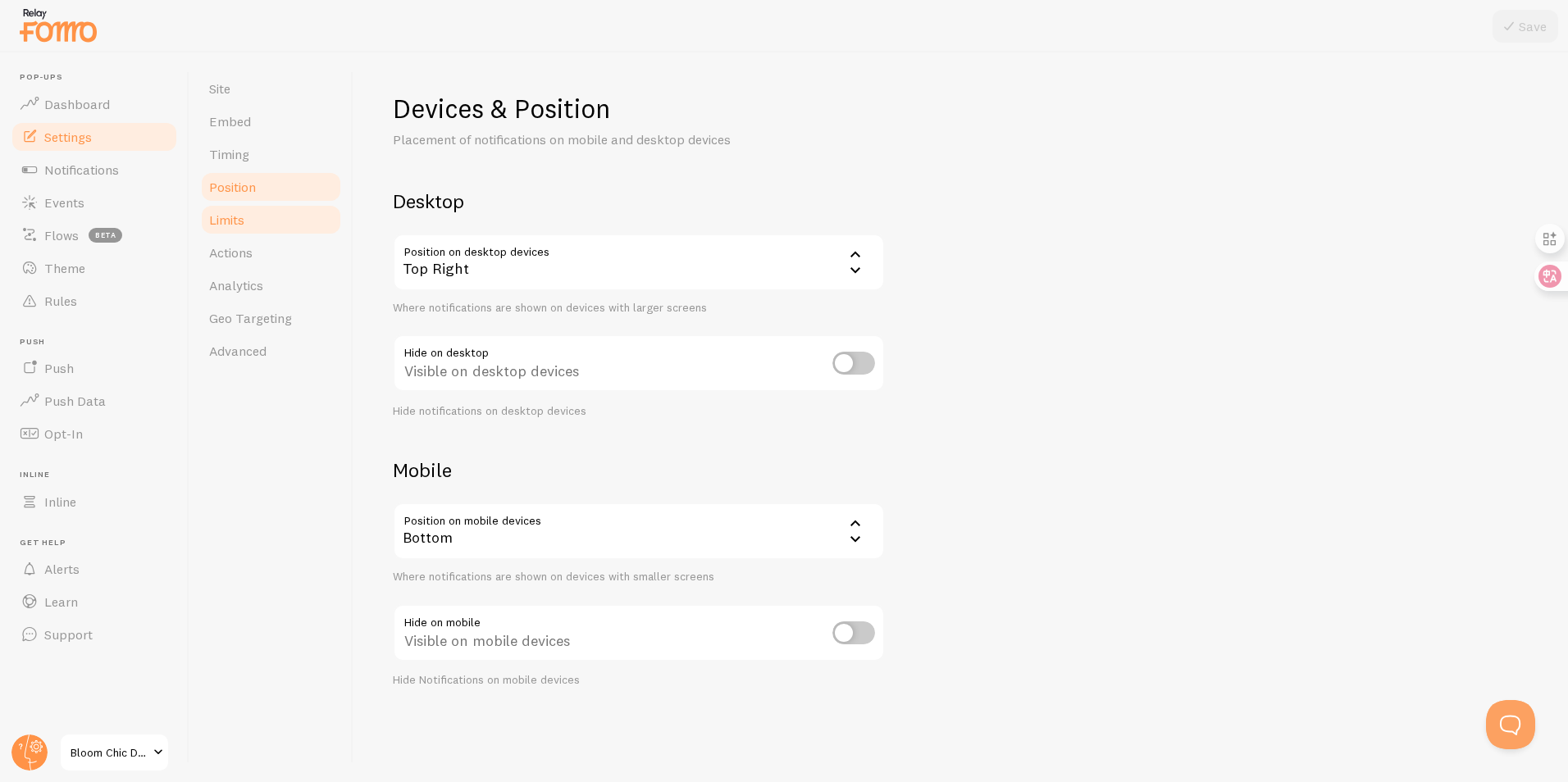 click on "Limits" at bounding box center [271, 220] 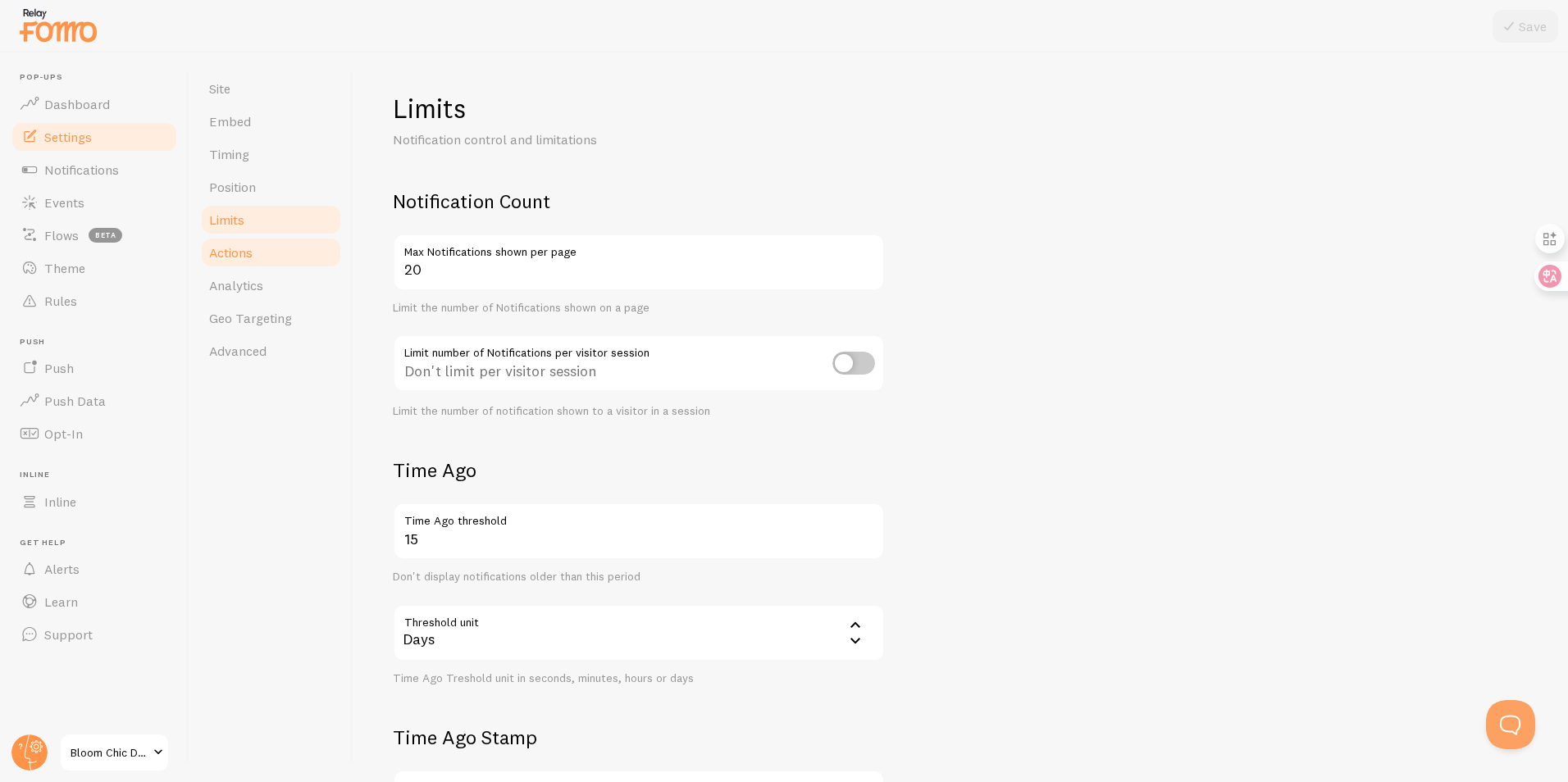 click on "Actions" at bounding box center (271, 252) 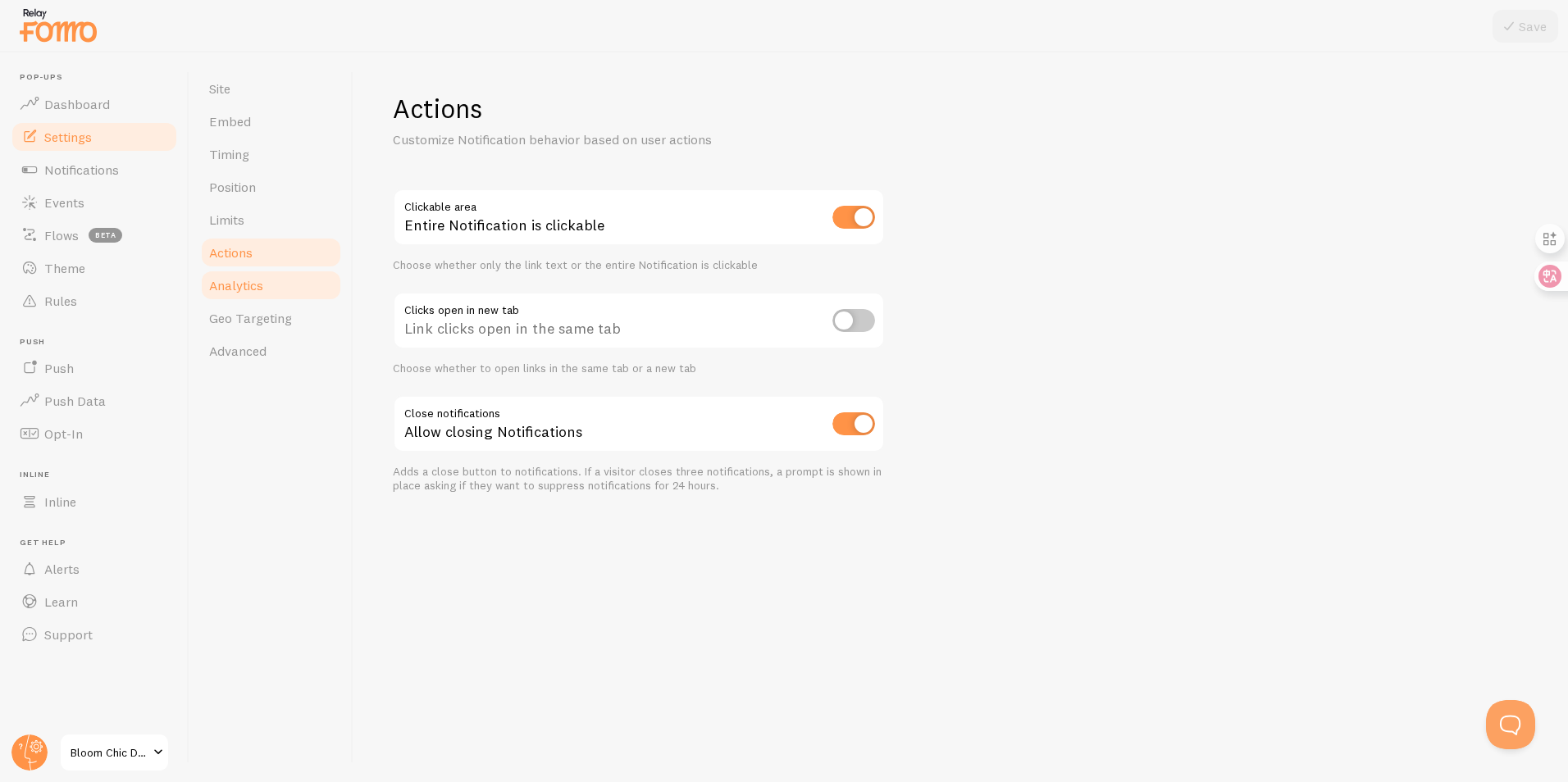 drag, startPoint x: 274, startPoint y: 278, endPoint x: 275, endPoint y: 298, distance: 20.024984 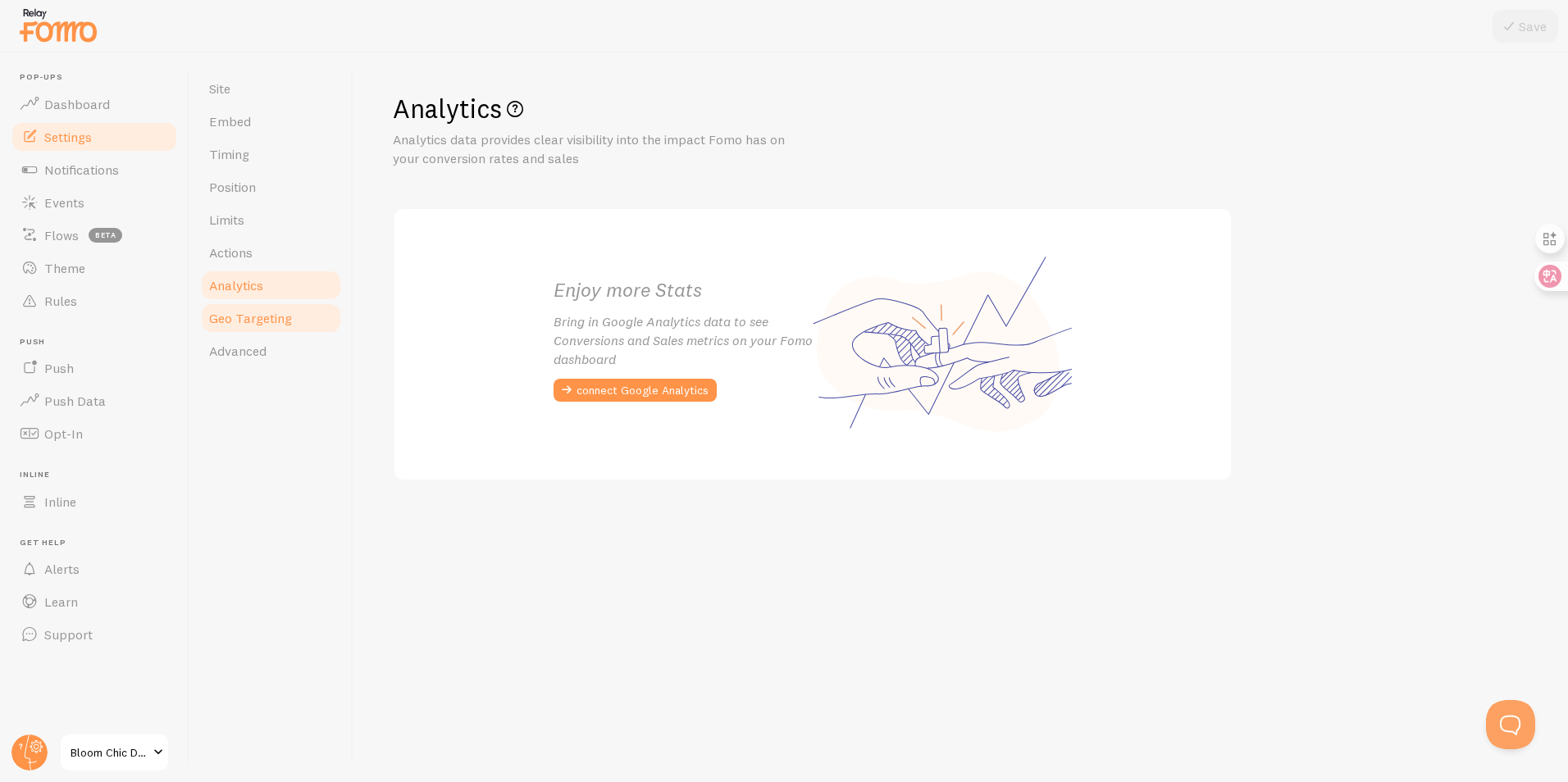 click on "Geo Targeting" at bounding box center [271, 318] 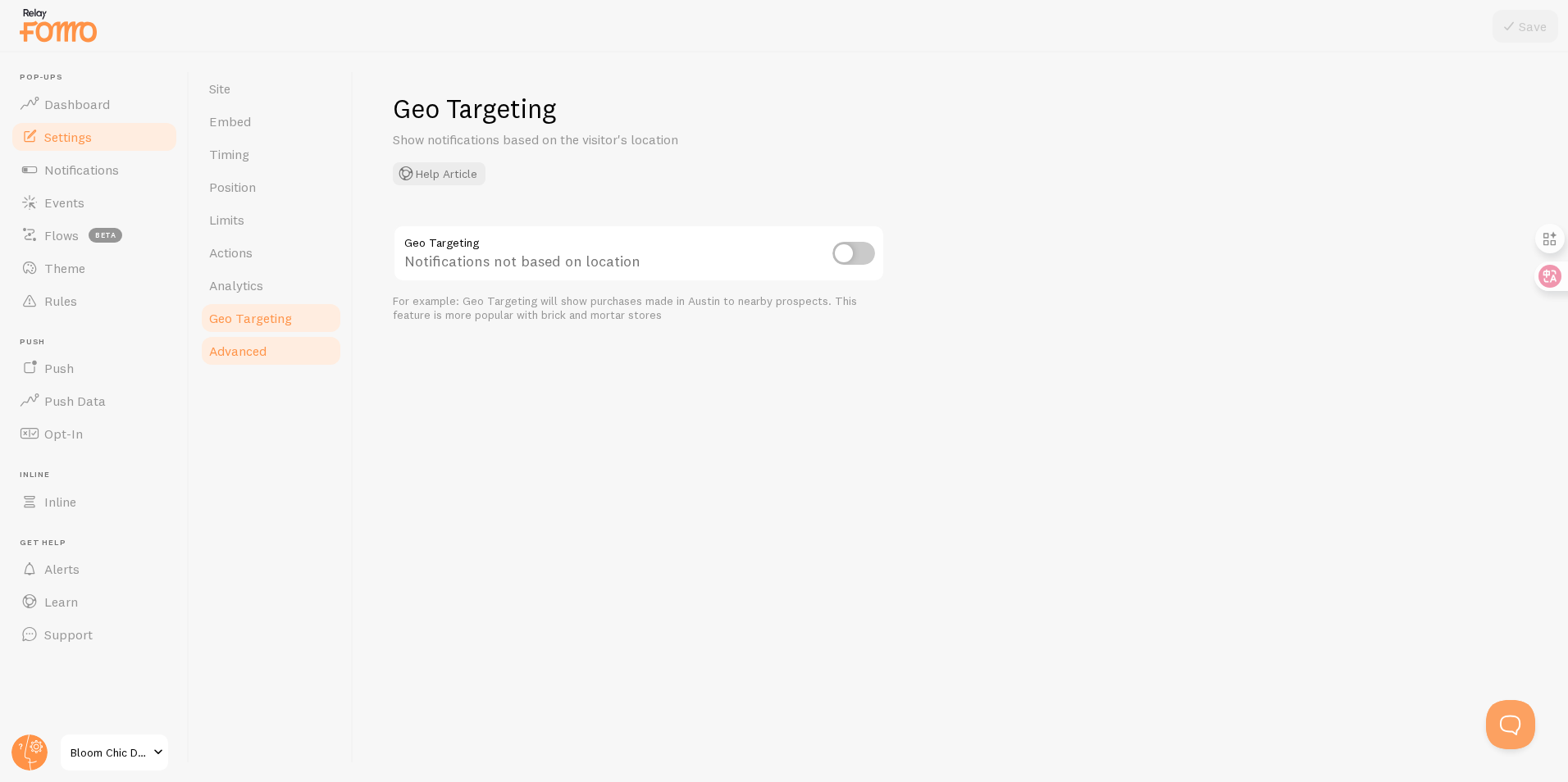 click on "Advanced" at bounding box center (271, 351) 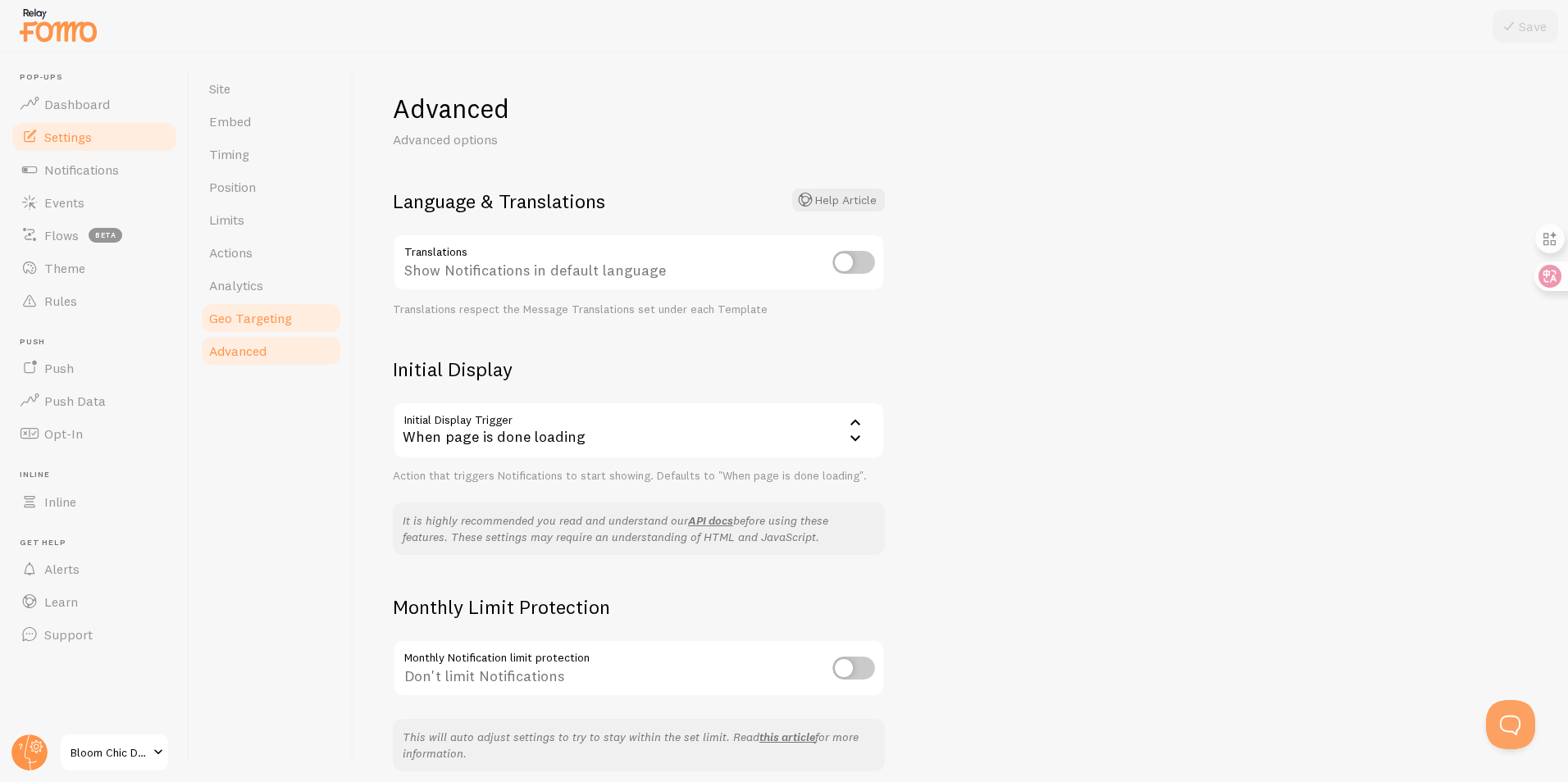 click on "Geo Targeting" at bounding box center (250, 318) 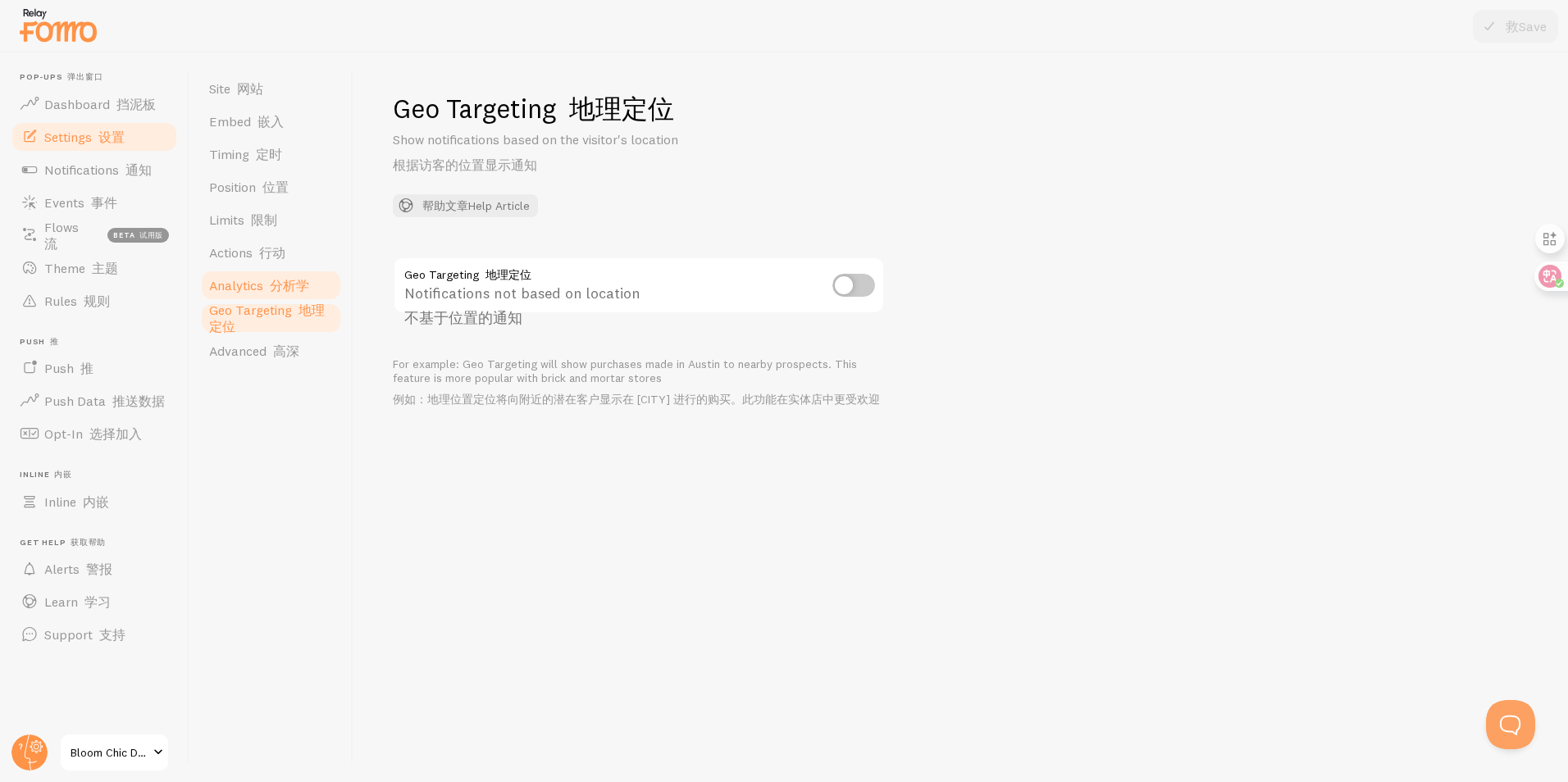 click on "分析学" at bounding box center (289, 285) 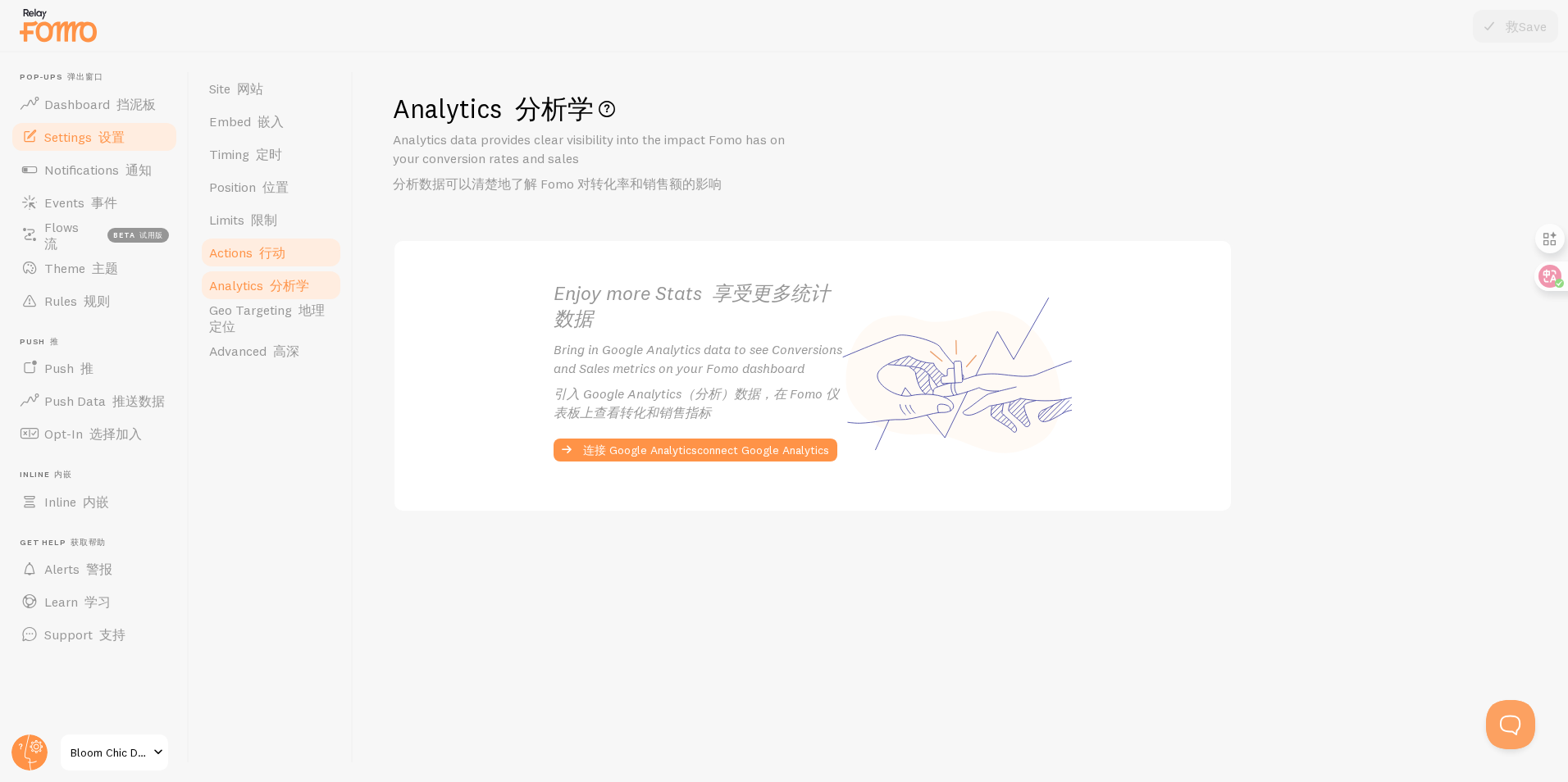 click on "行动" at bounding box center [272, 252] 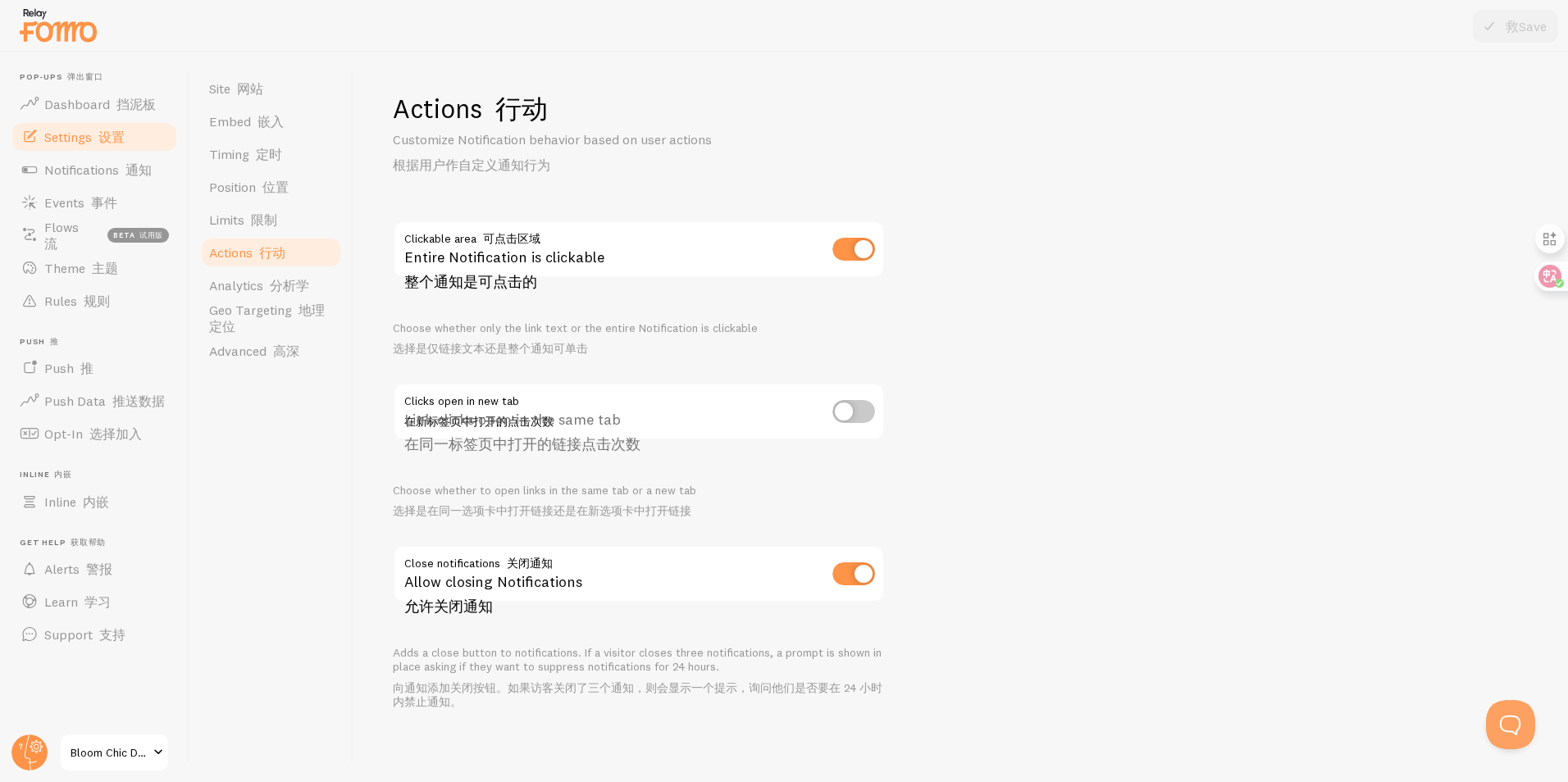 click at bounding box center [854, 249] 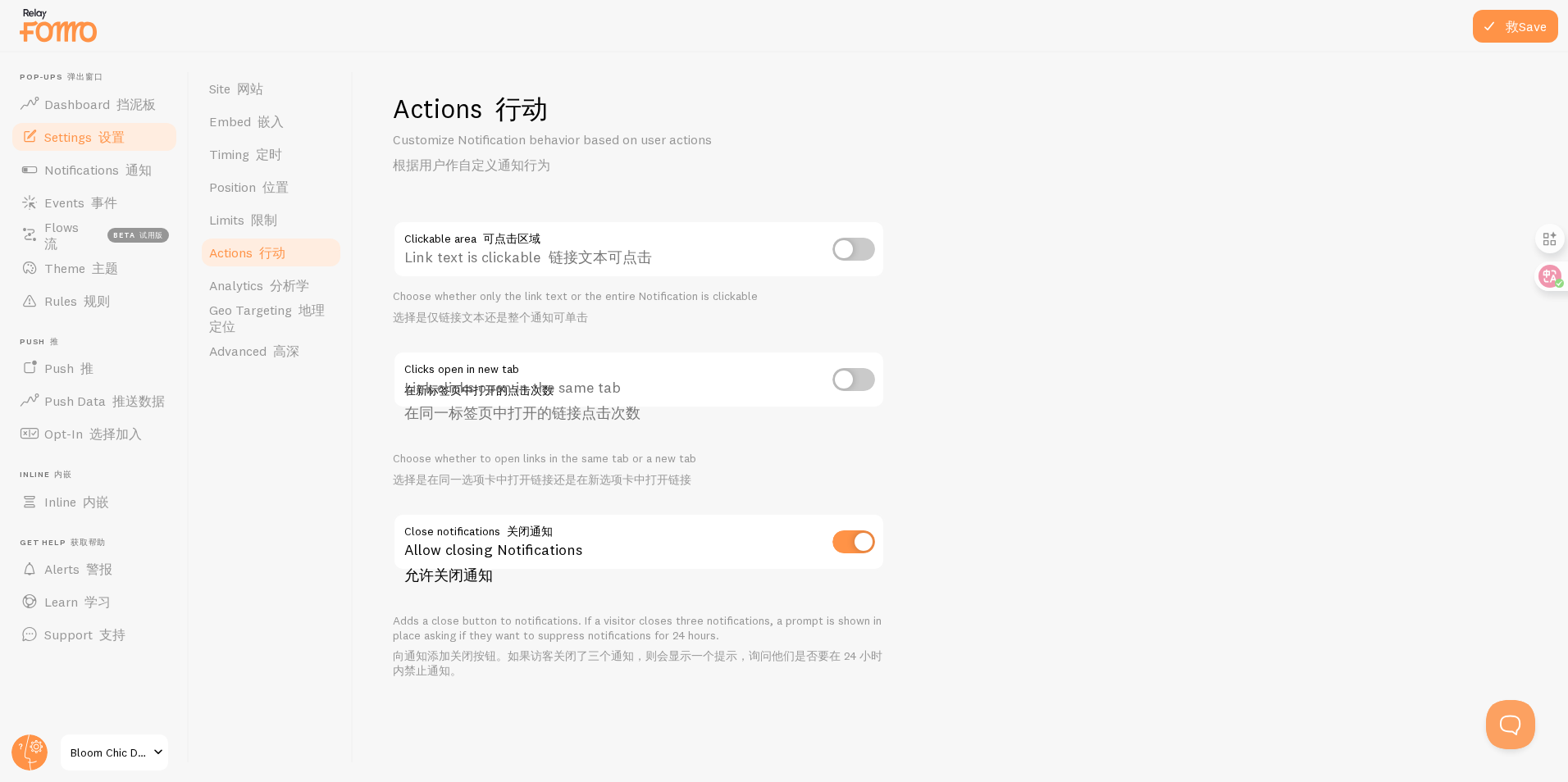 click at bounding box center [854, 249] 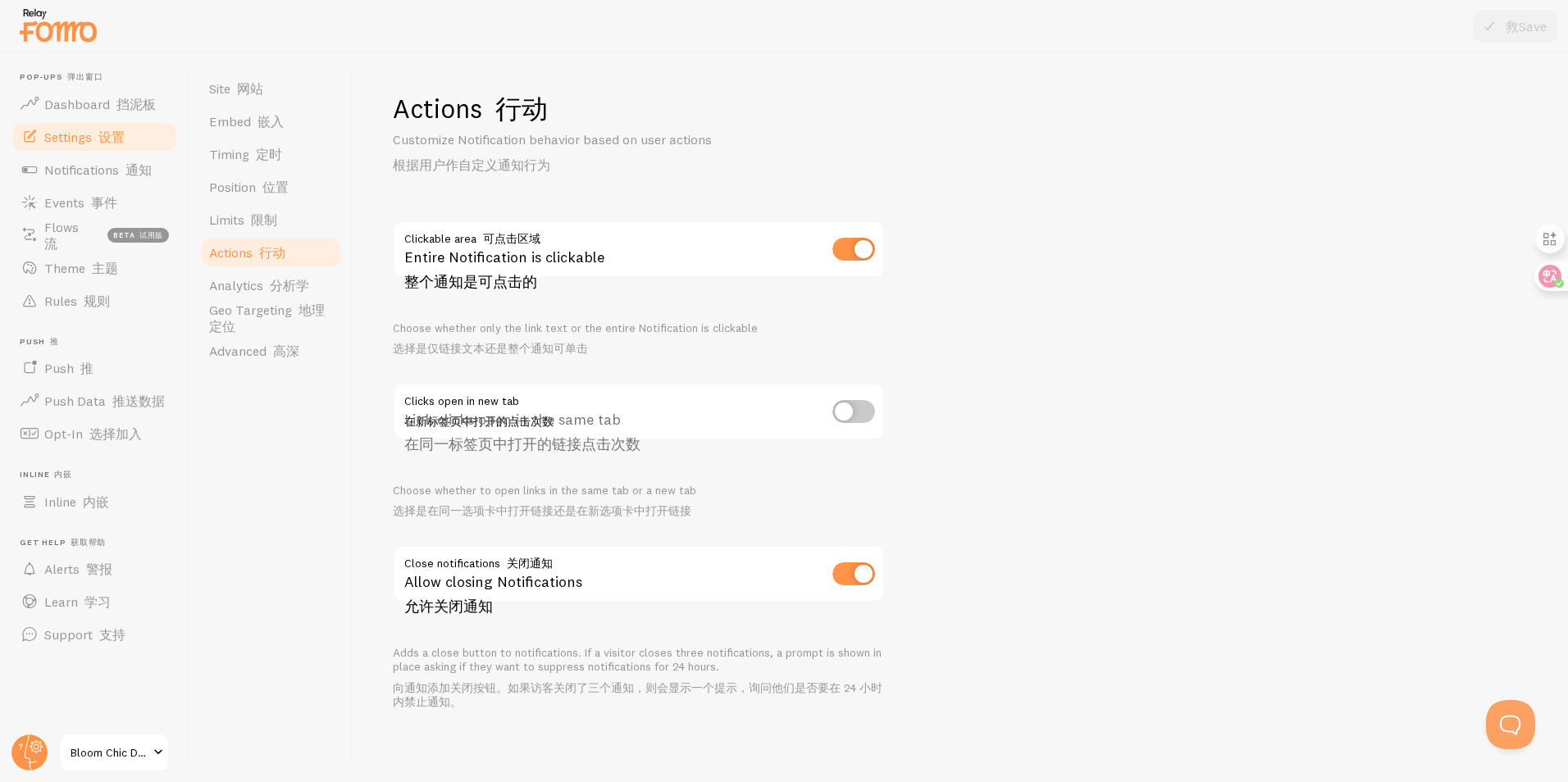 click at bounding box center [854, 249] 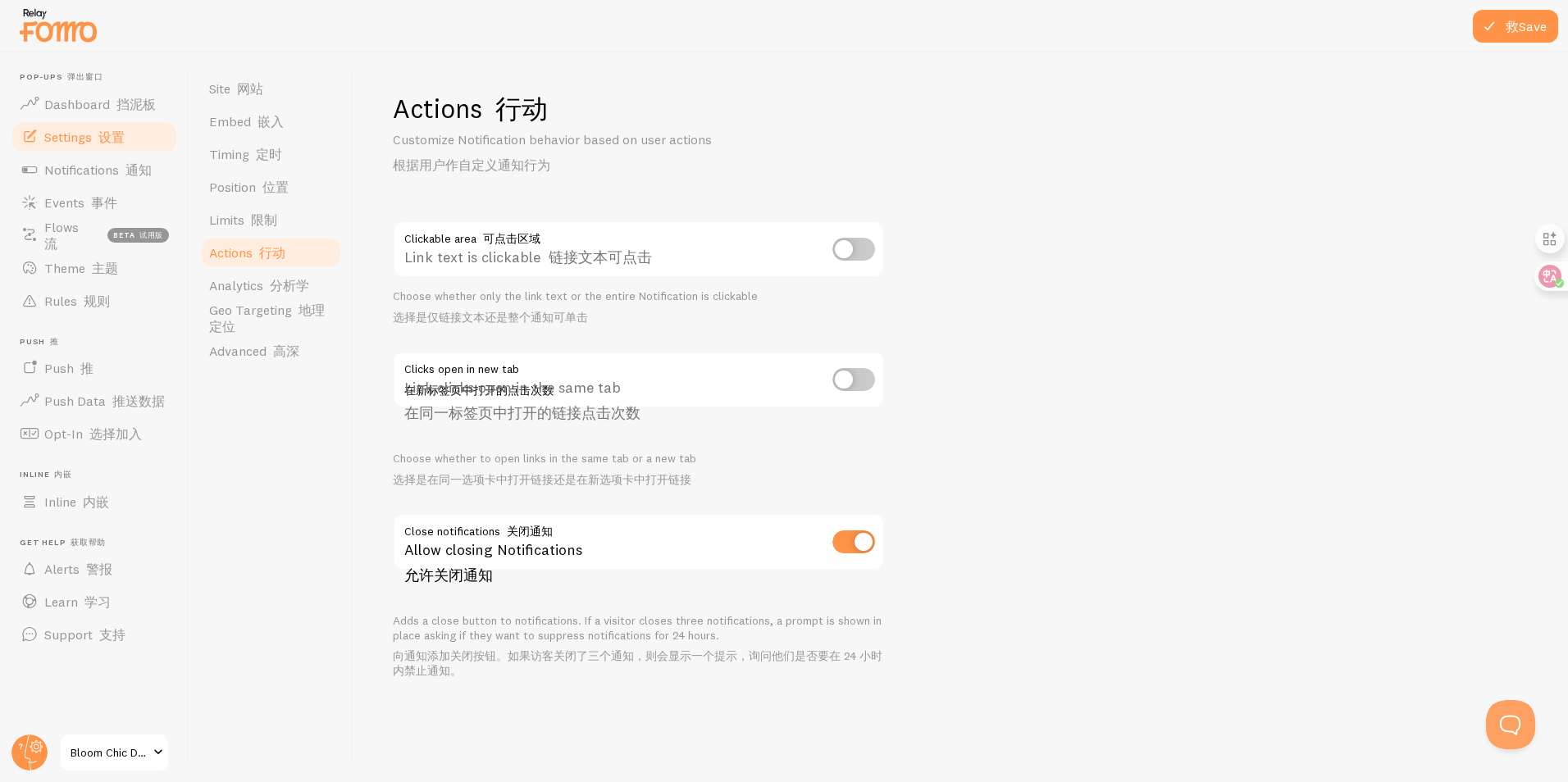 drag, startPoint x: 640, startPoint y: 316, endPoint x: 435, endPoint y: 305, distance: 205.29491 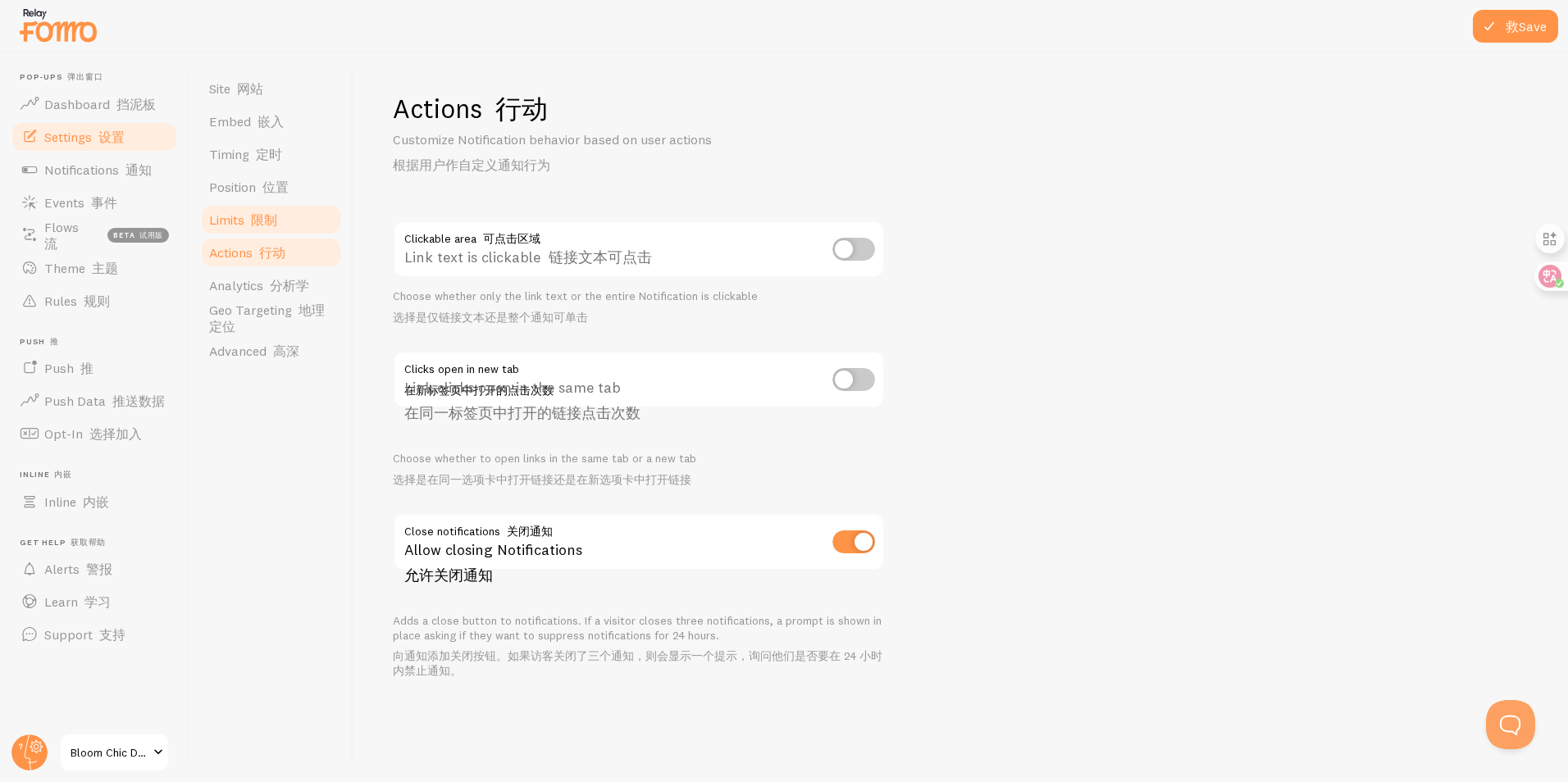 click on "Limits
限制" at bounding box center (243, 220) 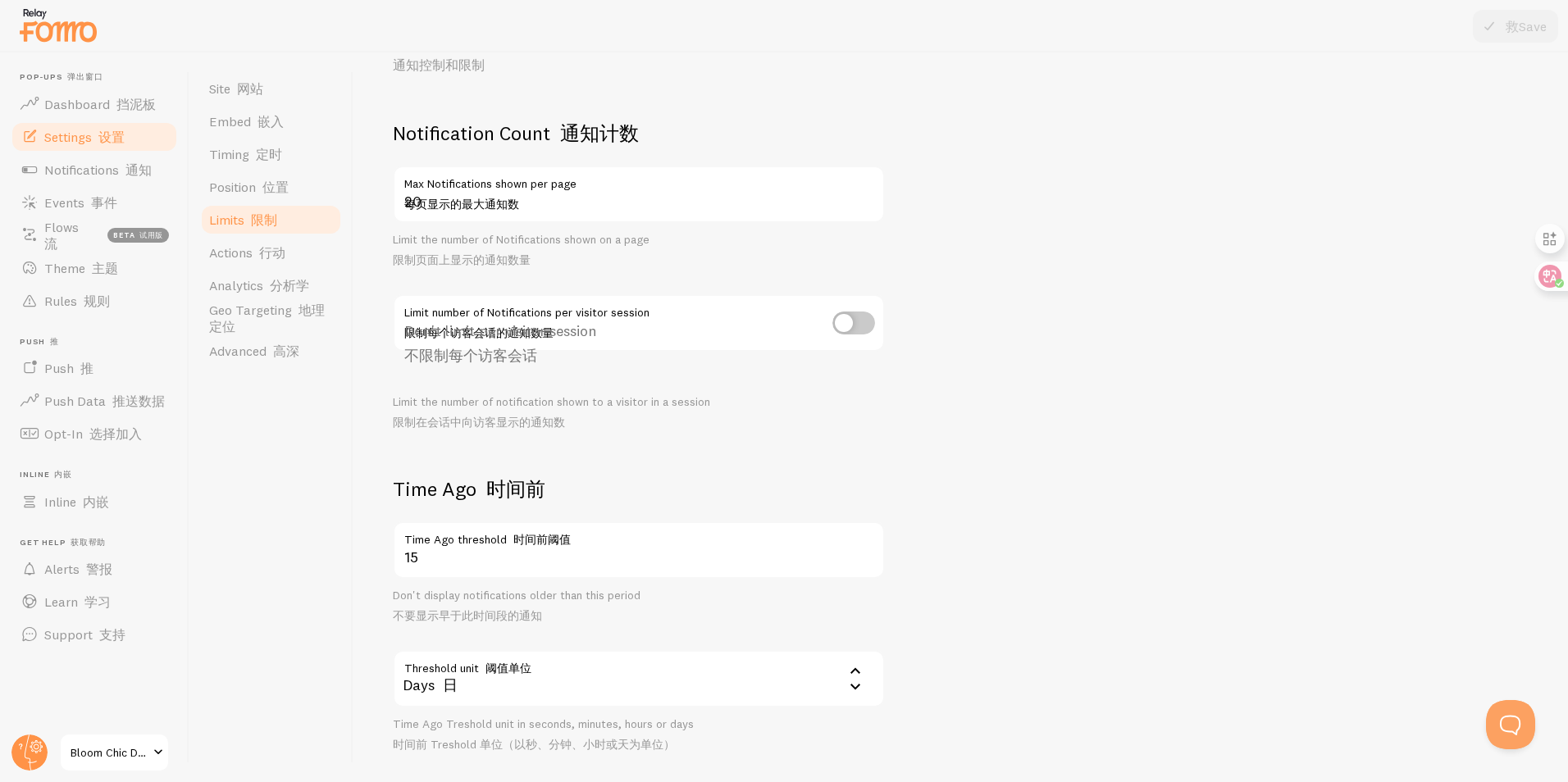 scroll, scrollTop: 0, scrollLeft: 0, axis: both 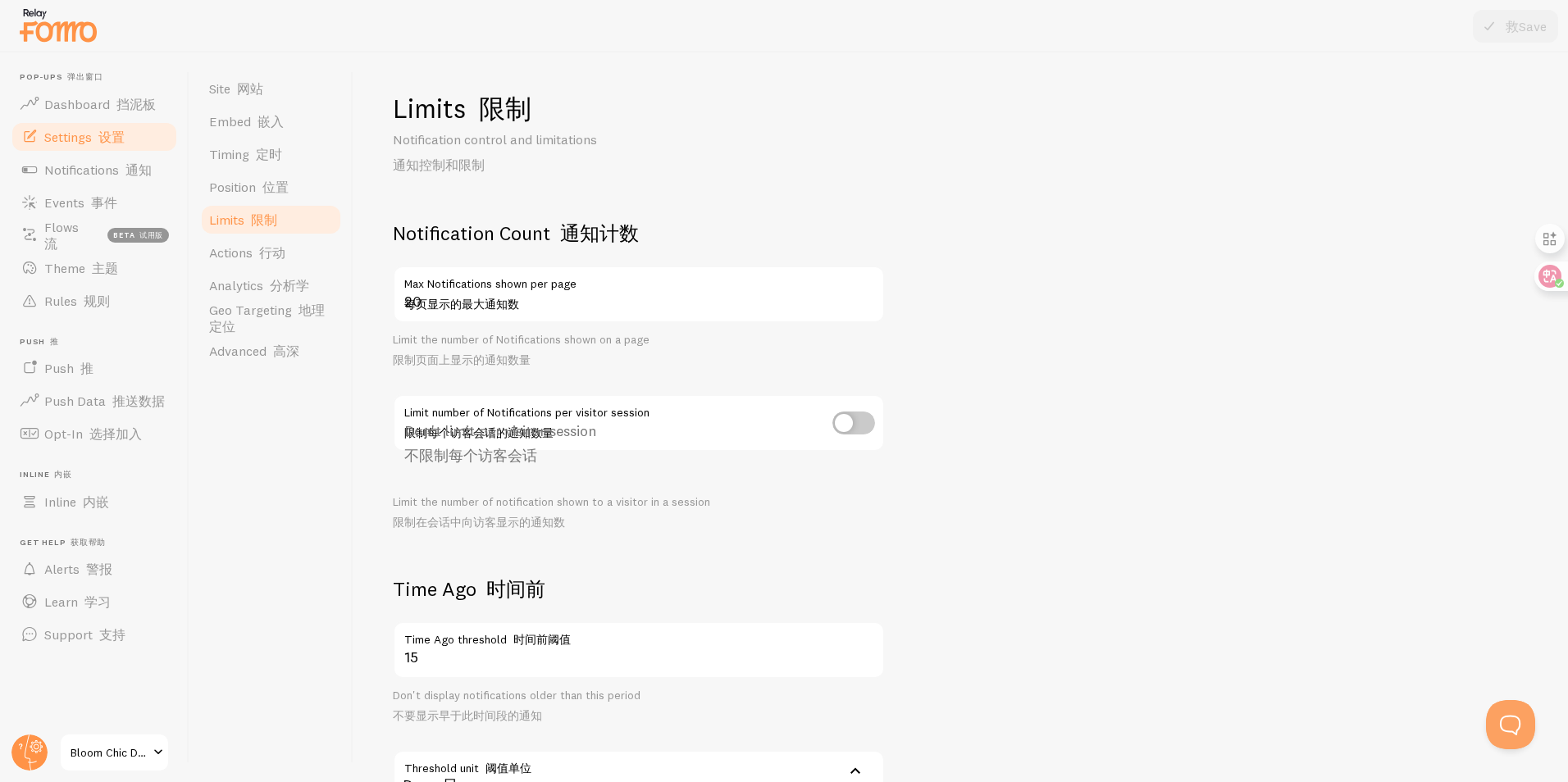 click on "Max Notifications shown per page 每页显示的最大通知数" at bounding box center (639, 293) 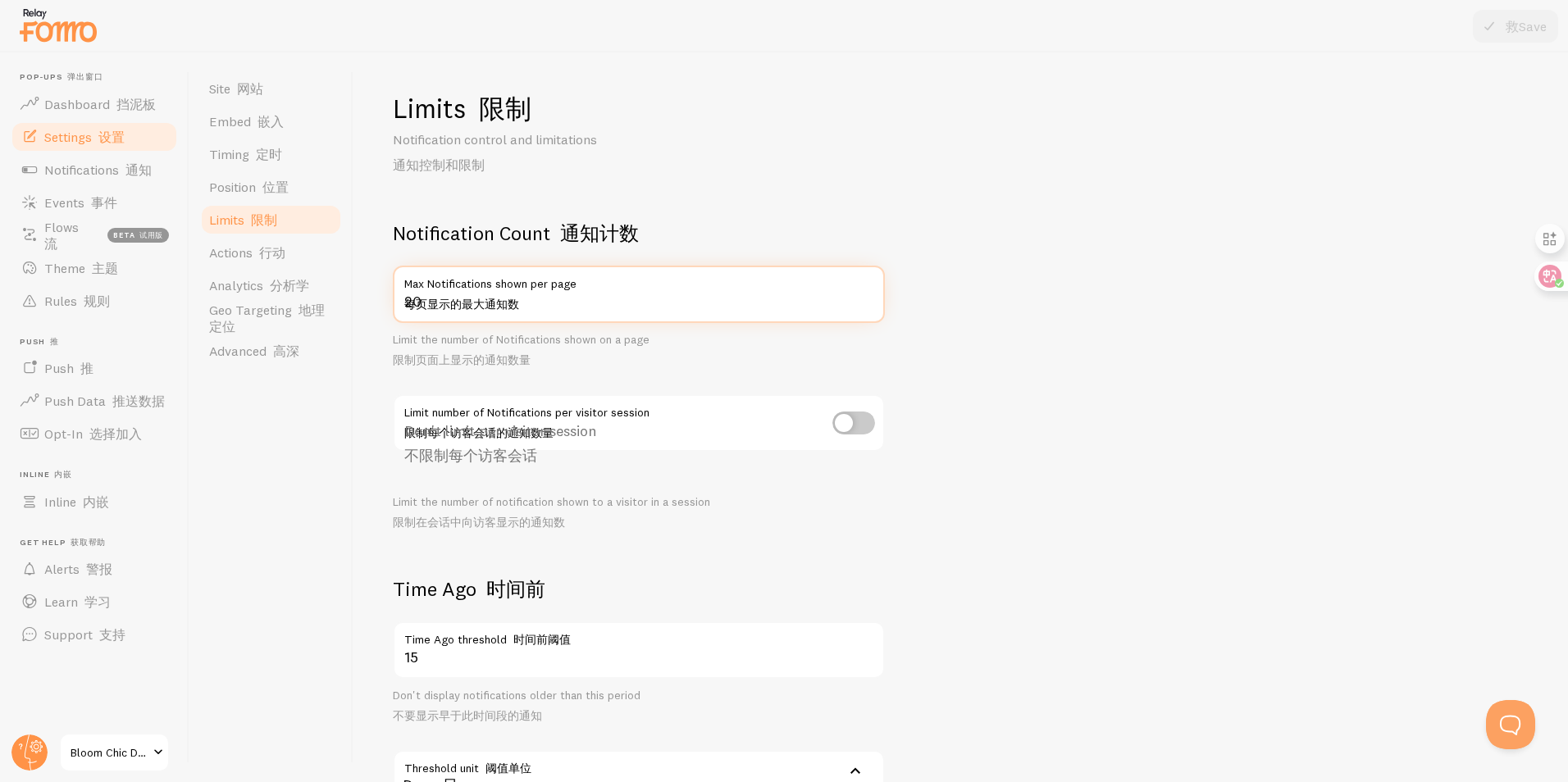 click on "20" at bounding box center (639, 294) 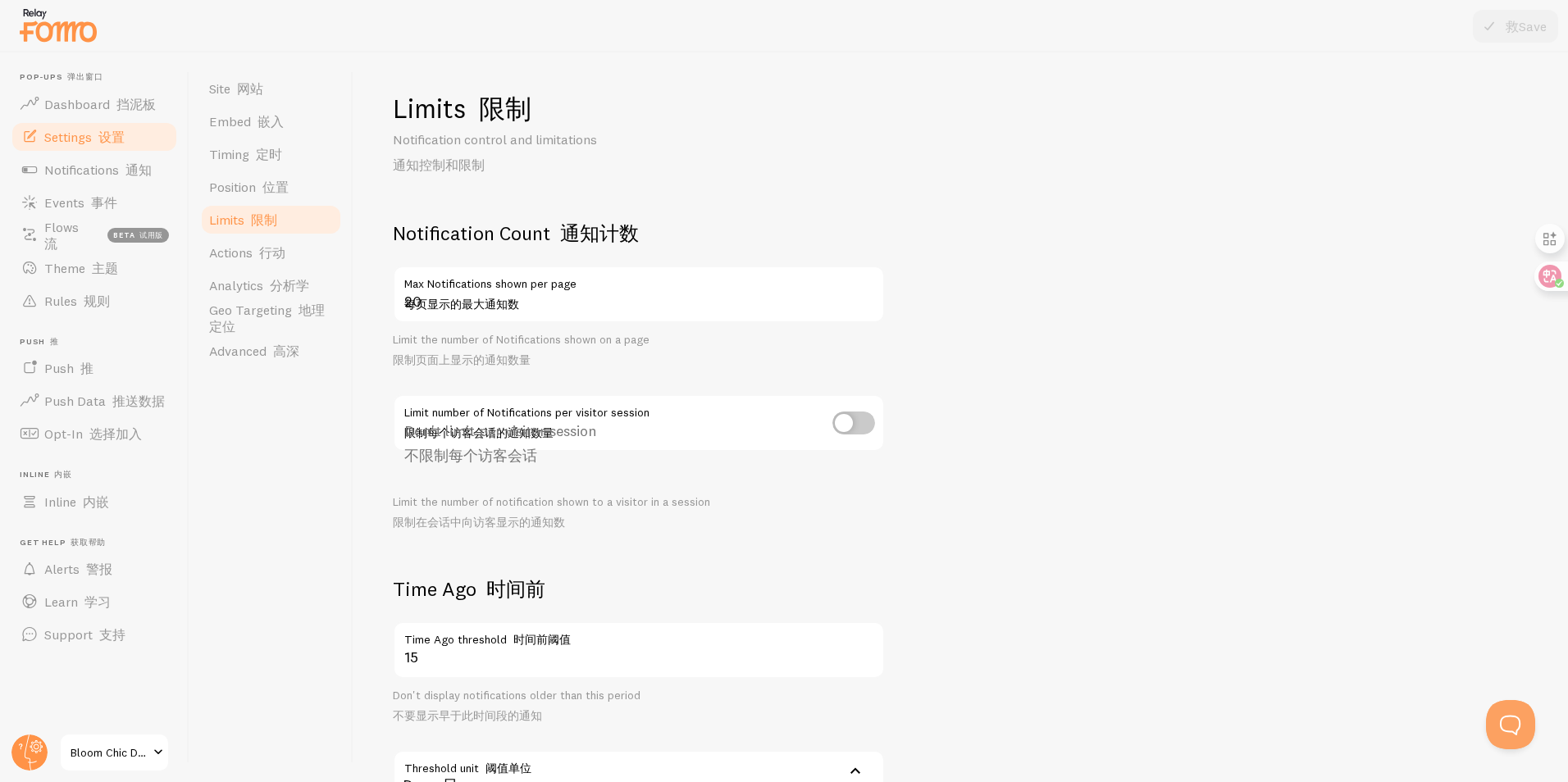 click on "Max Notifications shown per page 每页显示的最大通知数" at bounding box center [639, 293] 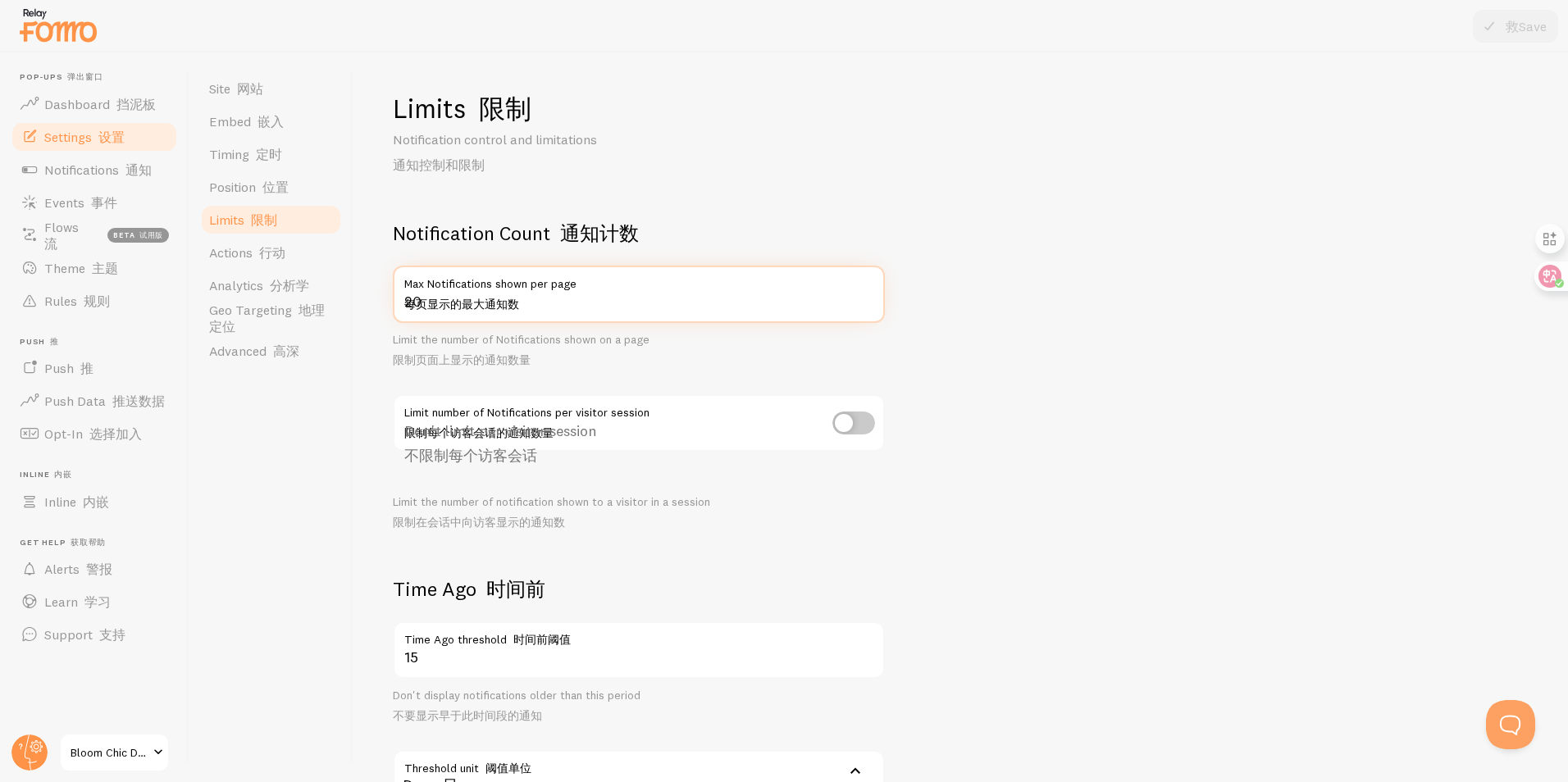 click on "20" at bounding box center (639, 294) 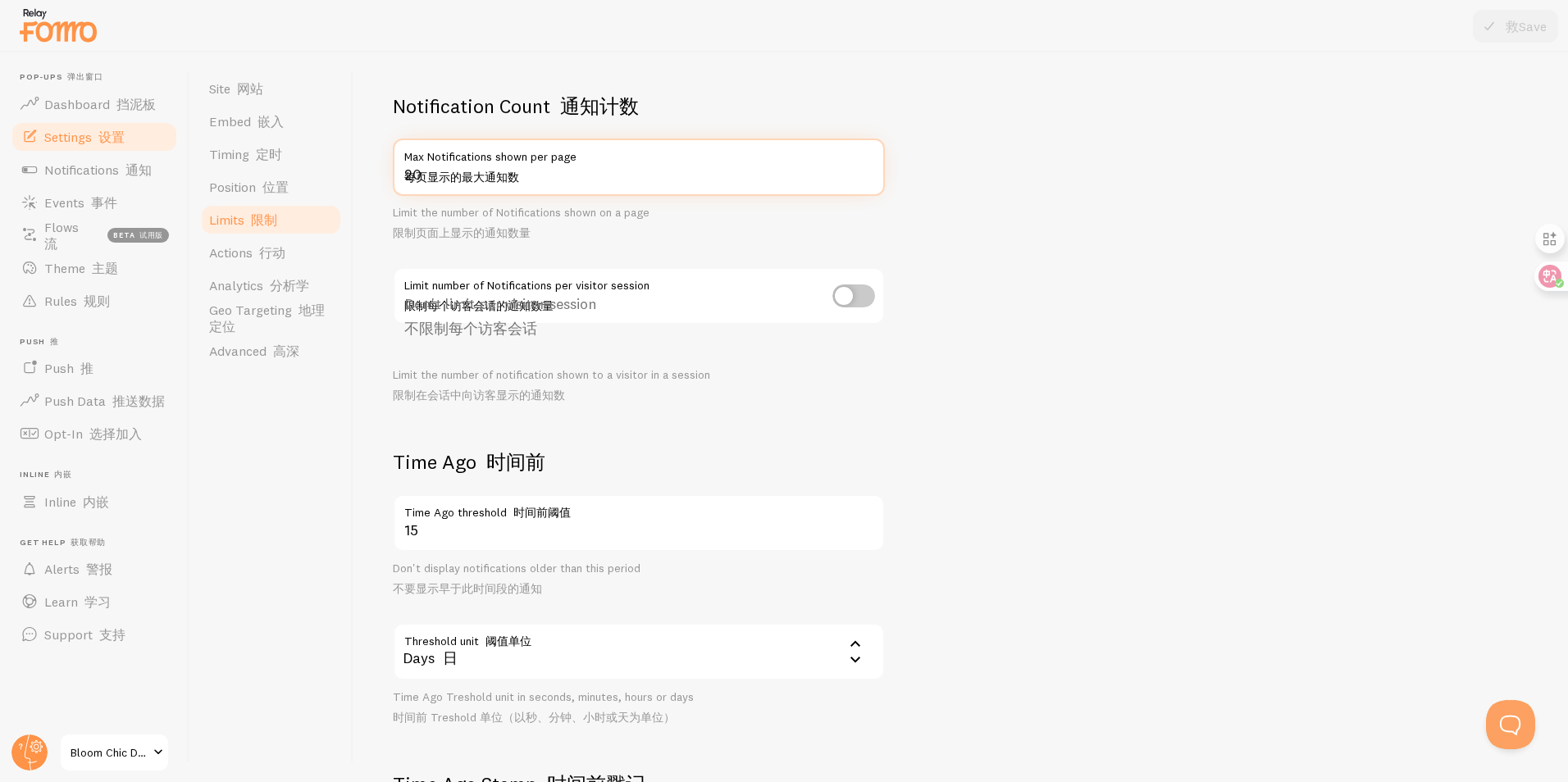 scroll, scrollTop: 164, scrollLeft: 0, axis: vertical 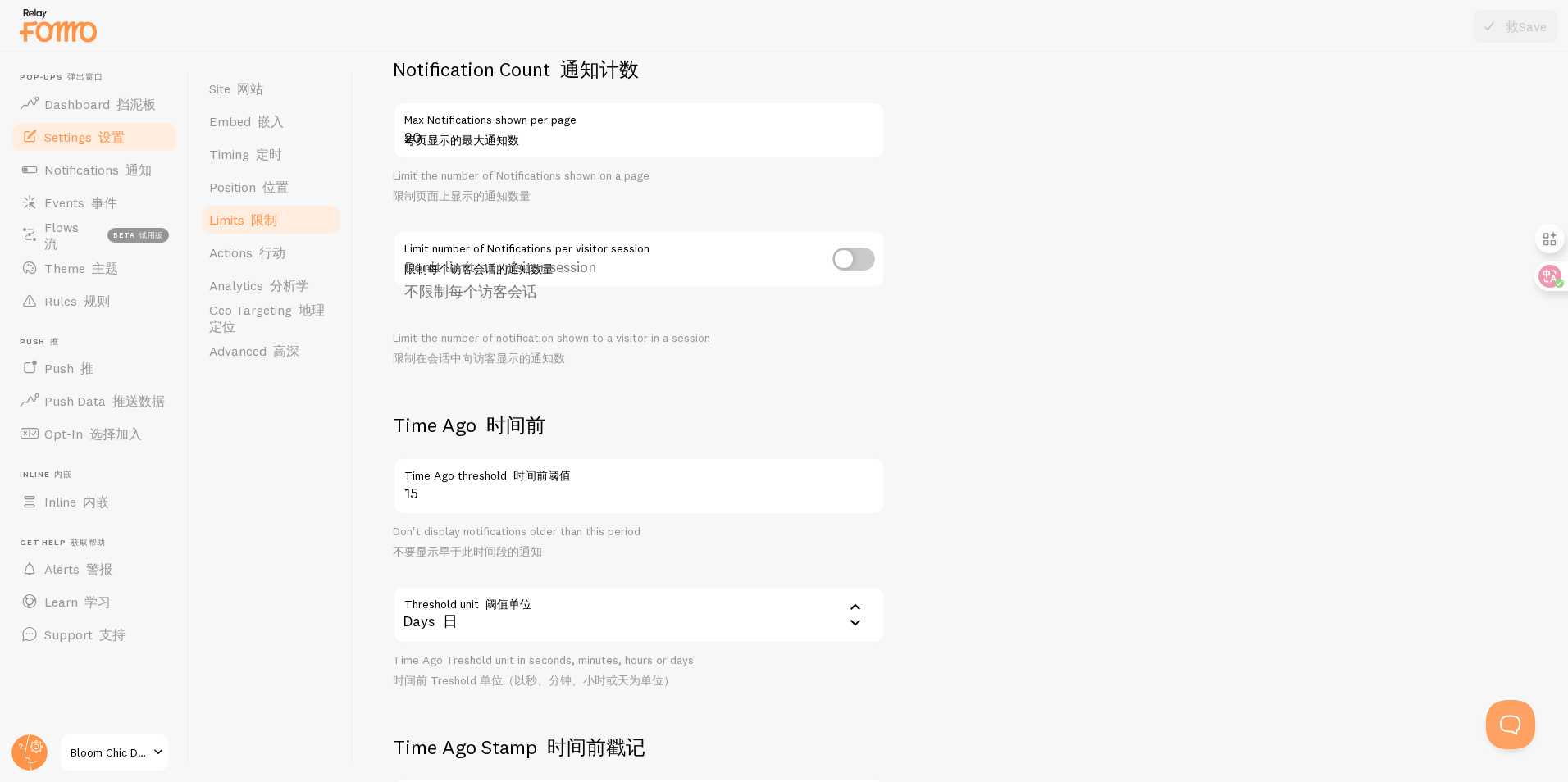 click at bounding box center (854, 259) 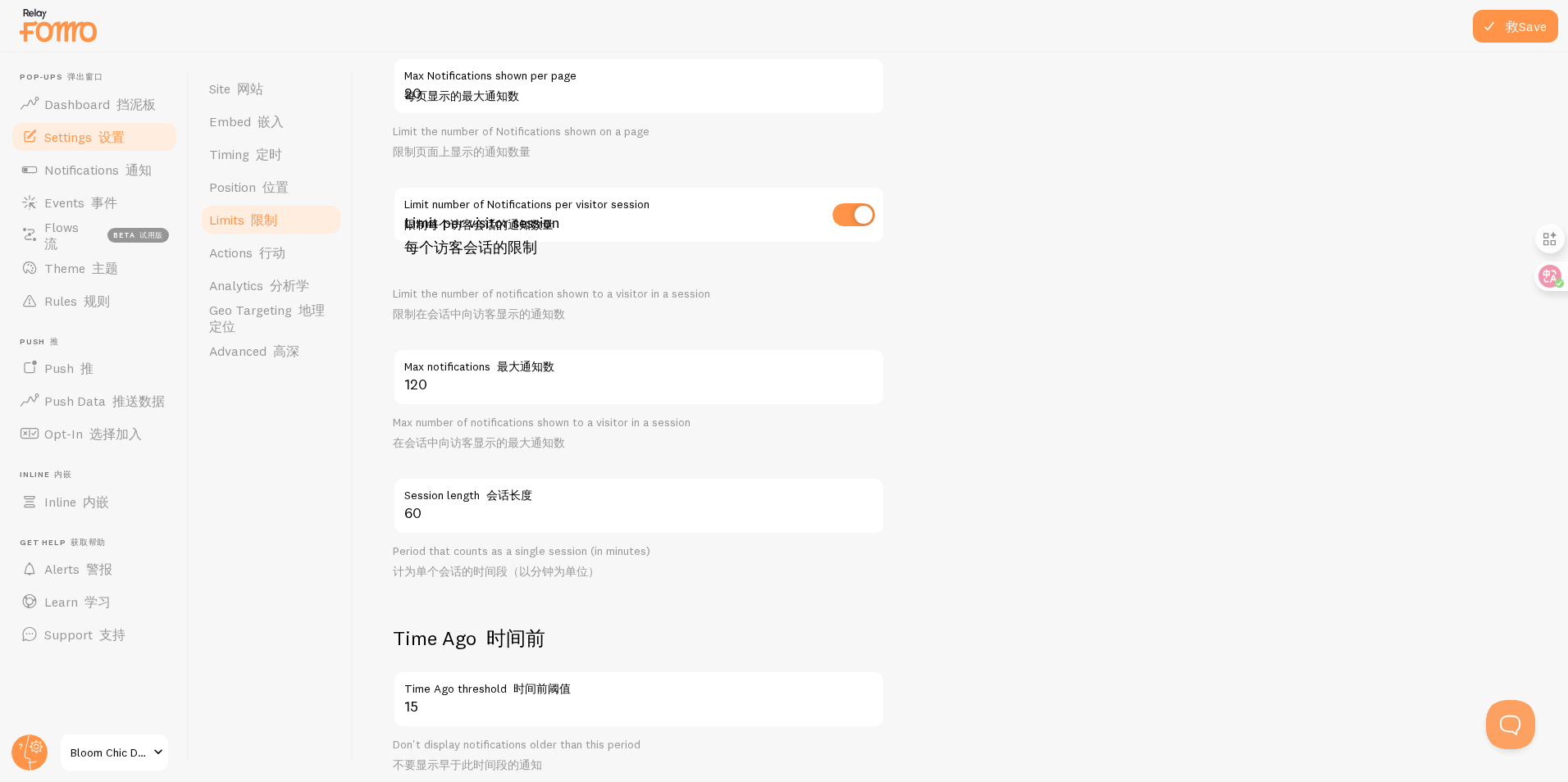 scroll, scrollTop: 328, scrollLeft: 0, axis: vertical 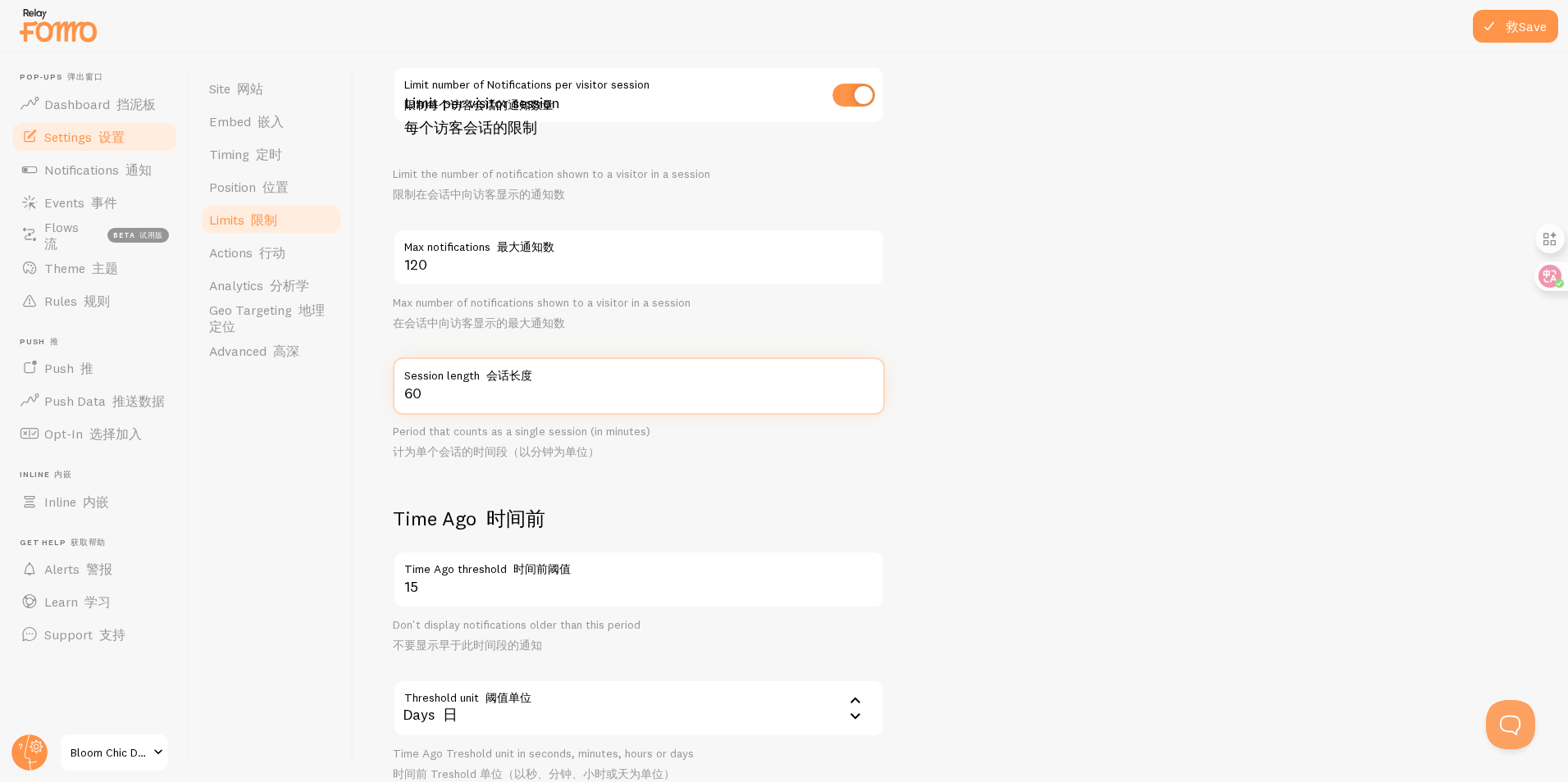 click on "60" at bounding box center (639, 386) 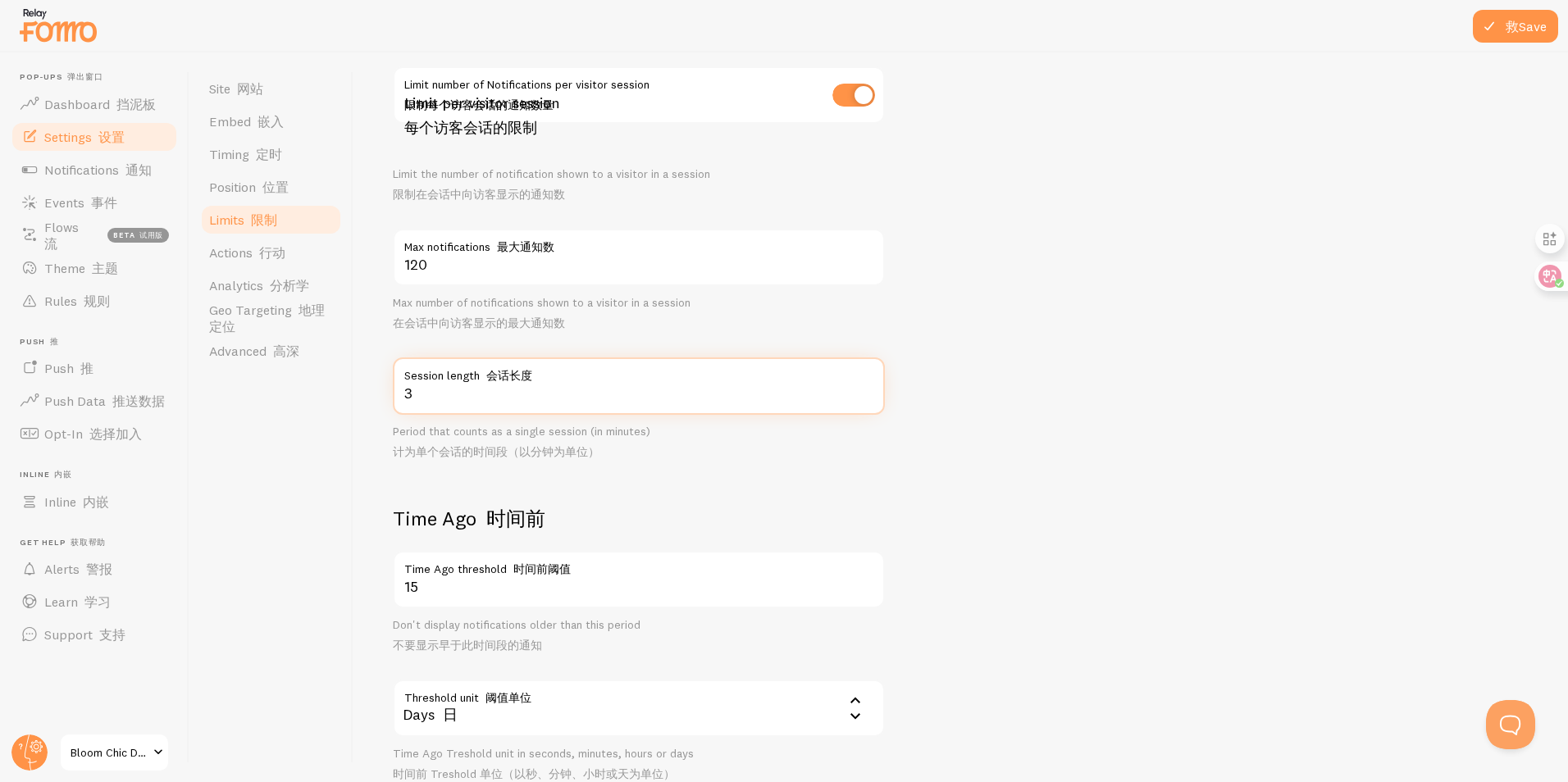 type on "3" 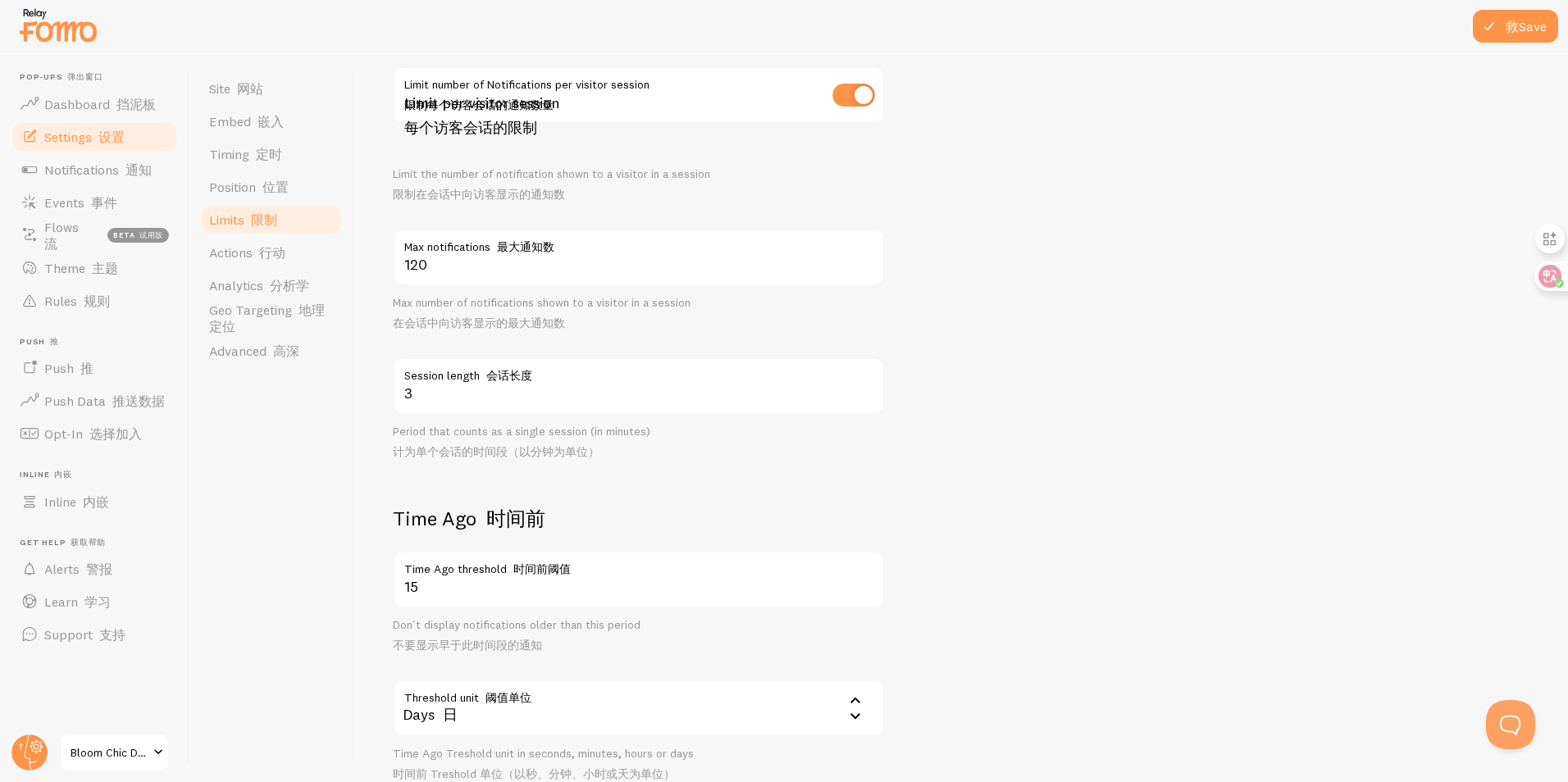 click at bounding box center [854, 95] 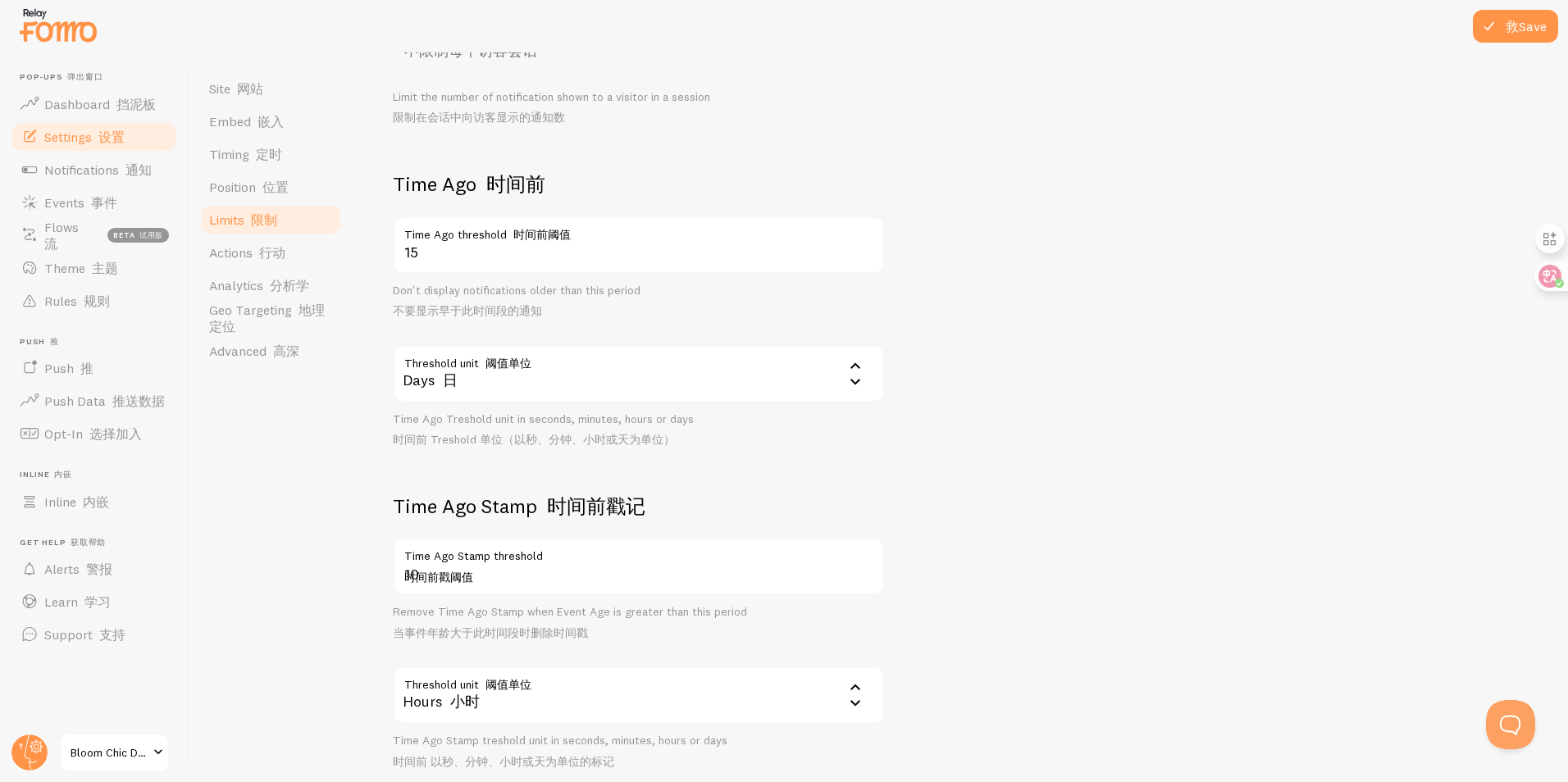 scroll, scrollTop: 481, scrollLeft: 0, axis: vertical 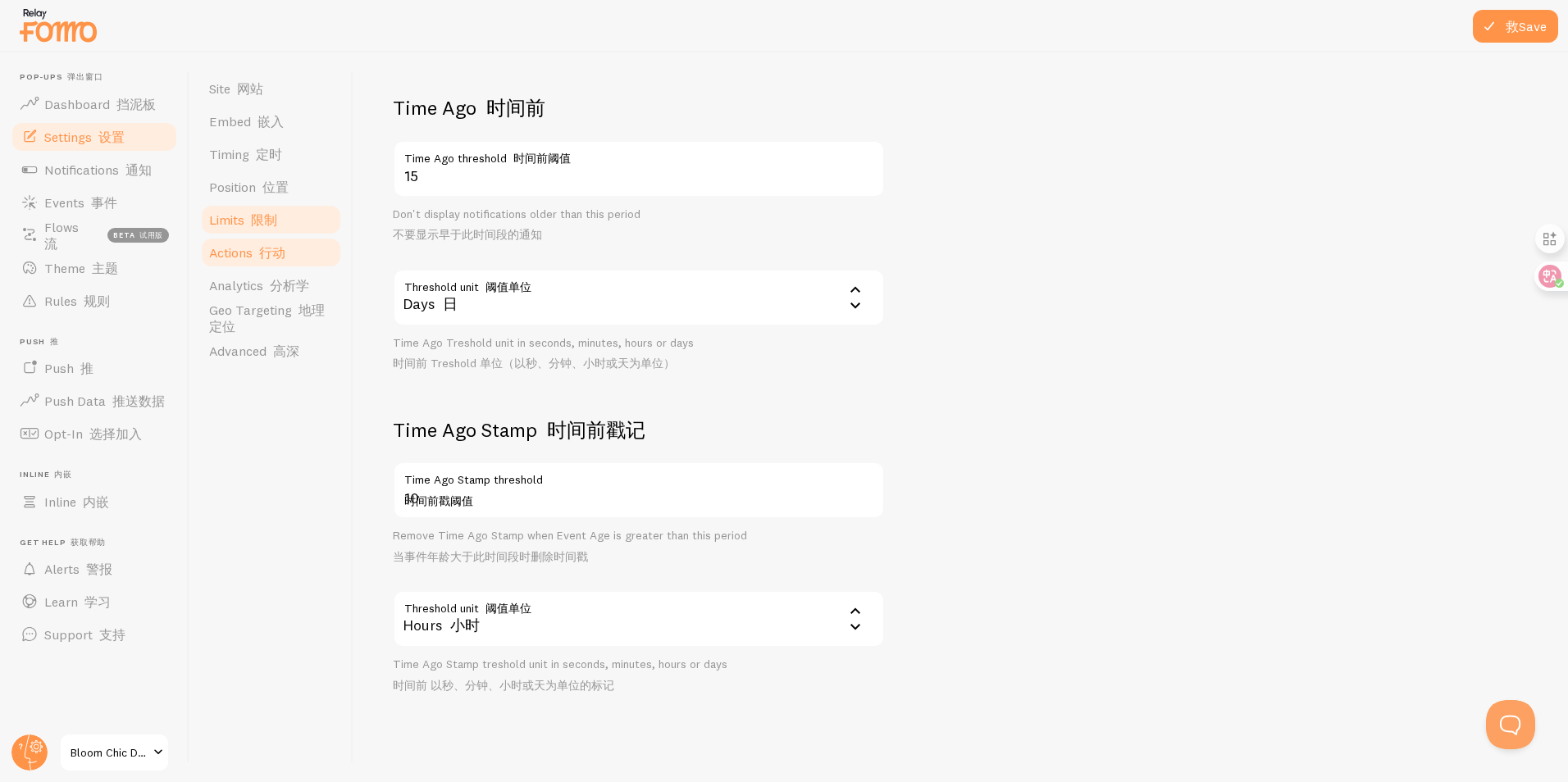 click on "Actions
行动" at bounding box center (247, 252) 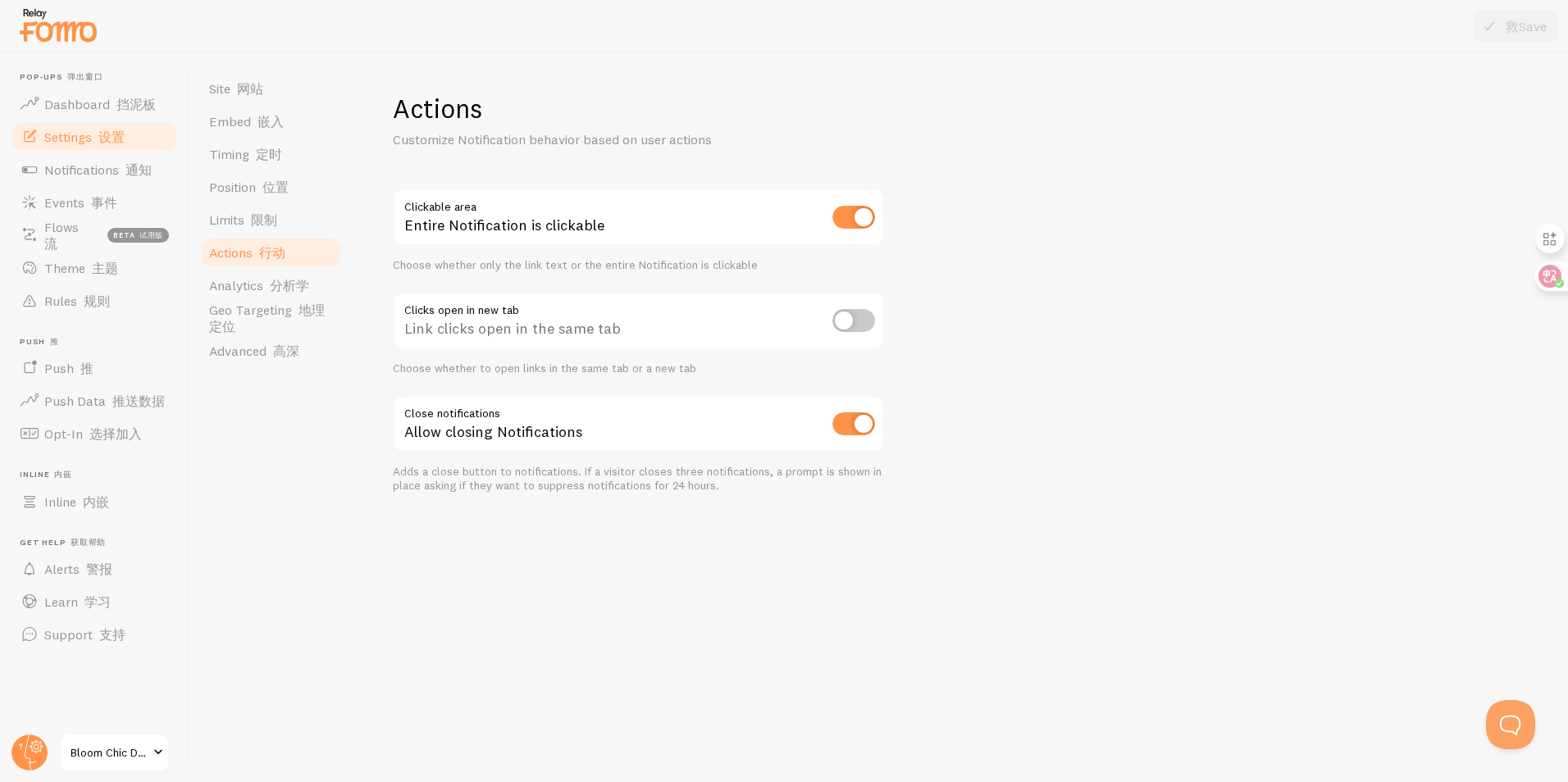 scroll, scrollTop: 0, scrollLeft: 0, axis: both 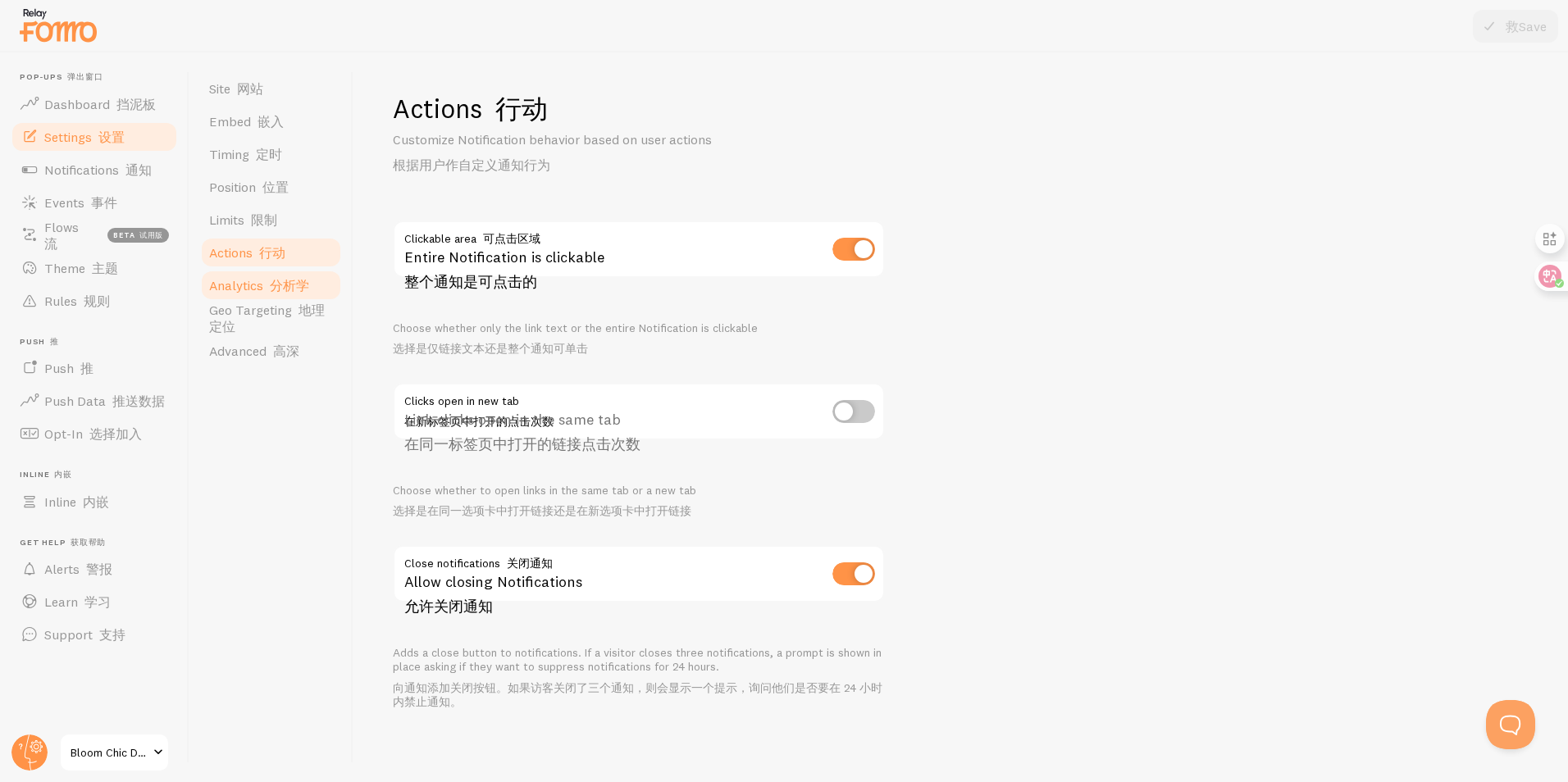 click on "Analytics
分析学" at bounding box center [259, 285] 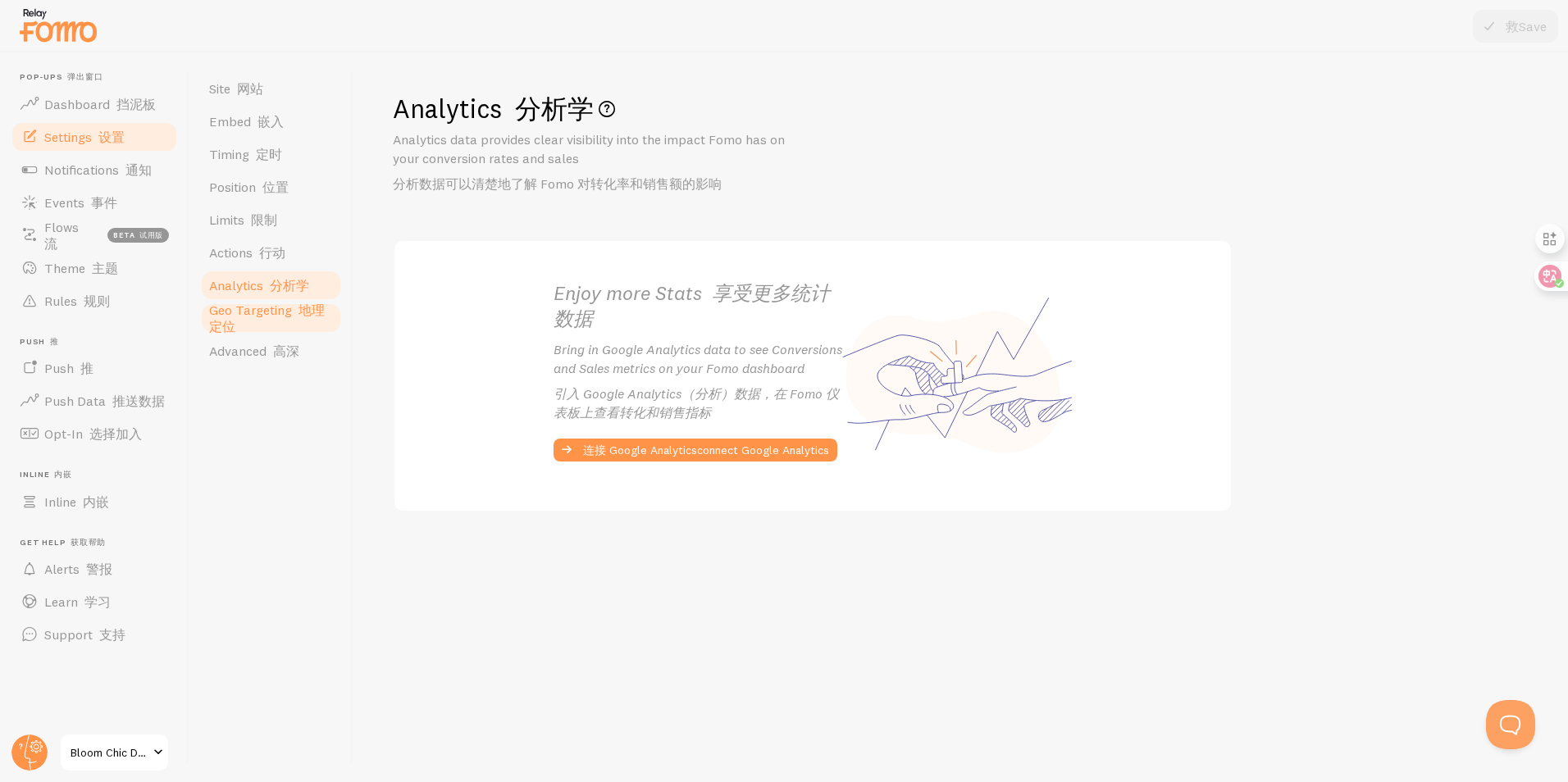click on "Geo Targeting
地理定位" at bounding box center (271, 318) 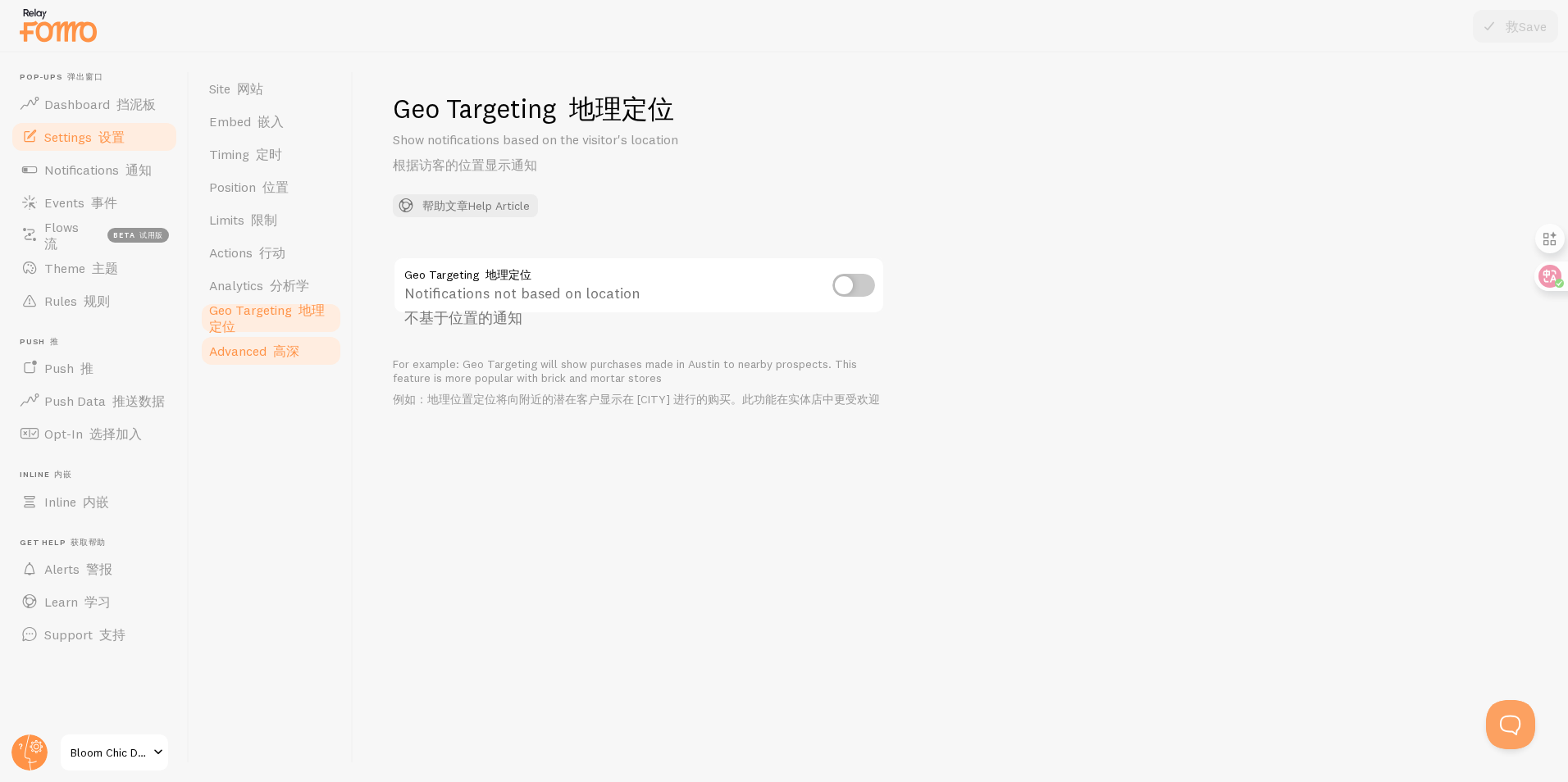 click on "Advanced
高深" at bounding box center [254, 351] 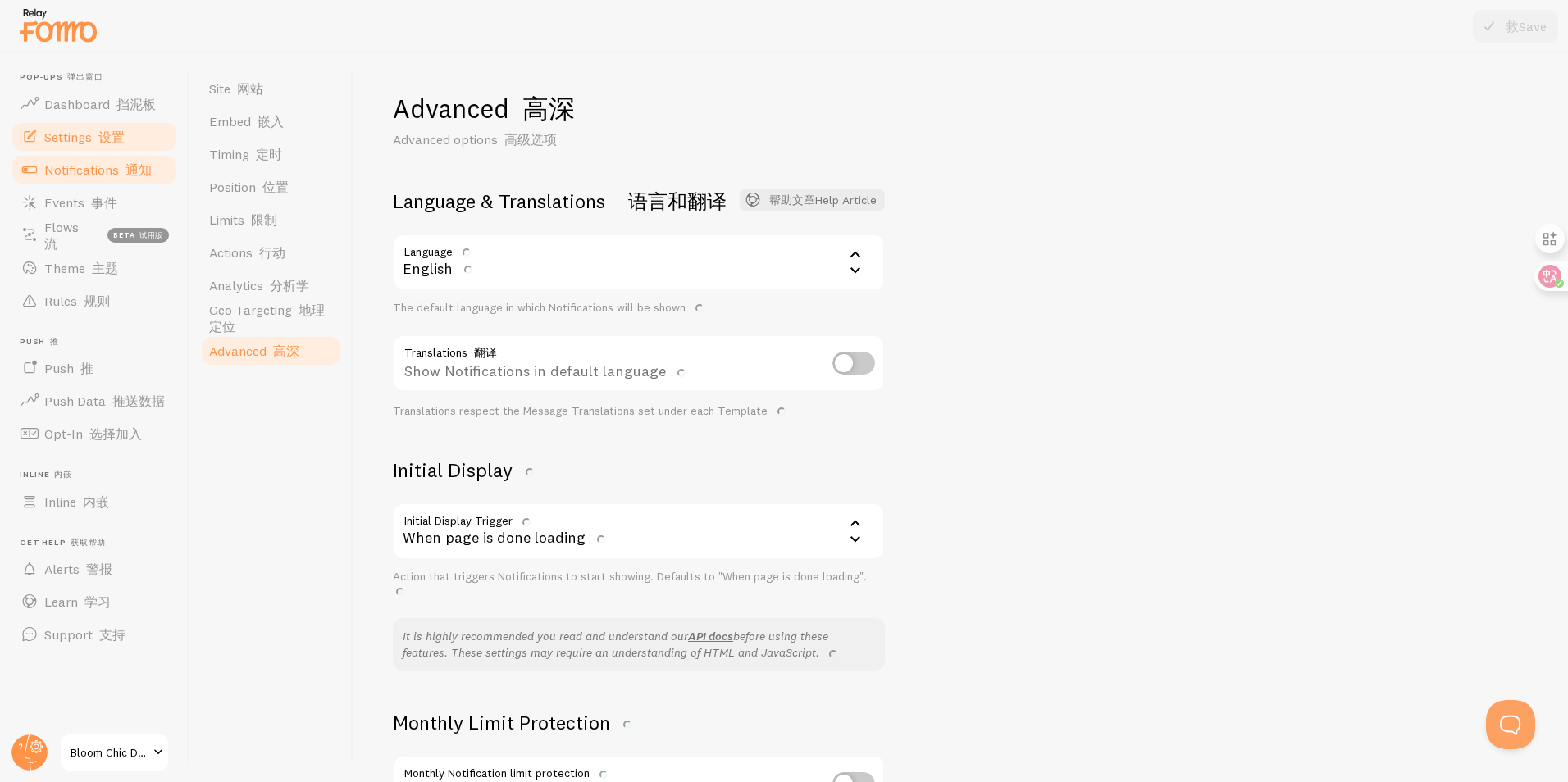 click on "Notifications
通知" at bounding box center [94, 170] 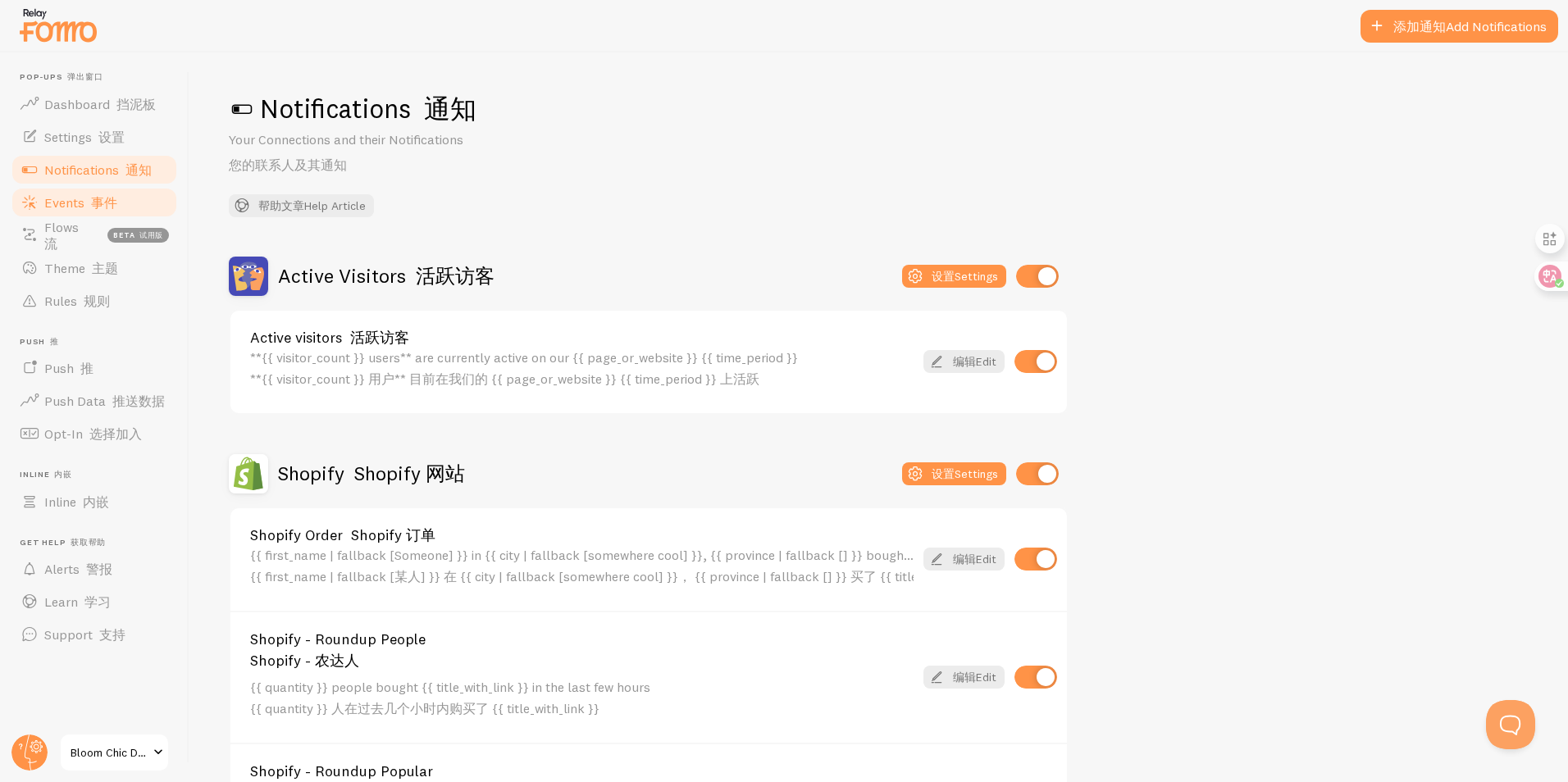 click on "事件" at bounding box center [104, 202] 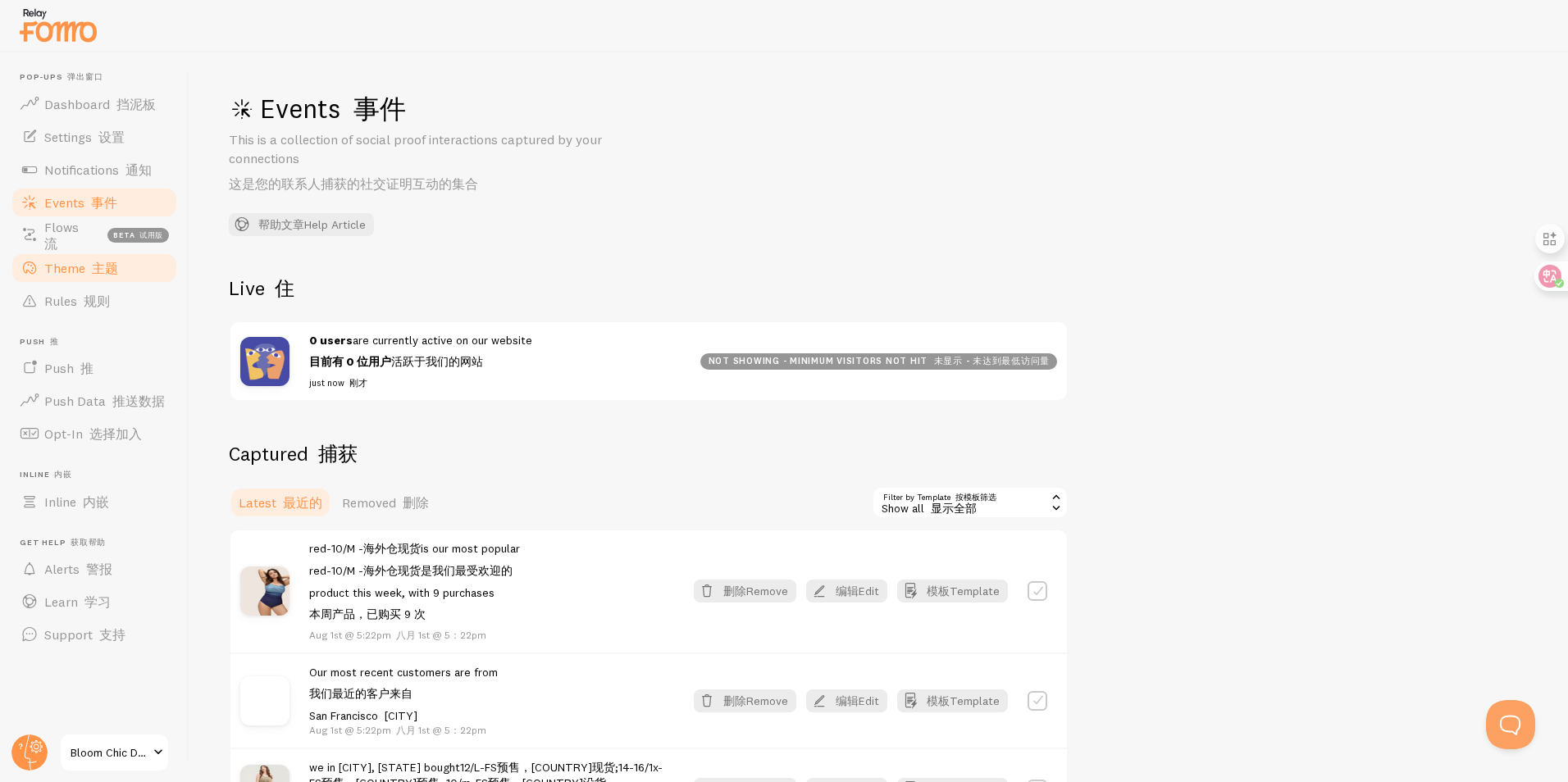 click on "Theme
主题" at bounding box center [81, 268] 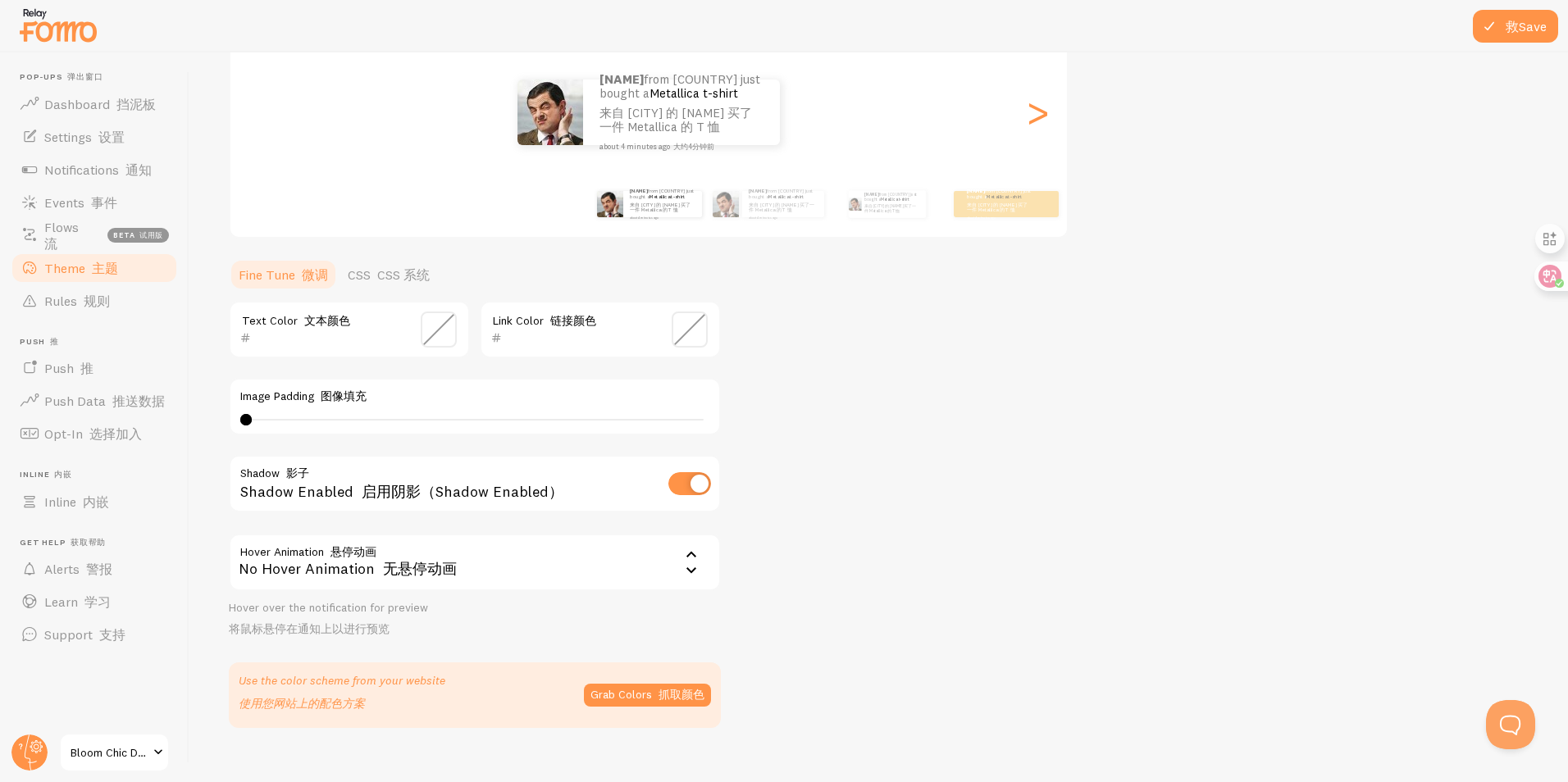 scroll, scrollTop: 248, scrollLeft: 0, axis: vertical 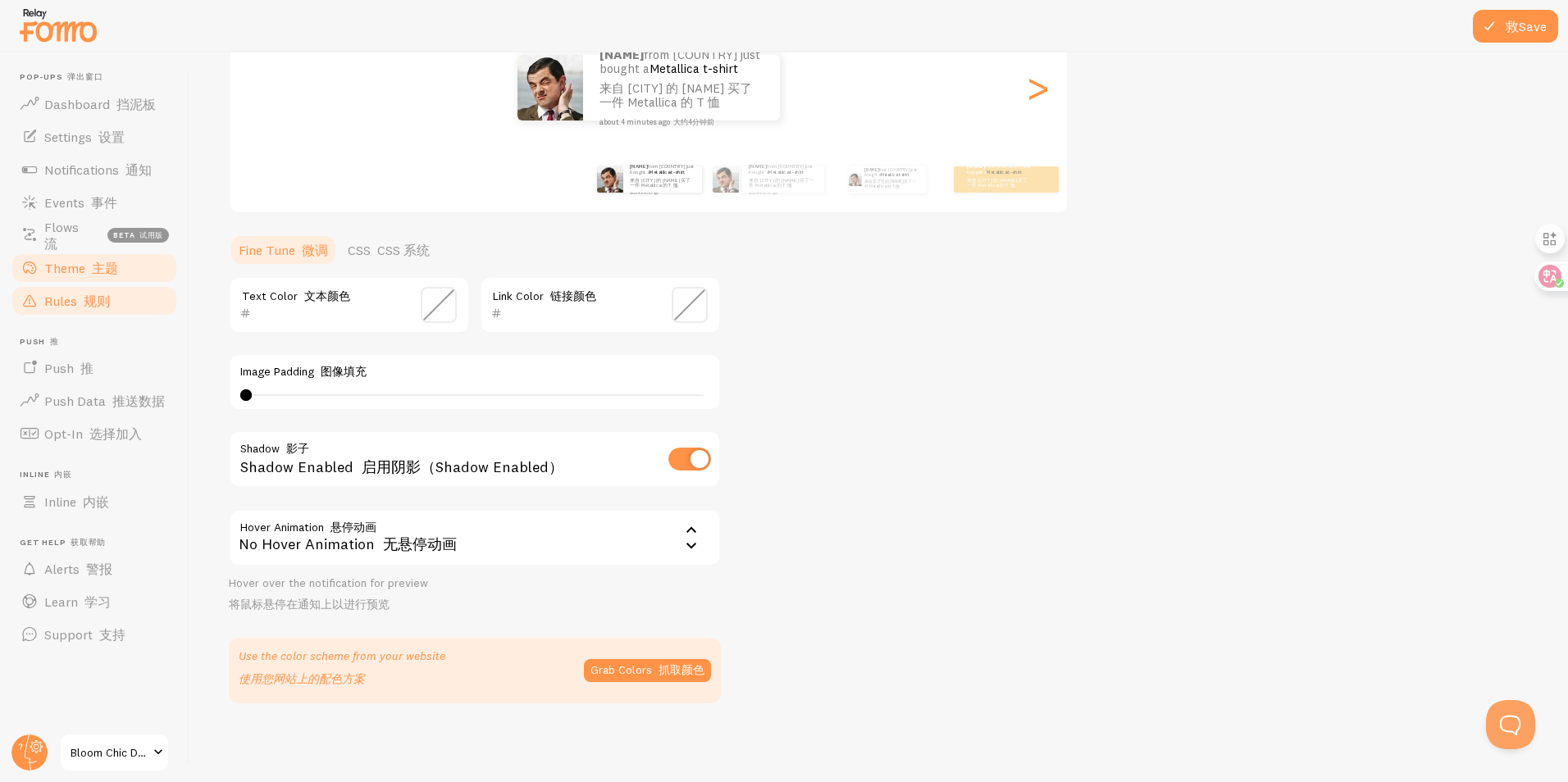 click on "规则" at bounding box center (97, 301) 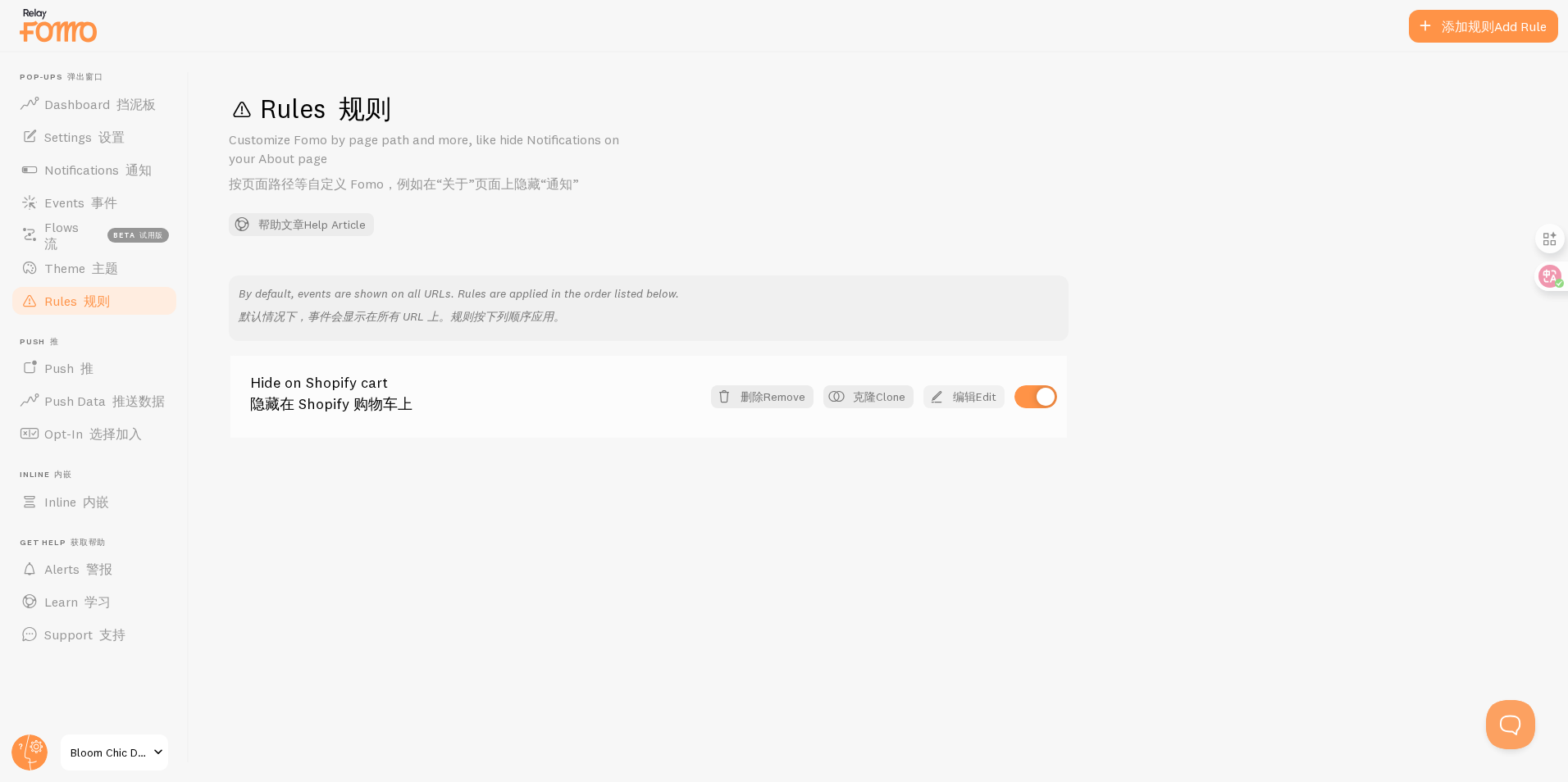 click on "编辑" at bounding box center [964, 397] 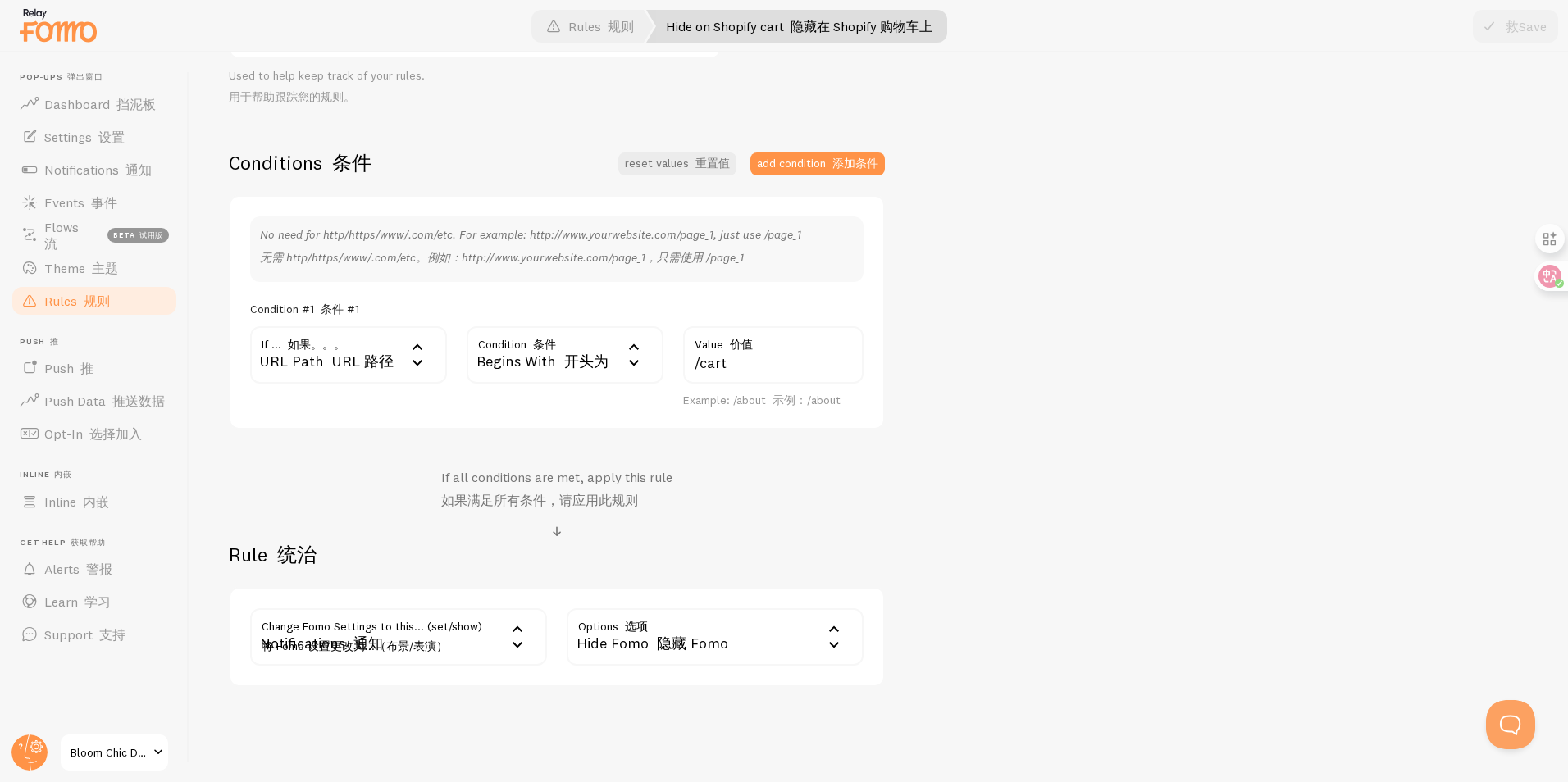 scroll, scrollTop: 424, scrollLeft: 0, axis: vertical 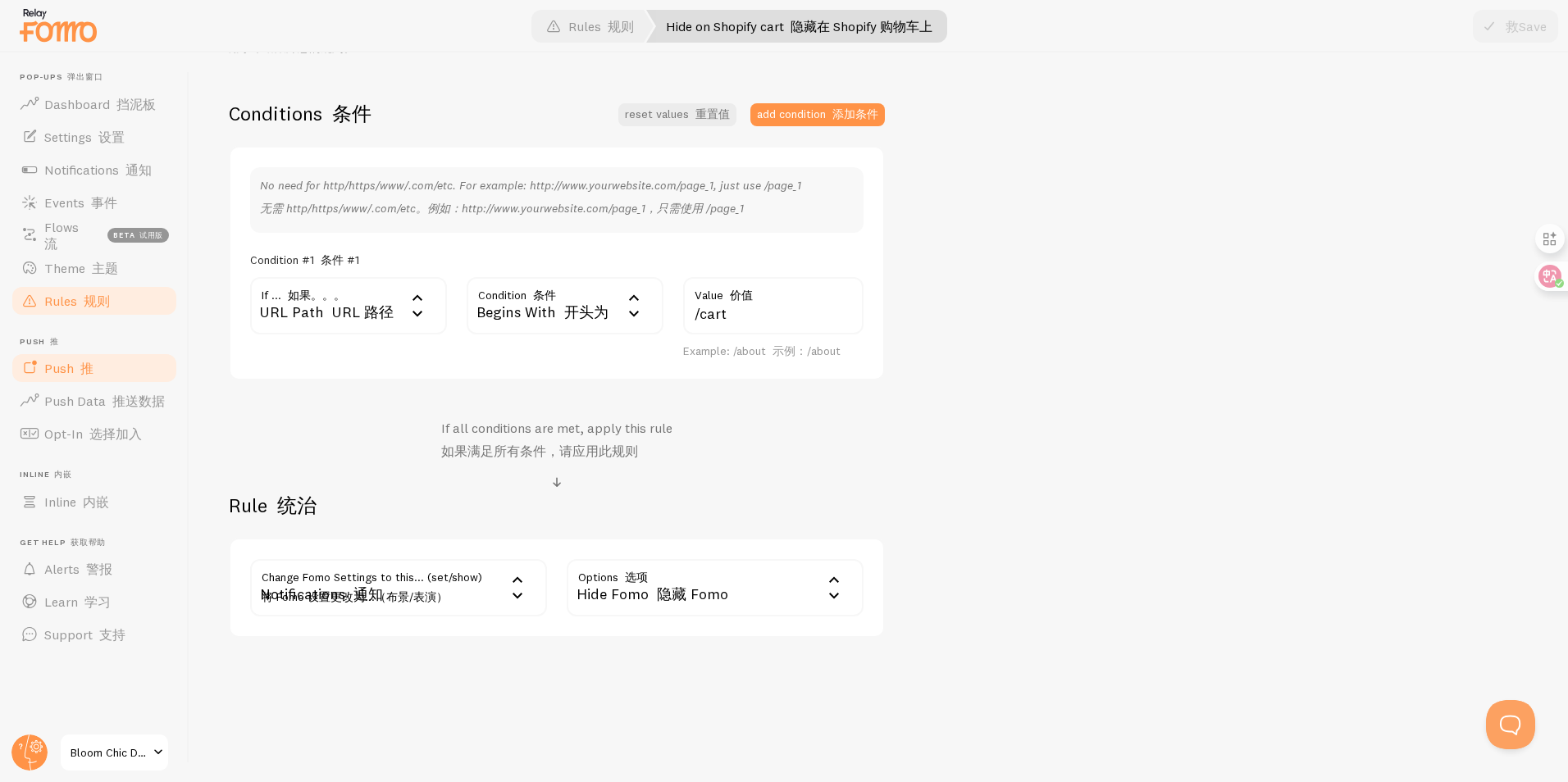 click on "推" at bounding box center [87, 368] 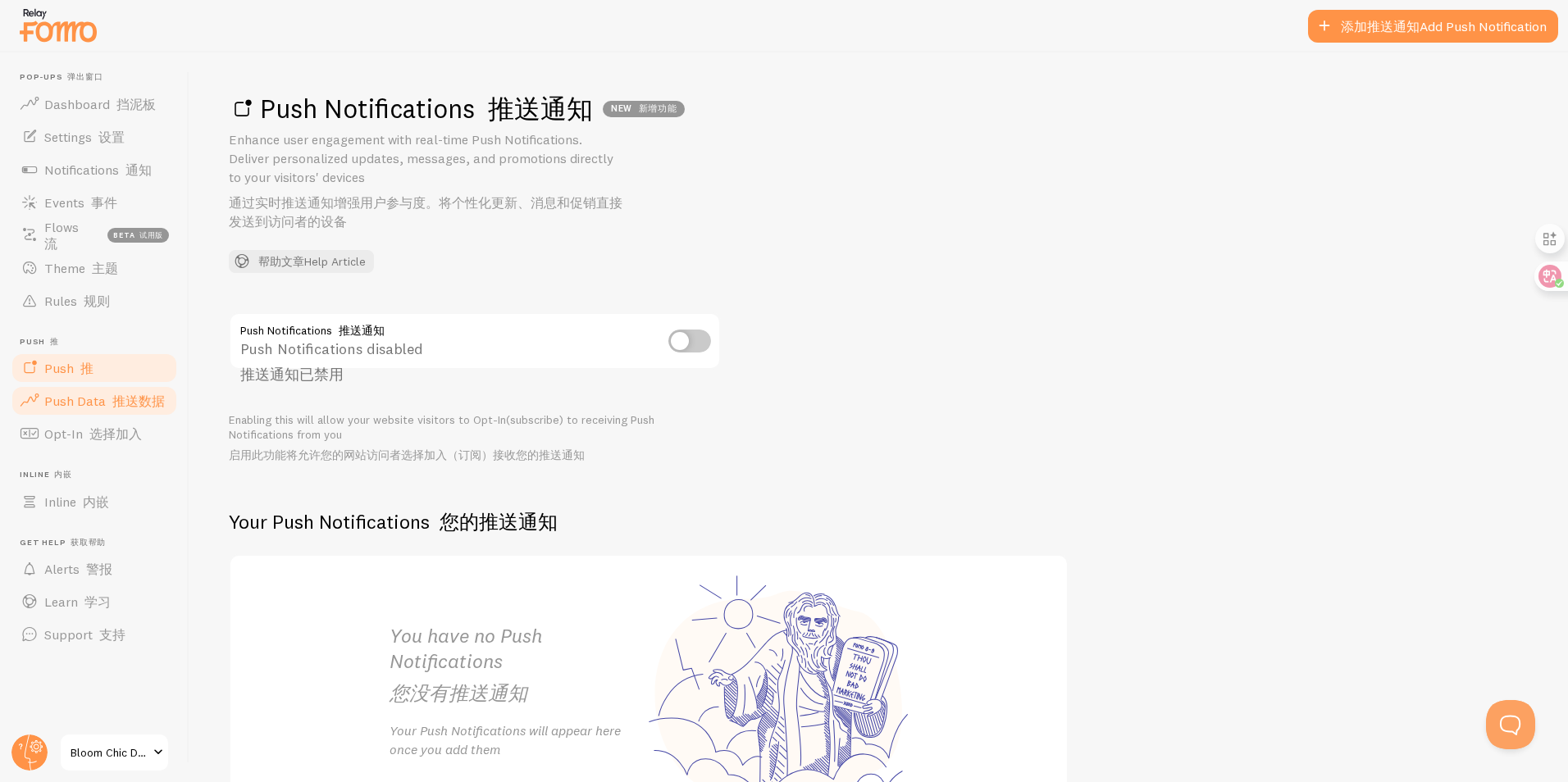 click on "推送数据" at bounding box center [139, 401] 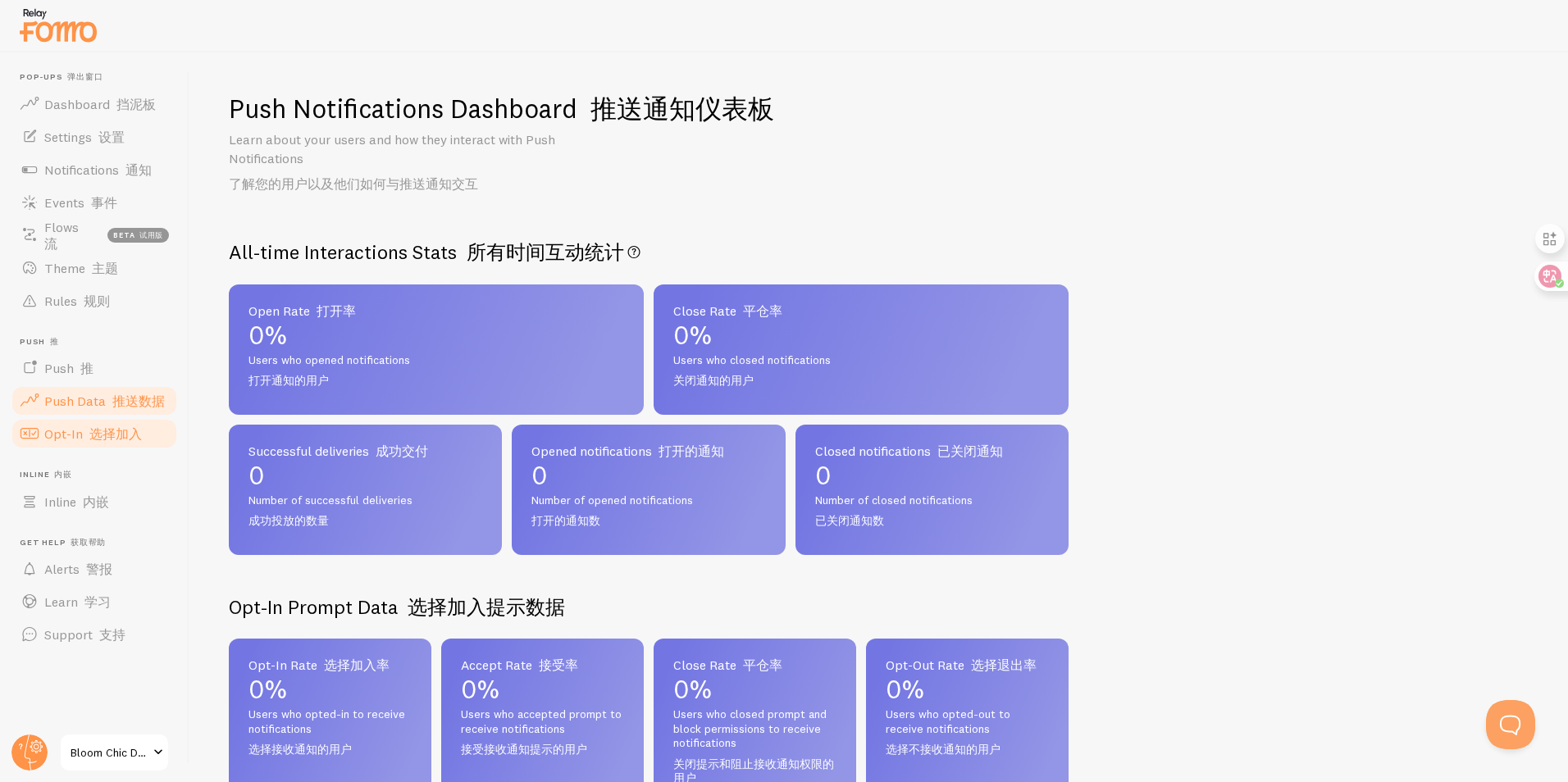 click on "选择加入" at bounding box center (116, 434) 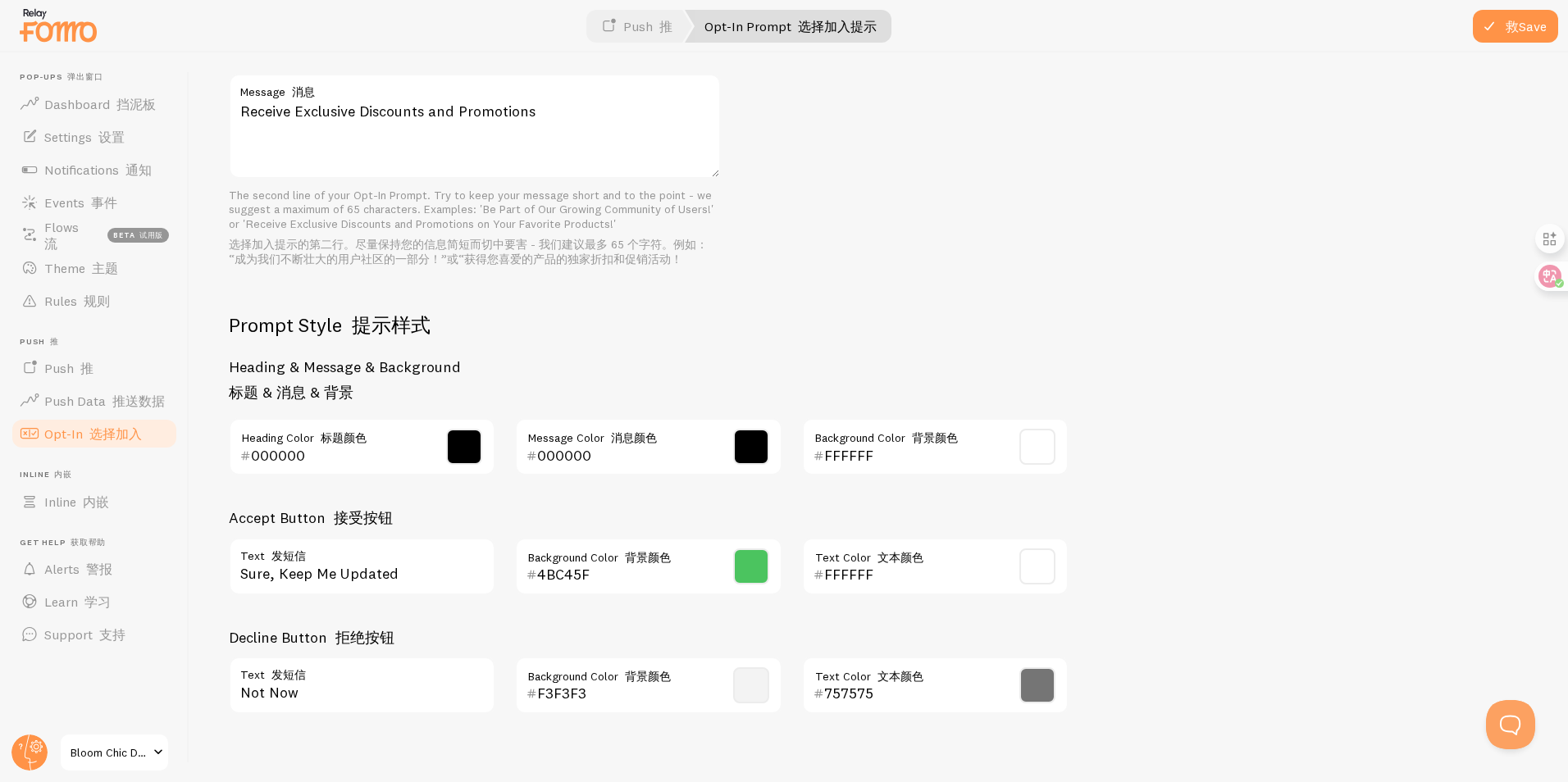 scroll, scrollTop: 874, scrollLeft: 0, axis: vertical 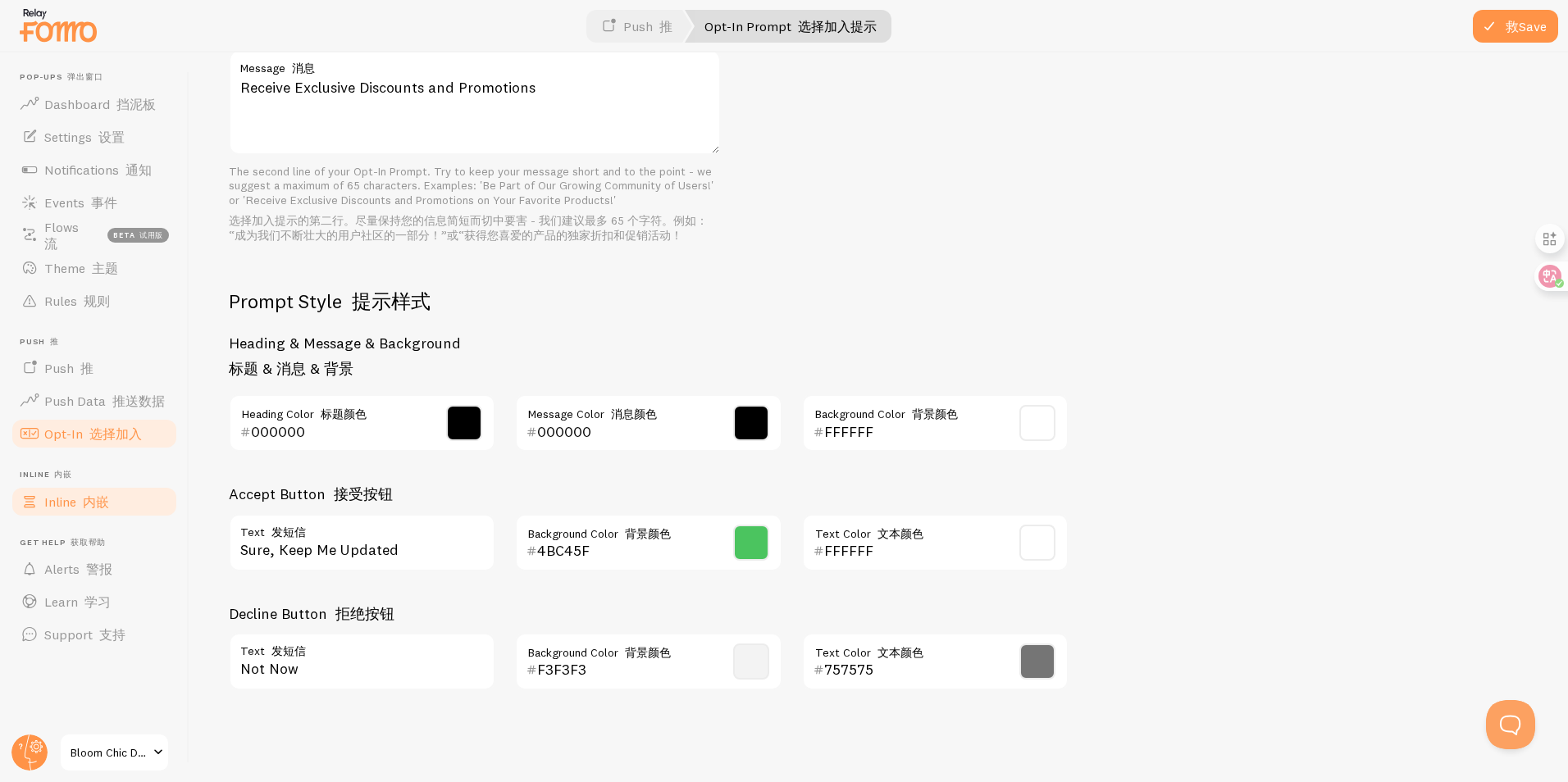 click on "内嵌" at bounding box center (96, 502) 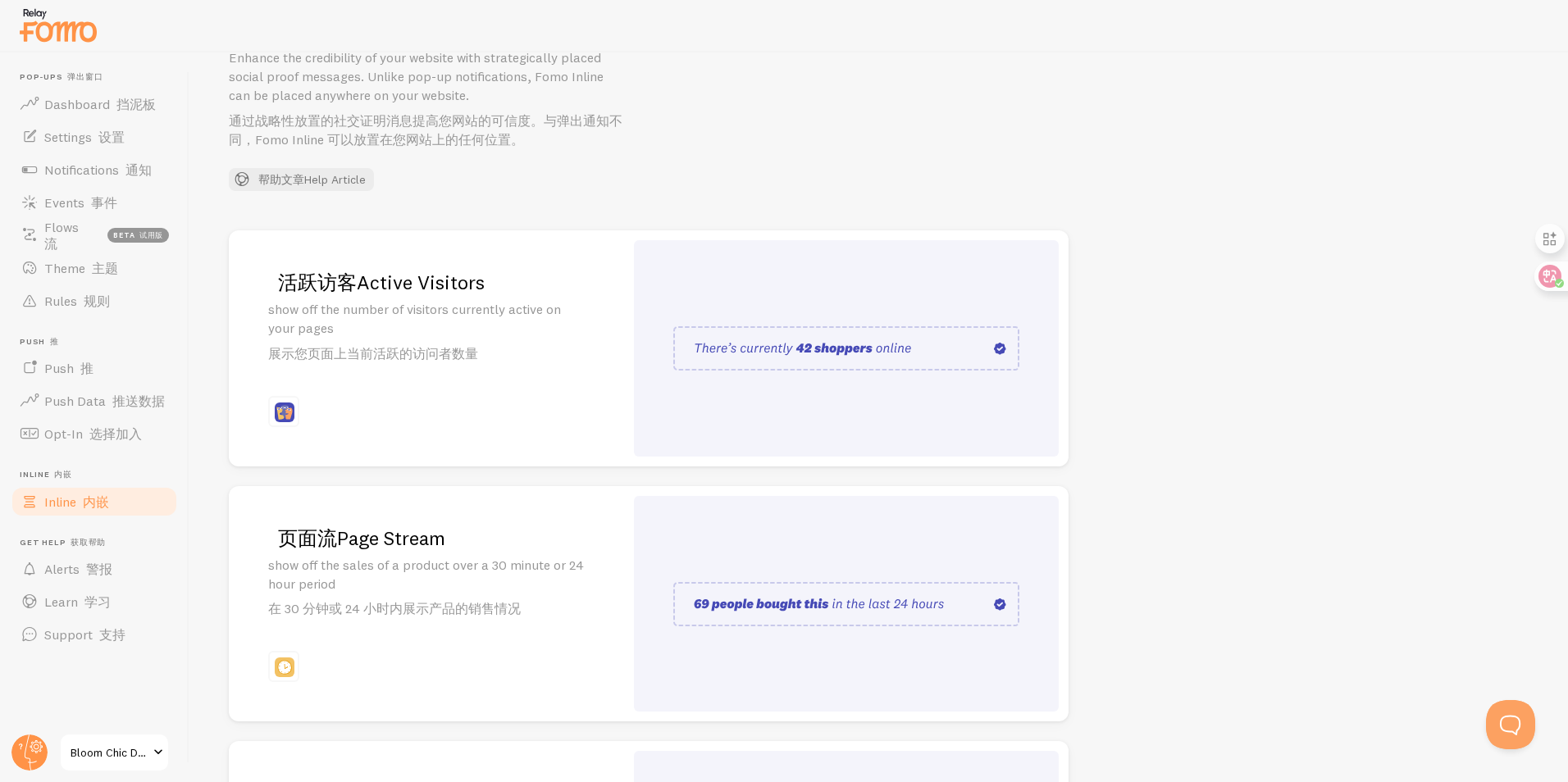 scroll, scrollTop: 0, scrollLeft: 0, axis: both 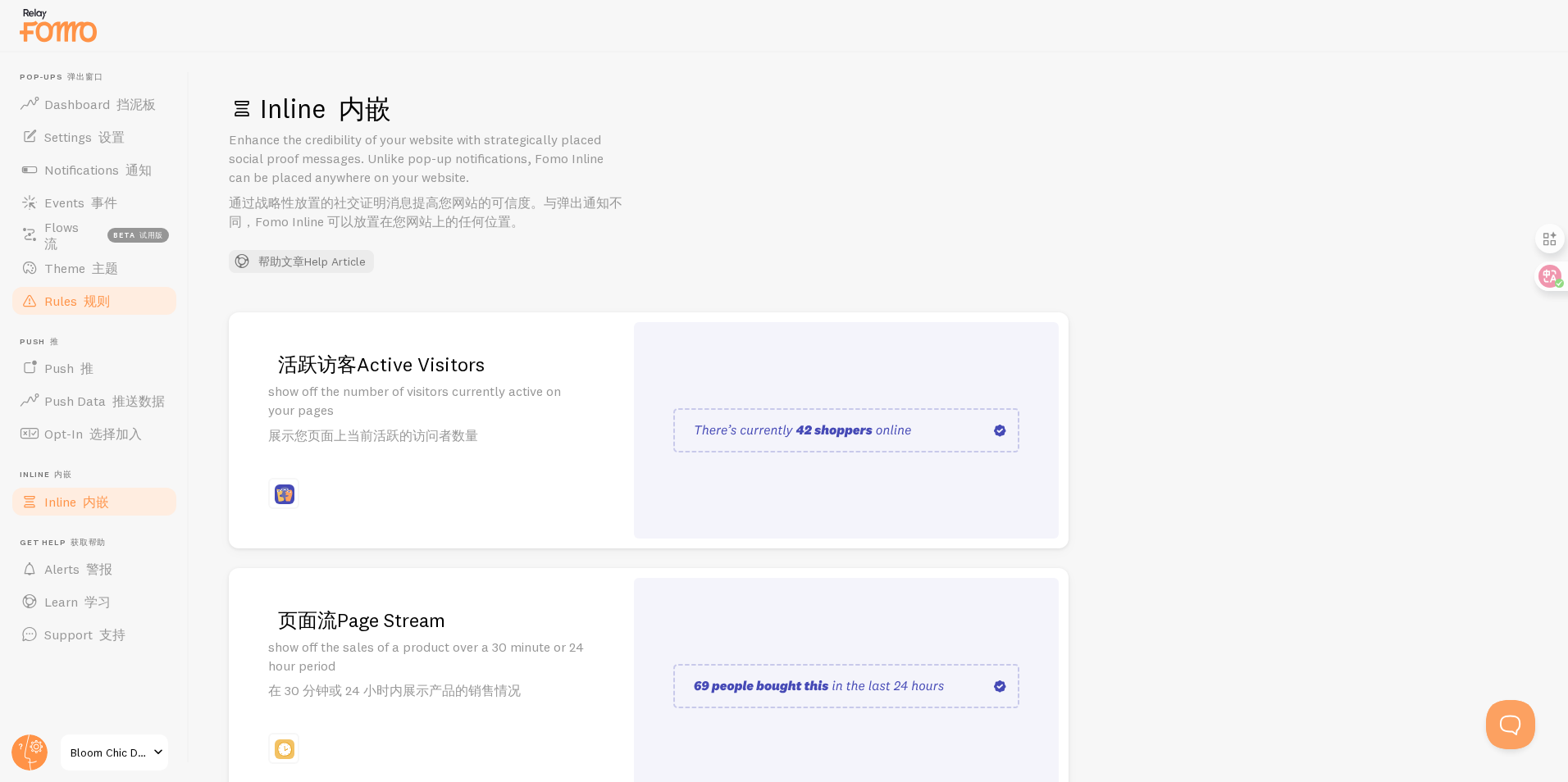 click on "规则" at bounding box center [97, 301] 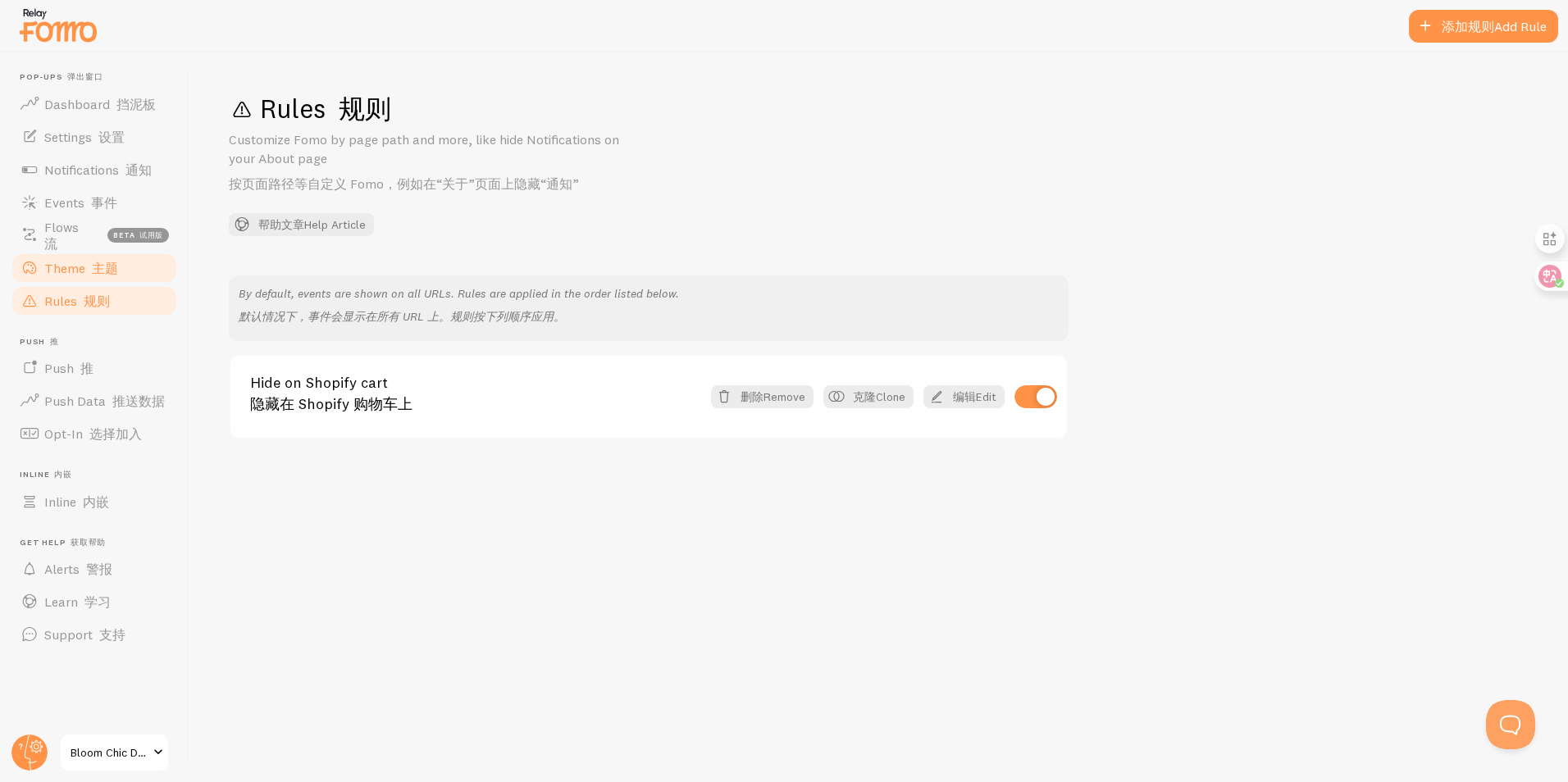 click on "主题" at bounding box center (105, 268) 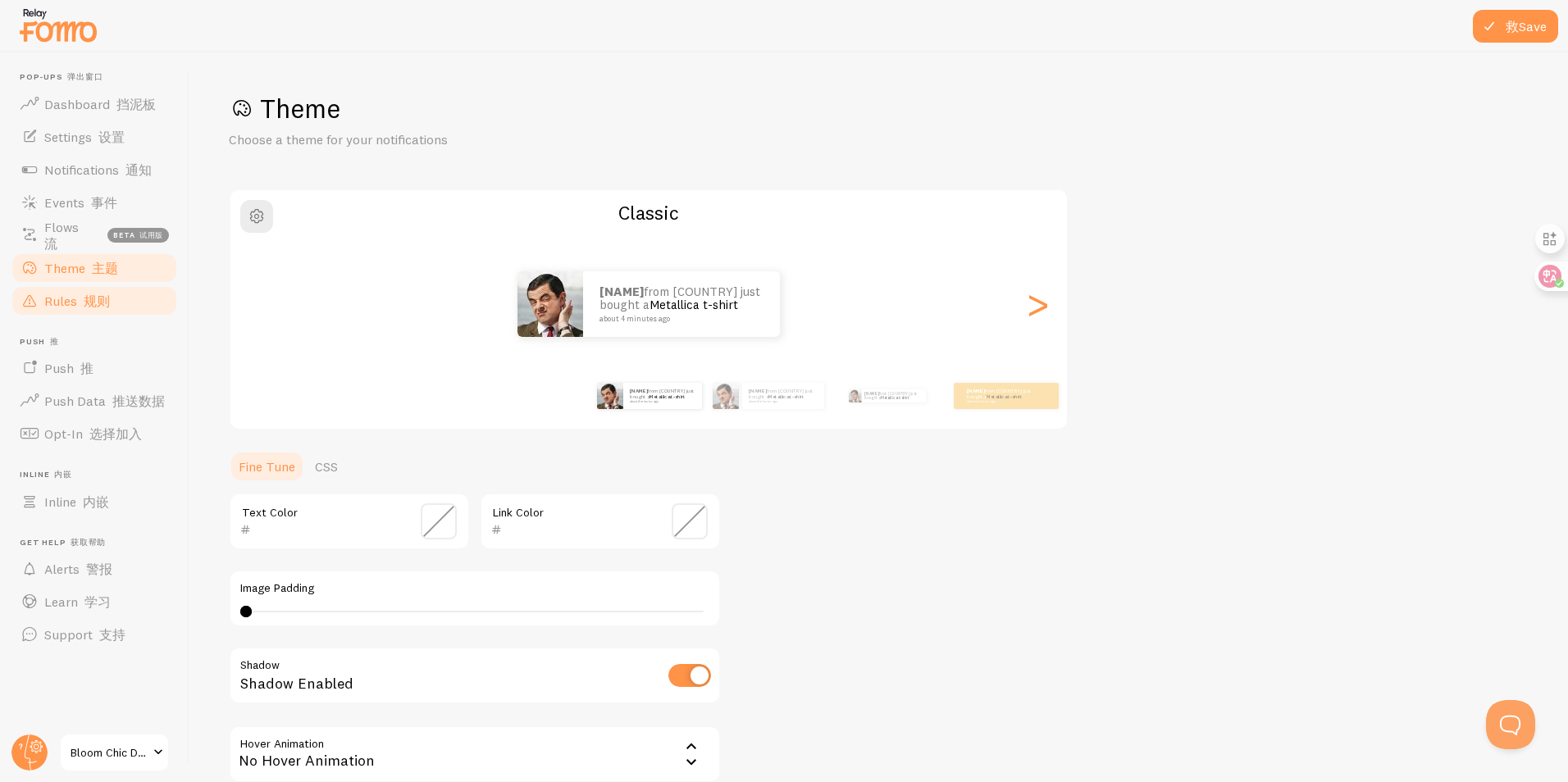 click on "规则" at bounding box center [97, 301] 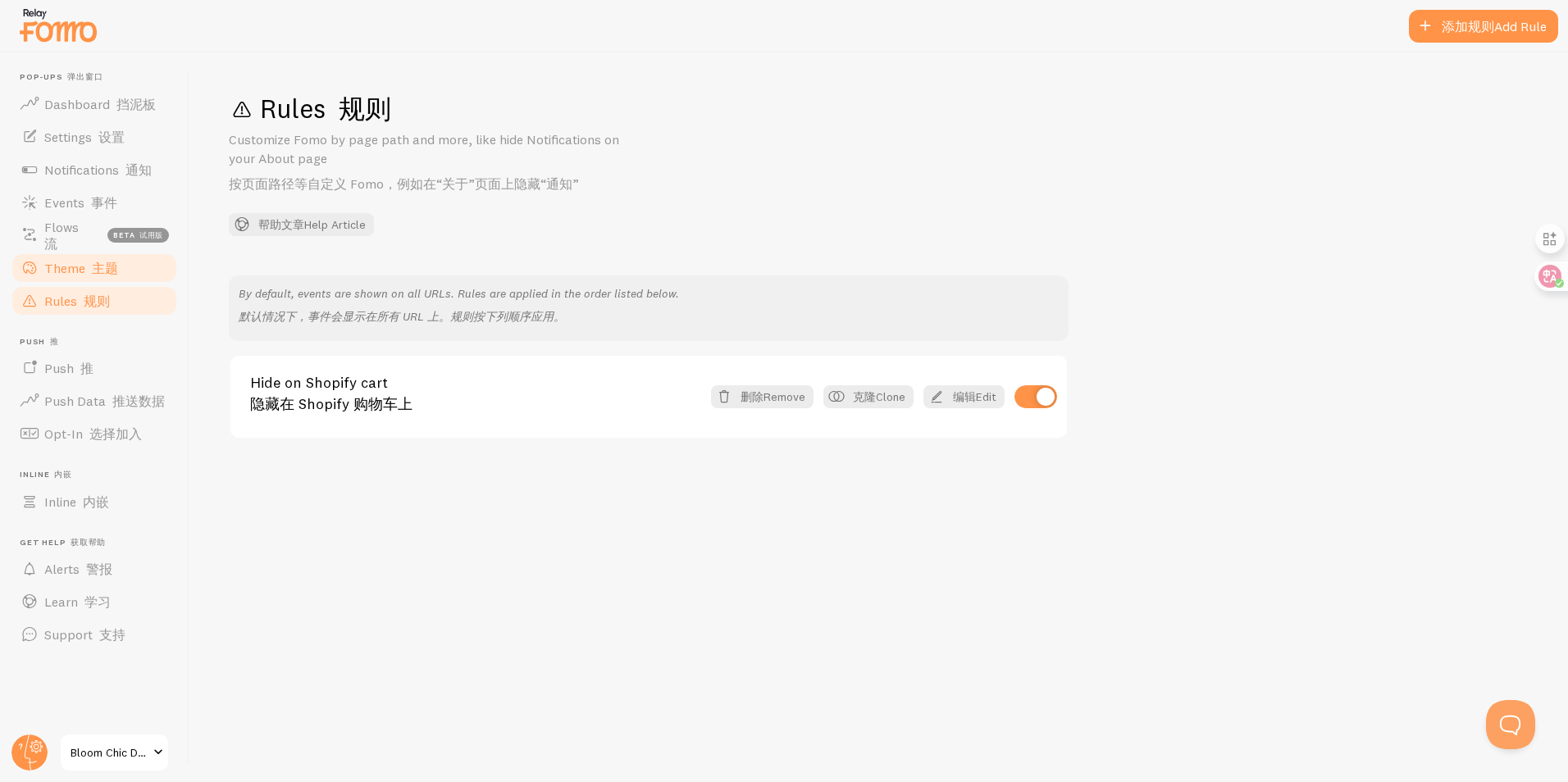 click on "主题" at bounding box center (105, 268) 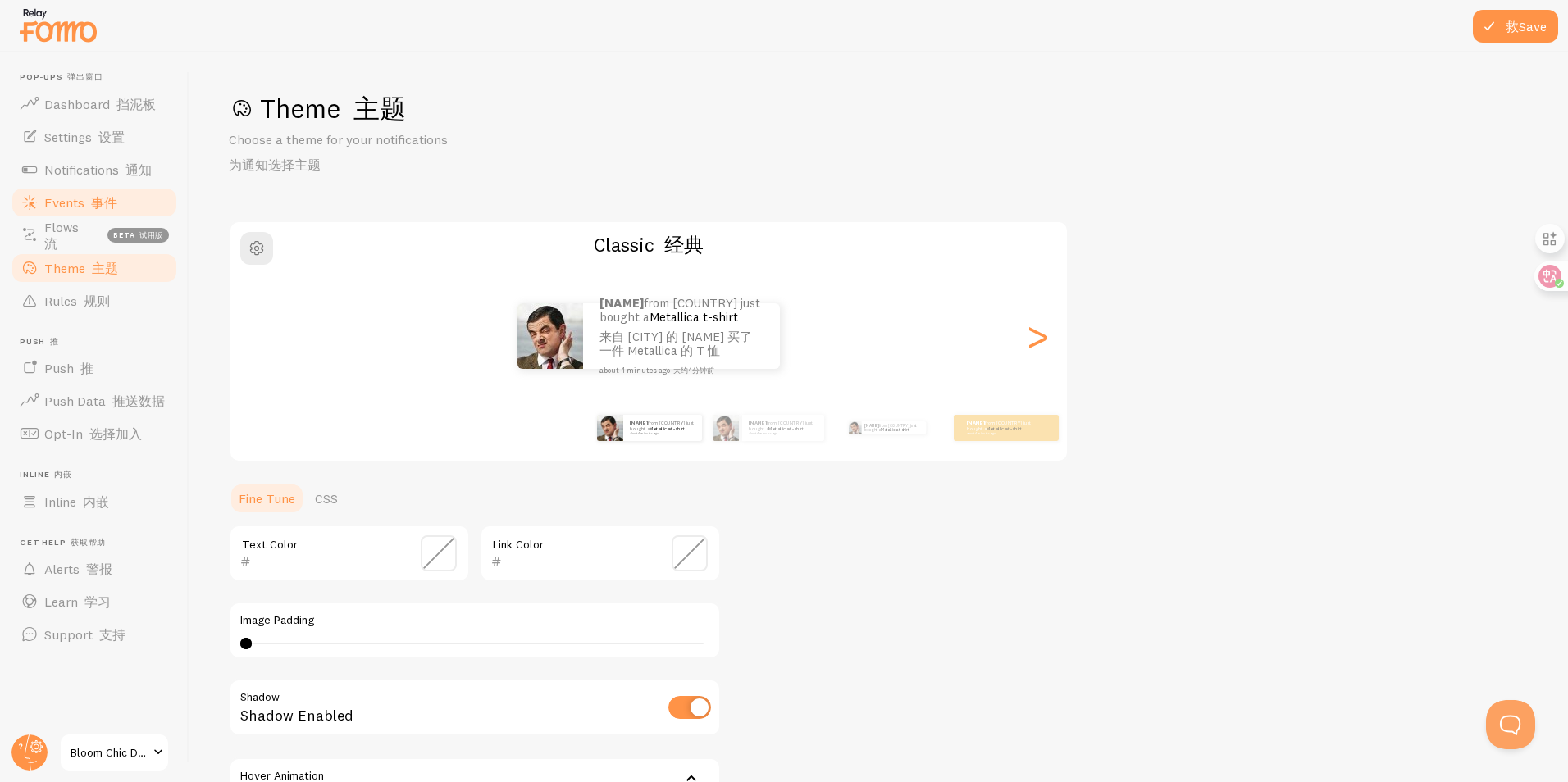 click on "事件" at bounding box center (104, 202) 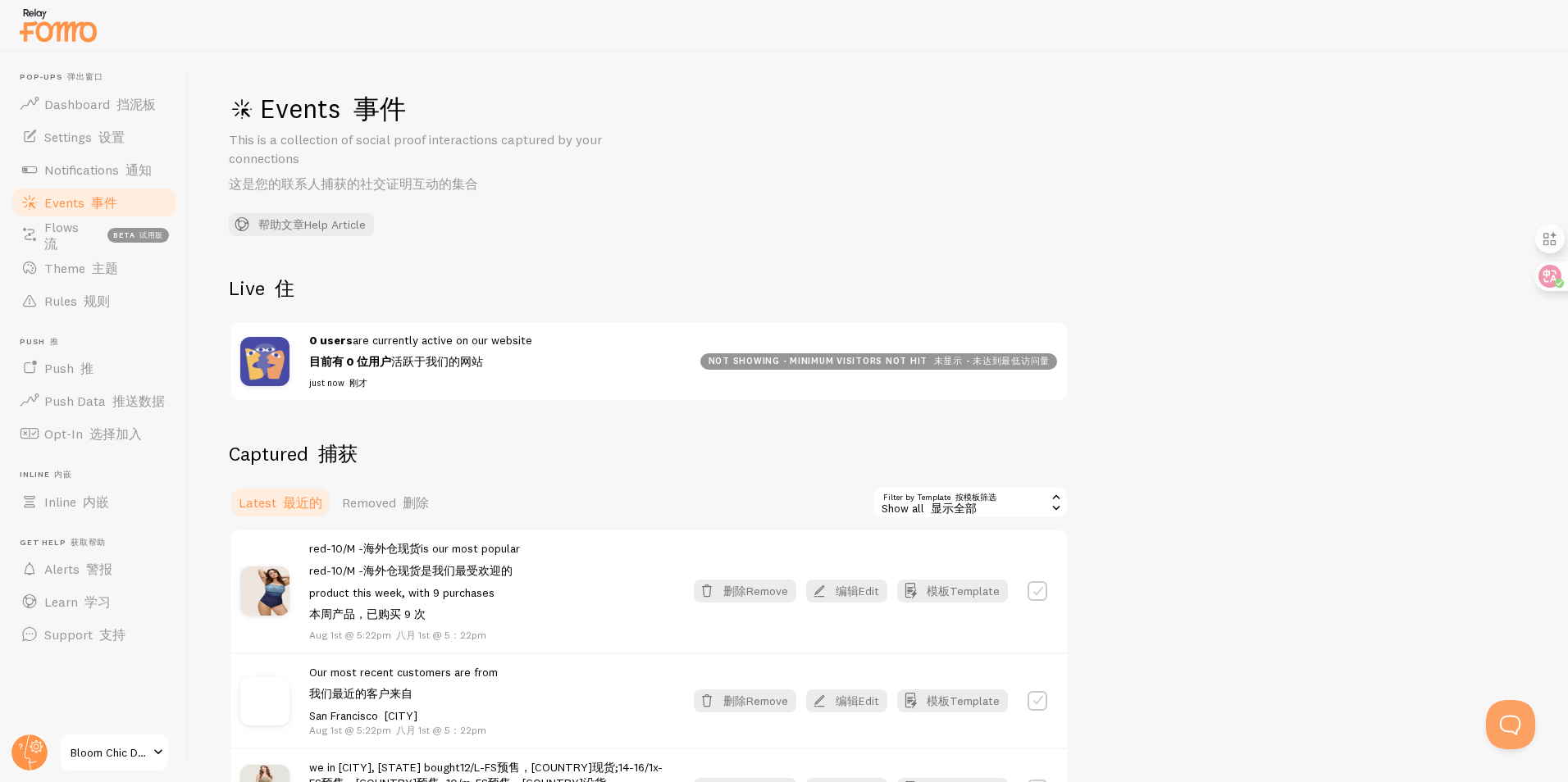 scroll, scrollTop: 82, scrollLeft: 0, axis: vertical 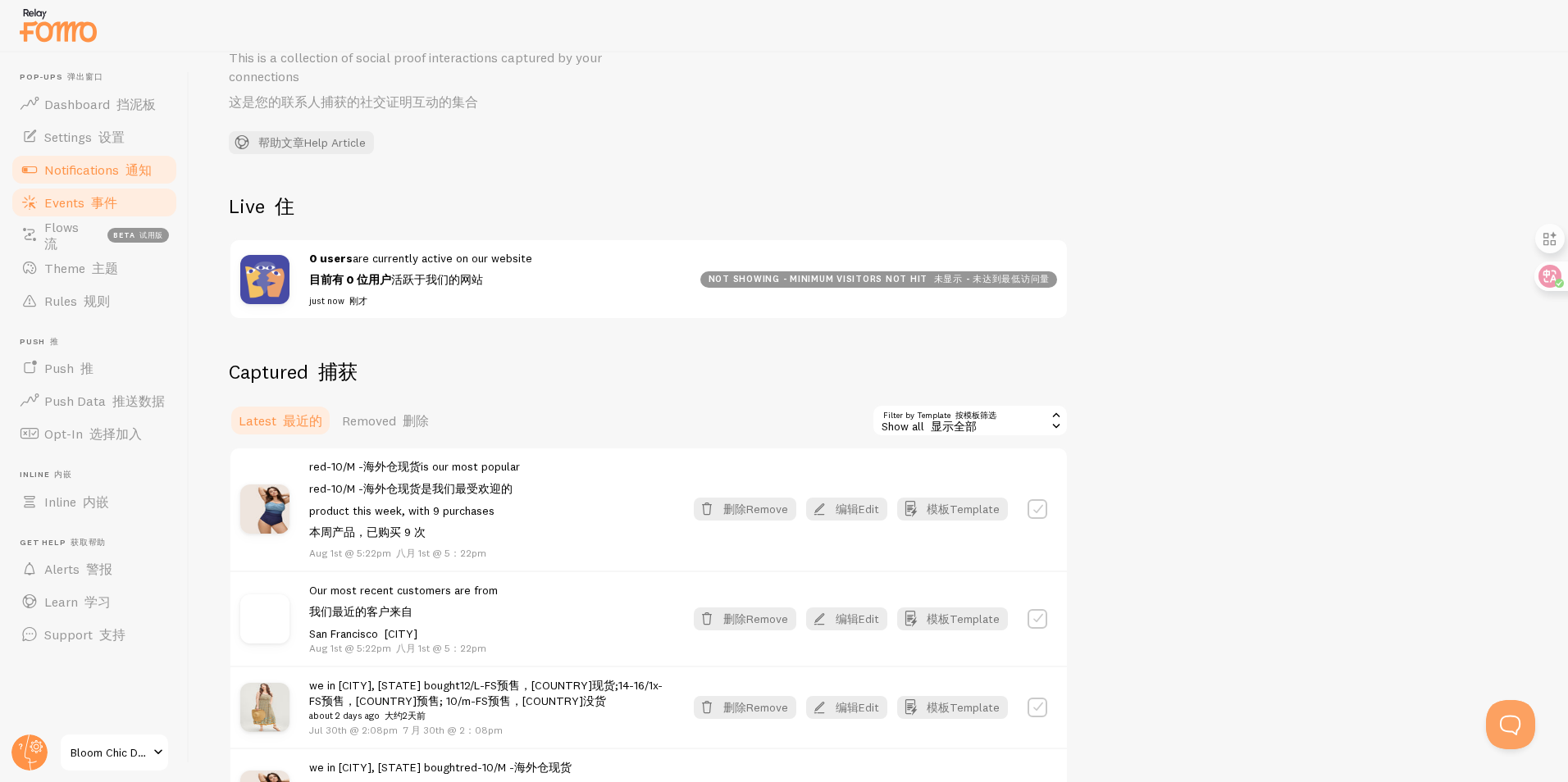 click on "Notifications
通知" at bounding box center (98, 170) 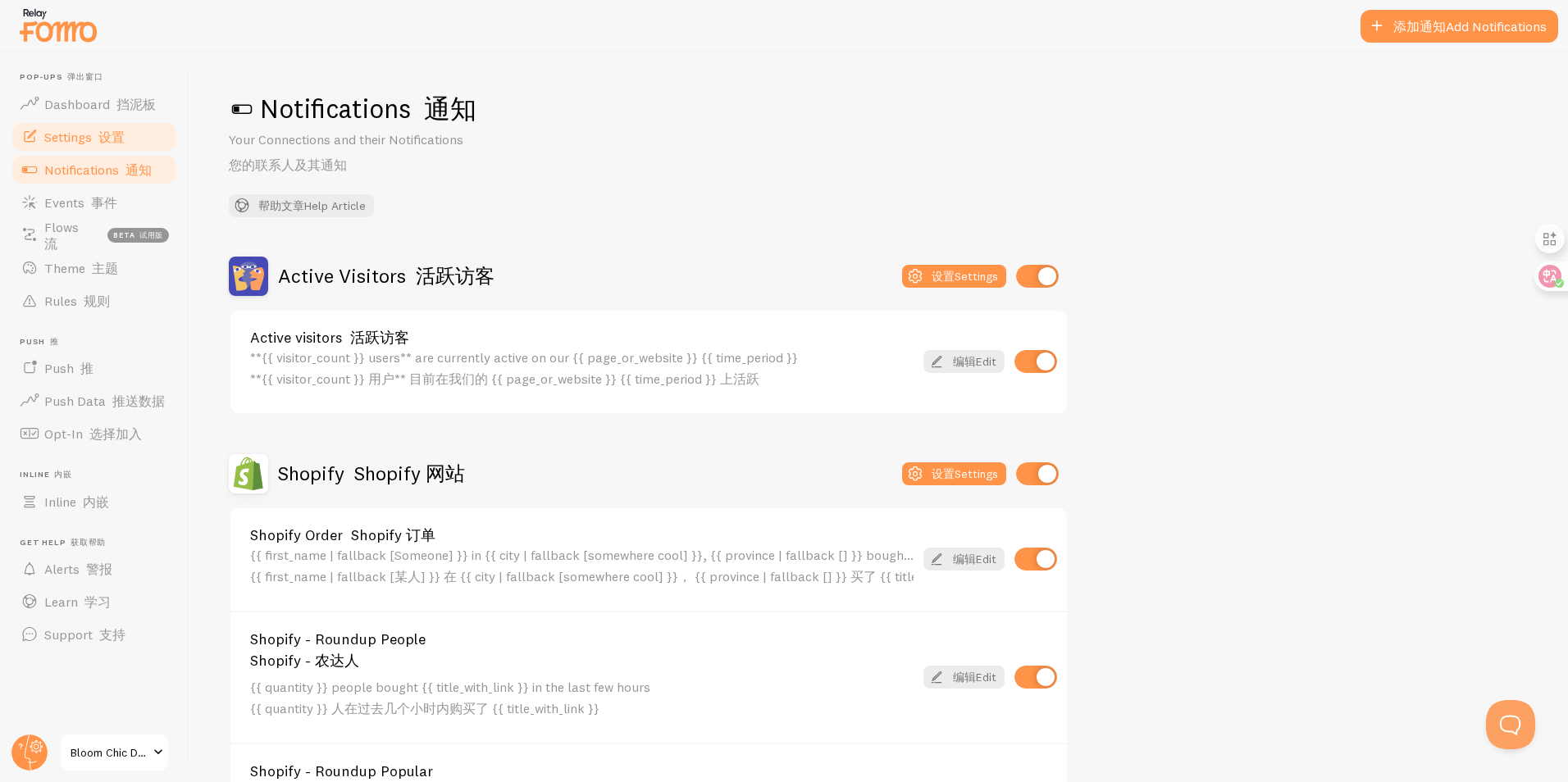 click on "设置" at bounding box center (112, 137) 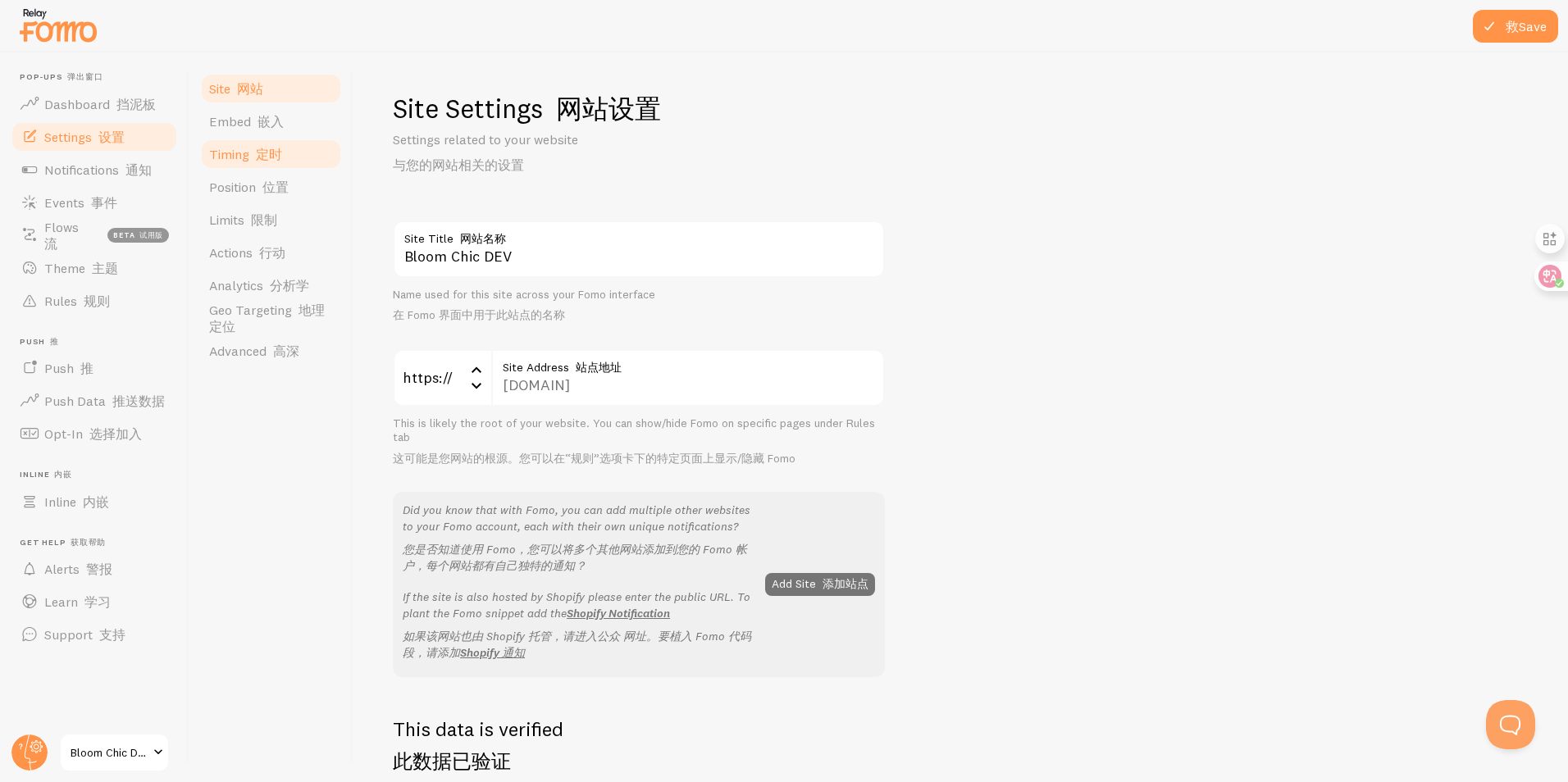 click on "Timing
定时" at bounding box center (271, 154) 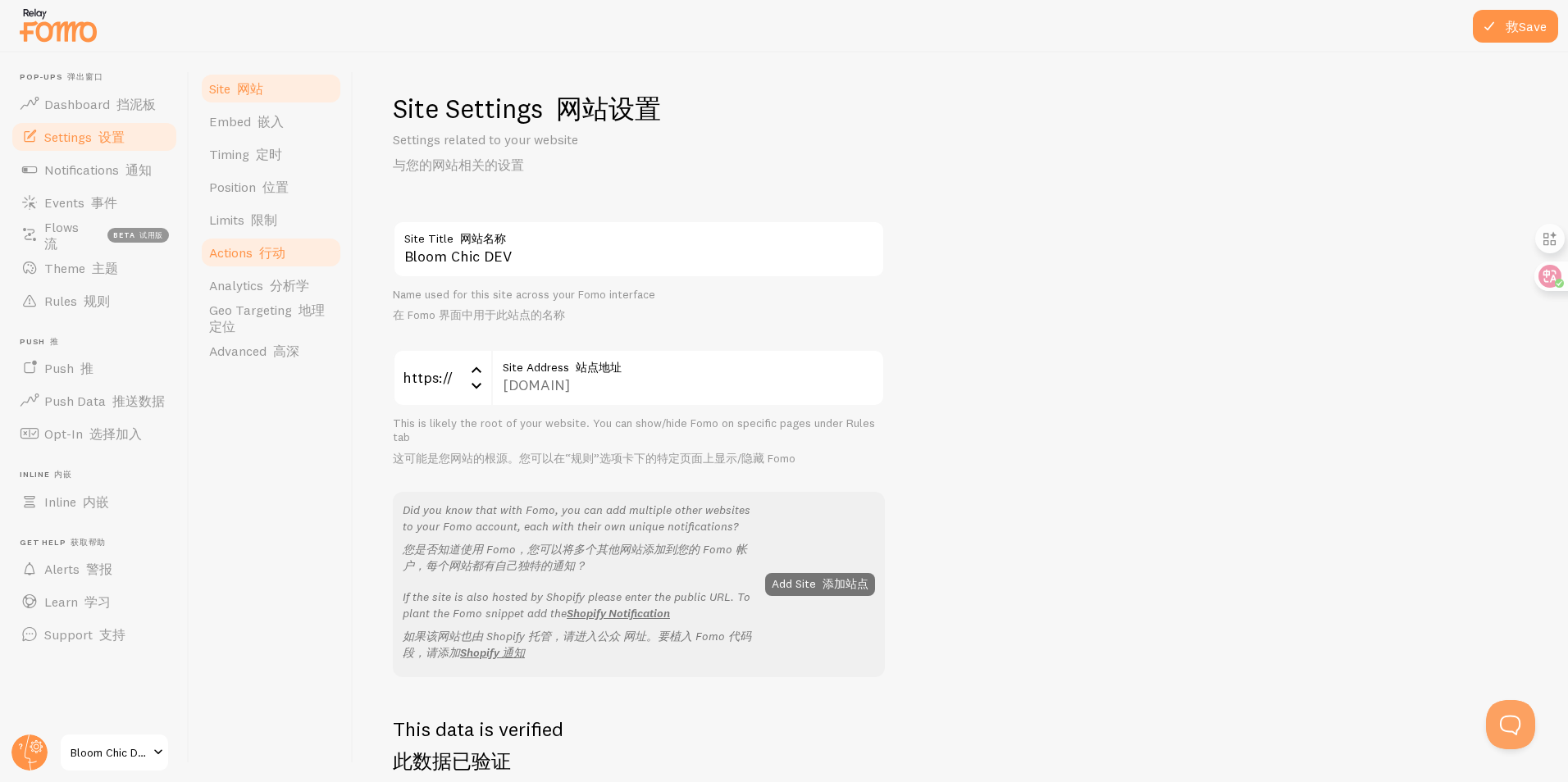 click on "Actions
行动" at bounding box center [271, 252] 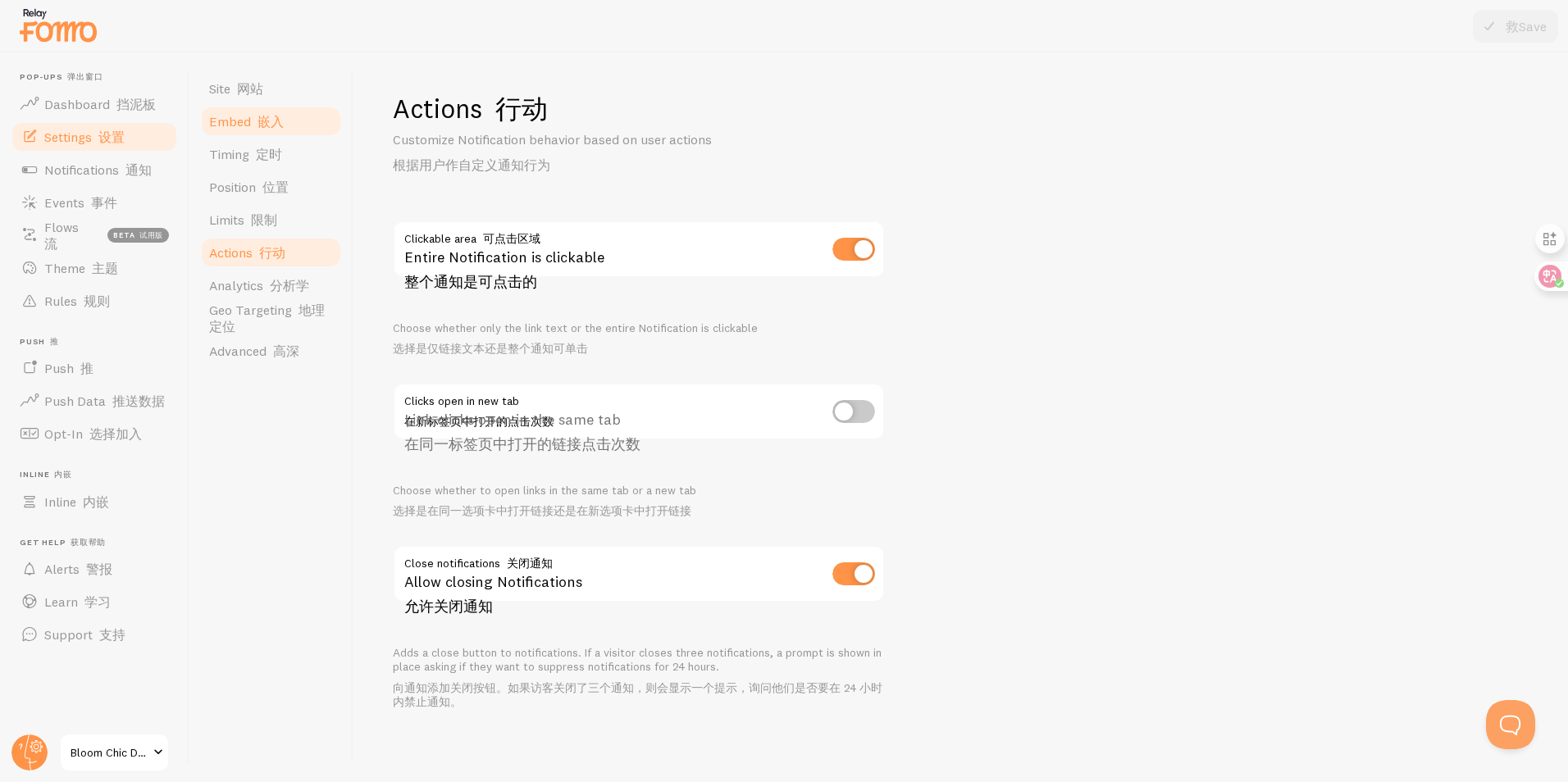 click on "嵌入" at bounding box center [271, 121] 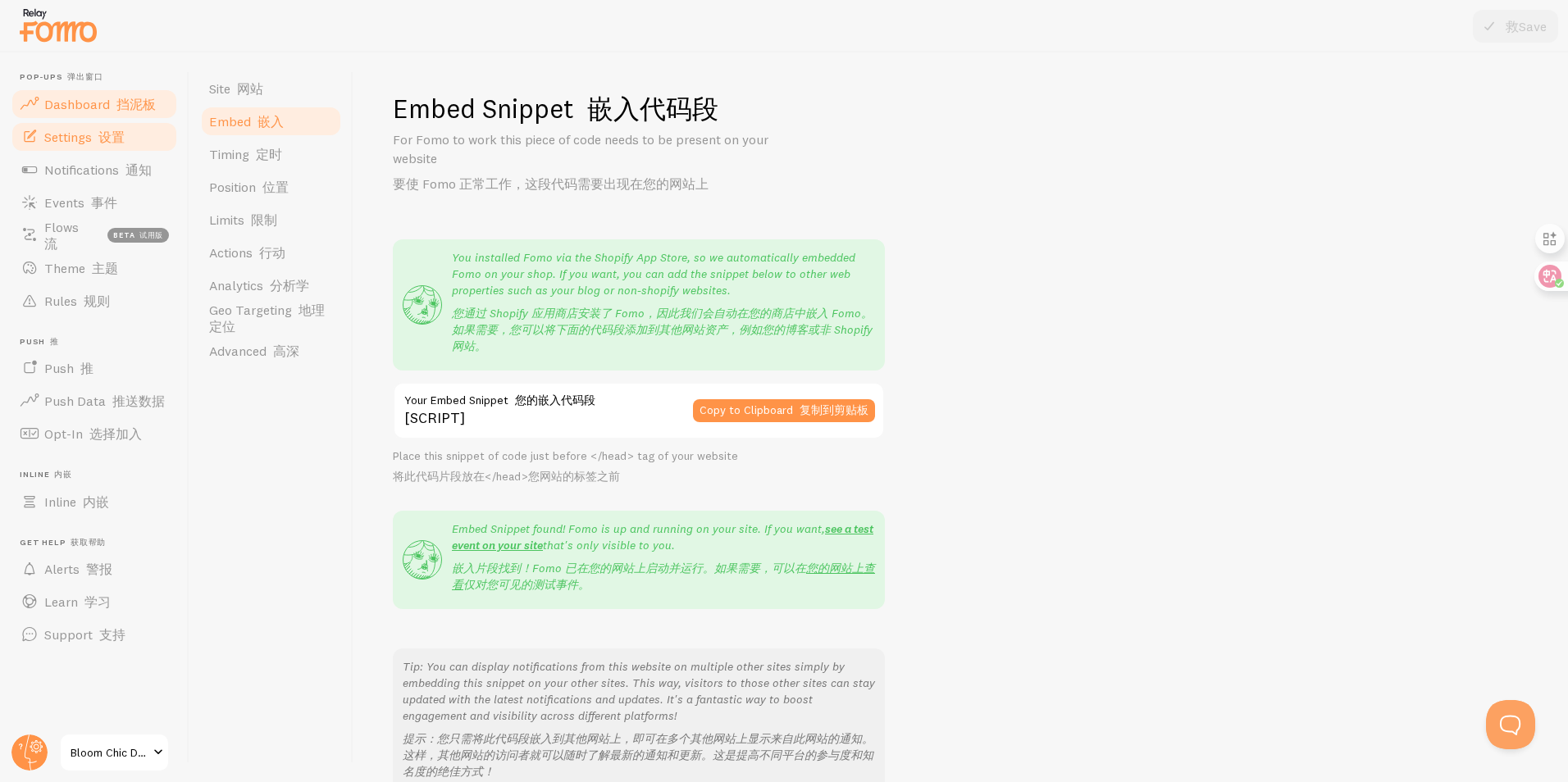 click on "挡泥板" at bounding box center (136, 104) 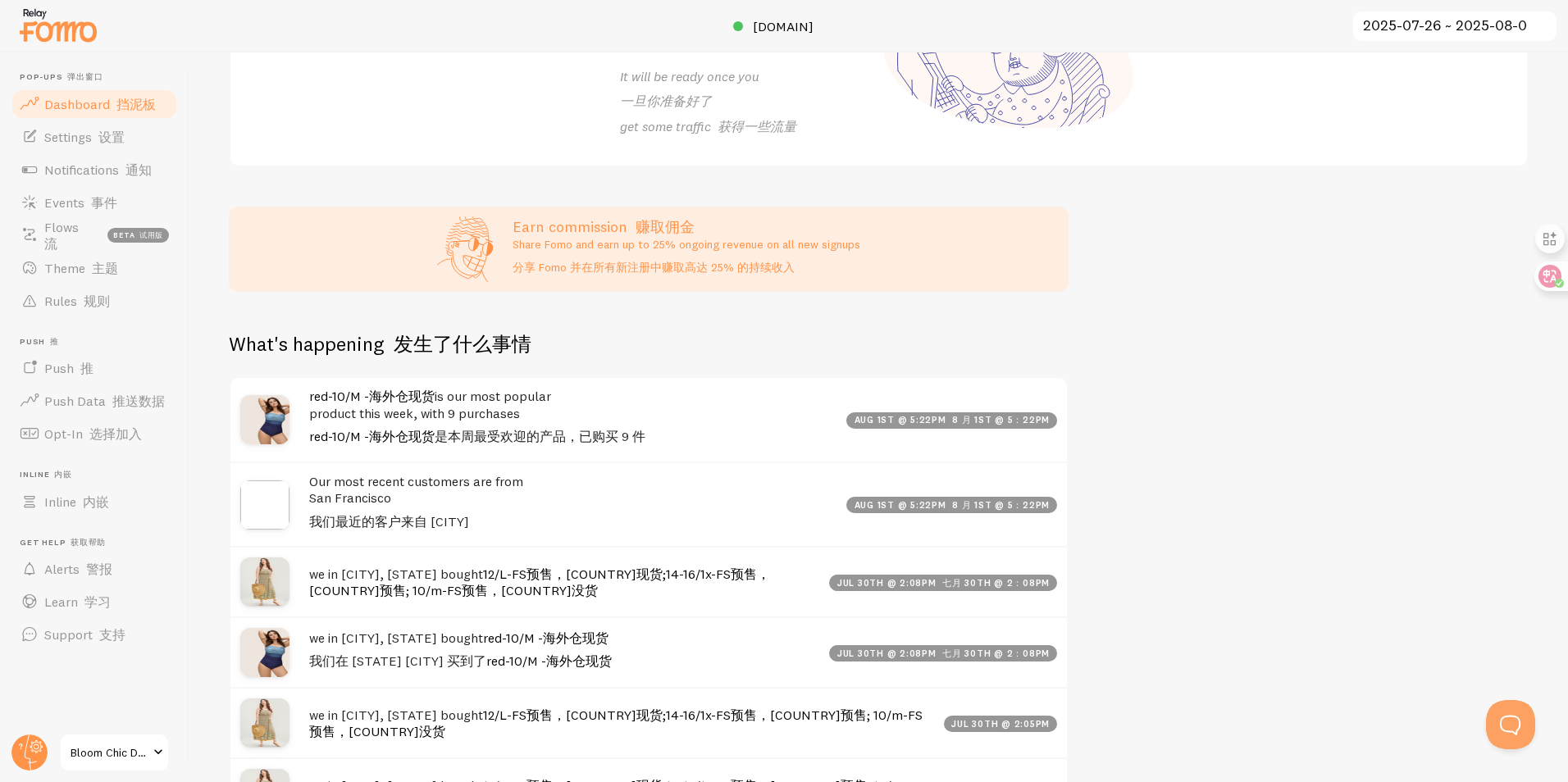 scroll, scrollTop: 490, scrollLeft: 0, axis: vertical 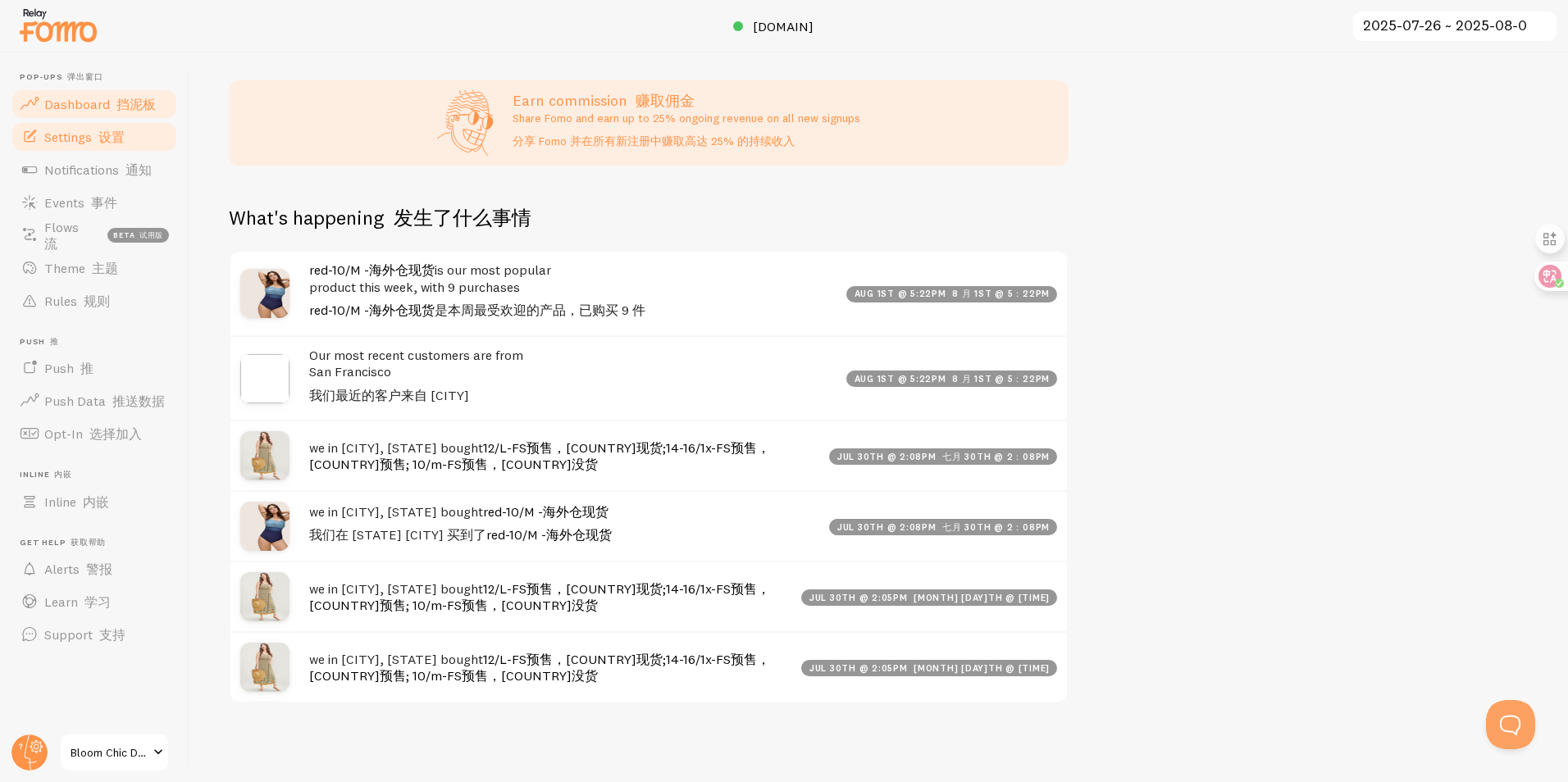 click on "Settings
设置" at bounding box center (84, 137) 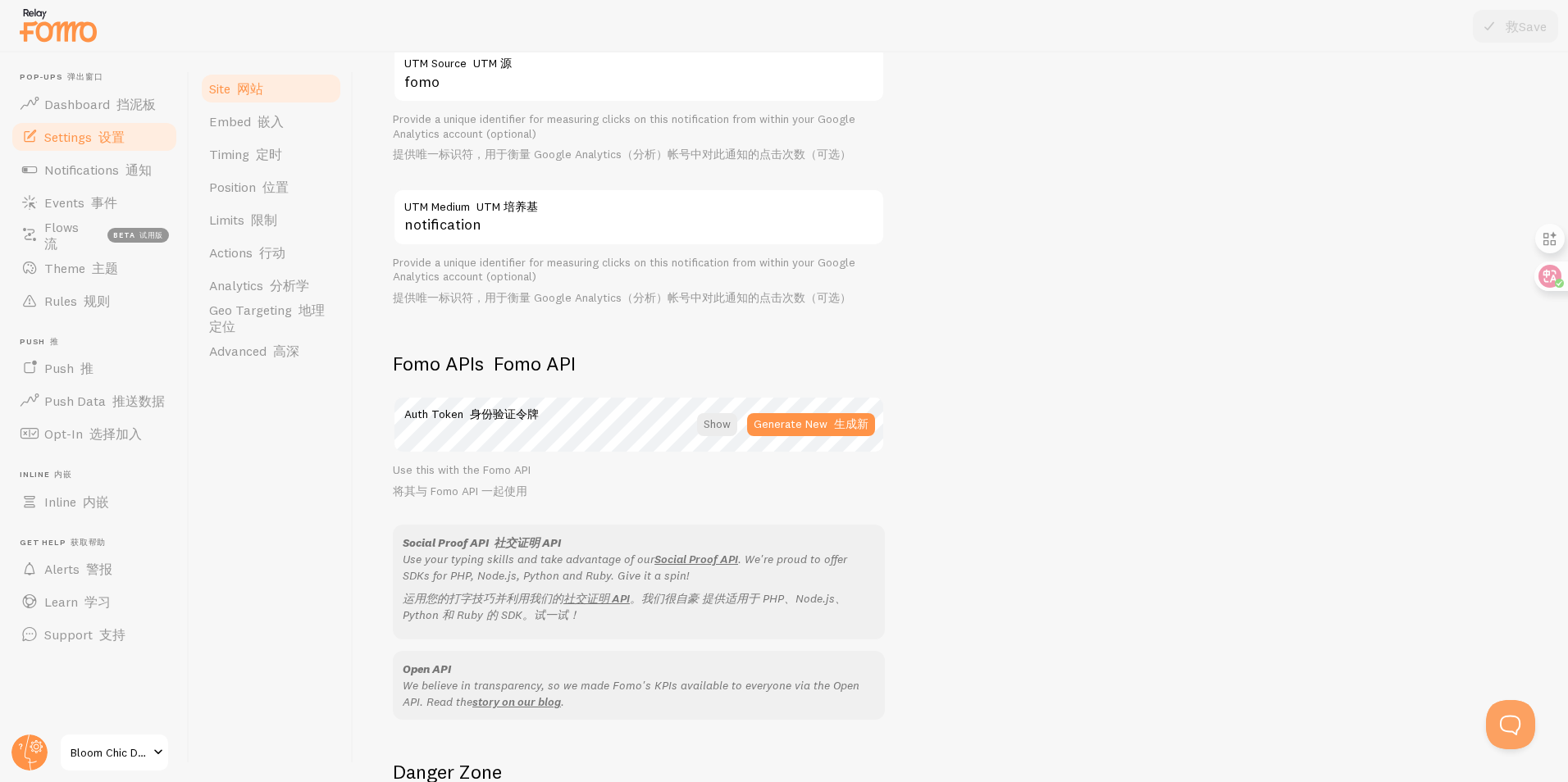 scroll, scrollTop: 1066, scrollLeft: 0, axis: vertical 